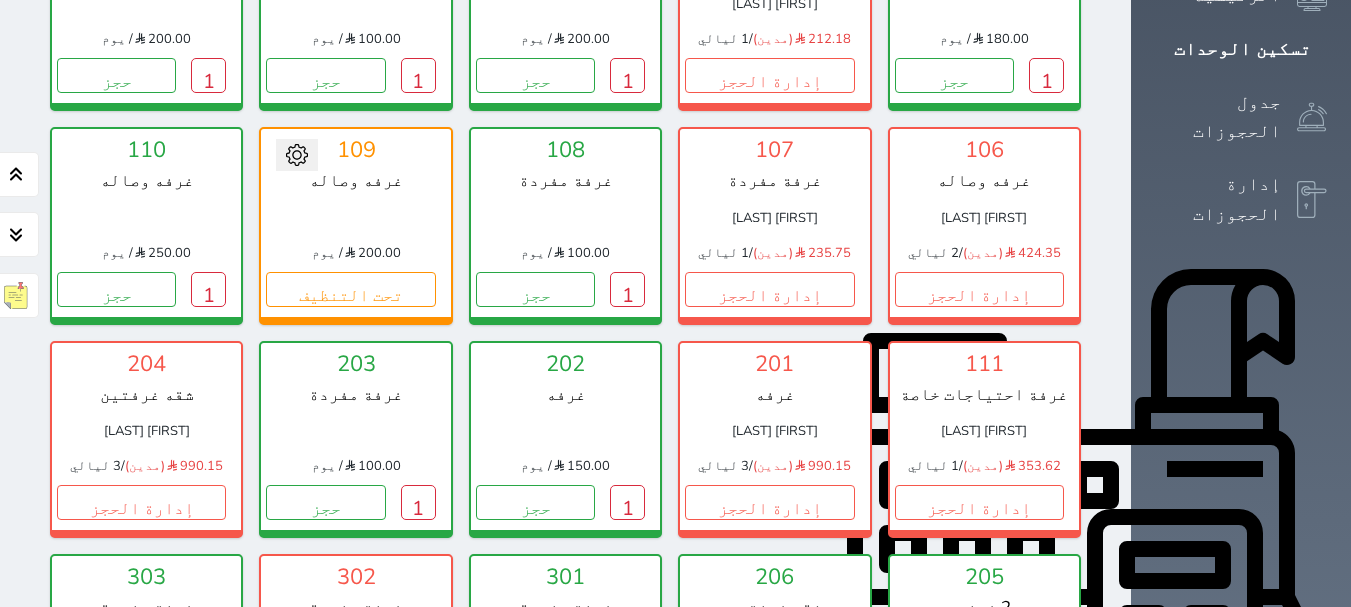 scroll, scrollTop: 400, scrollLeft: 0, axis: vertical 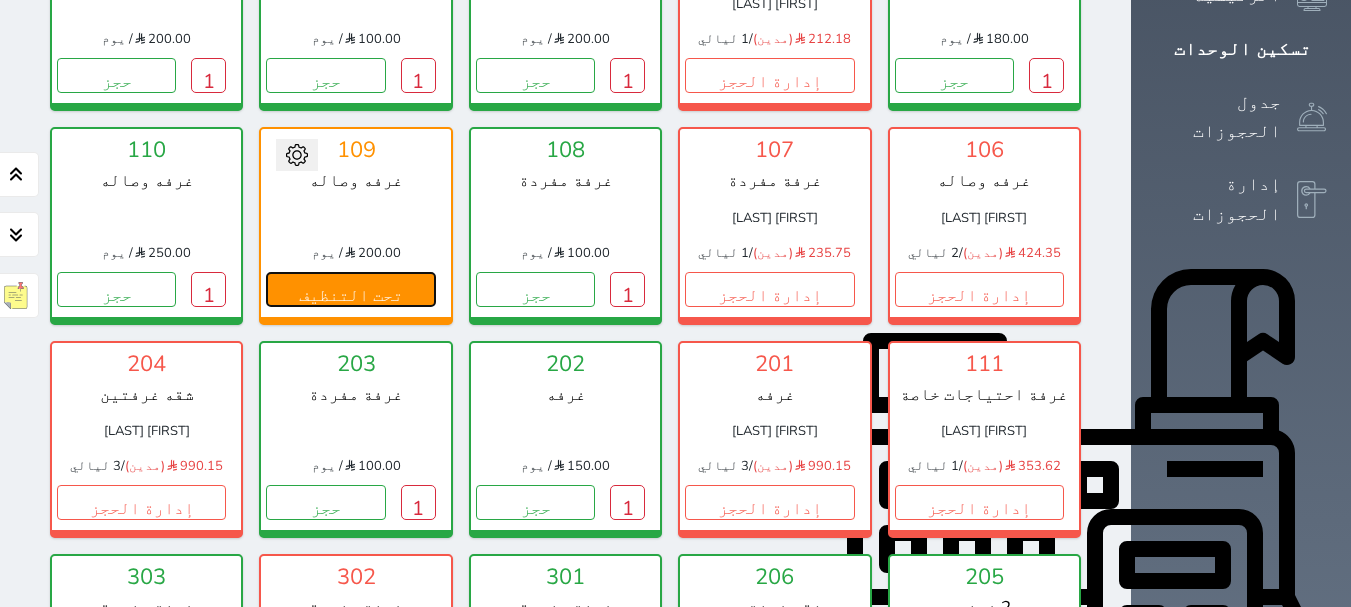 click on "تحت التنظيف" at bounding box center [350, 289] 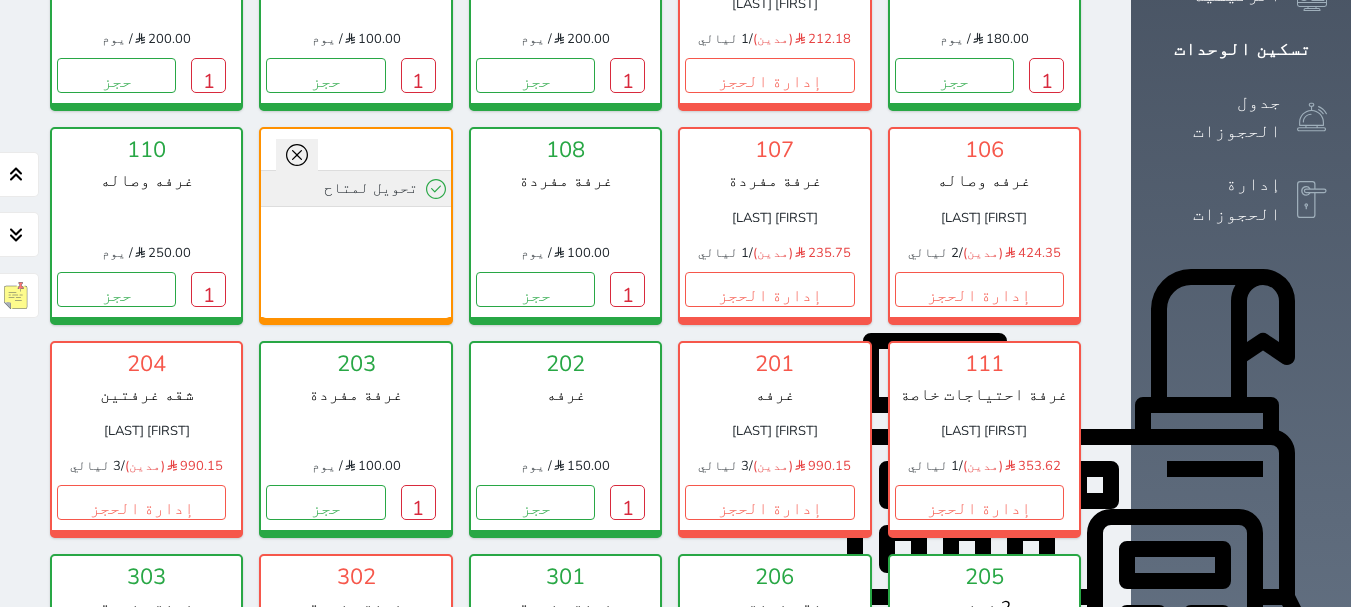 click on "تحويل لمتاح" at bounding box center (355, 188) 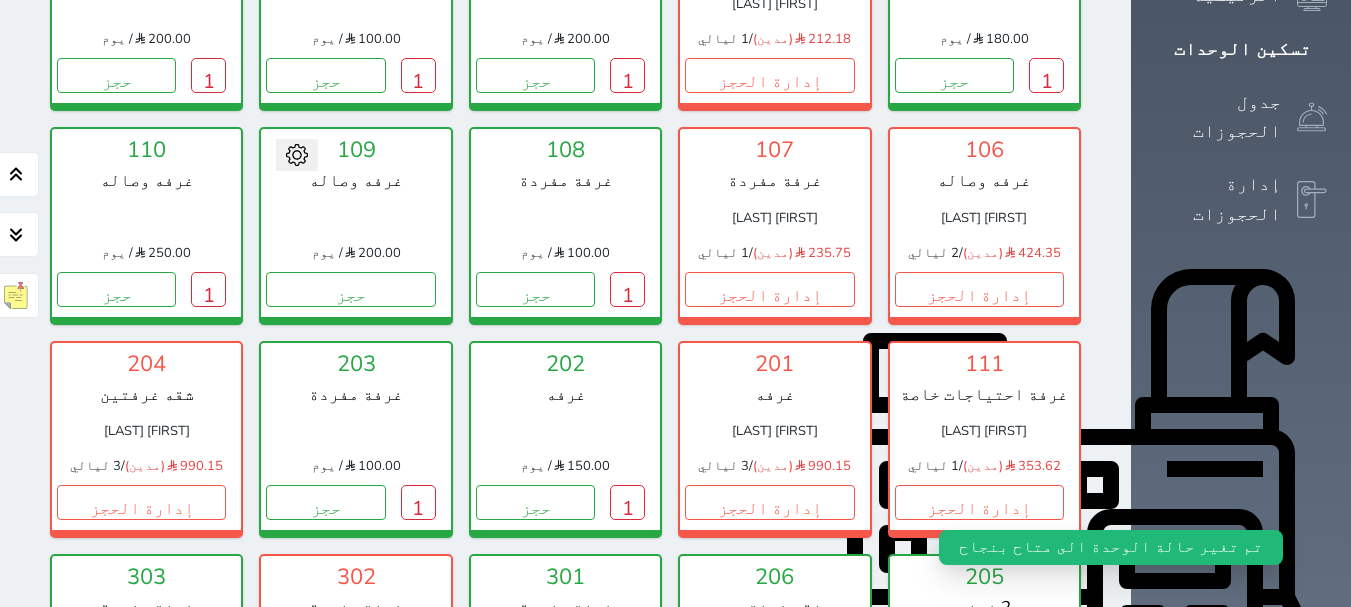 click 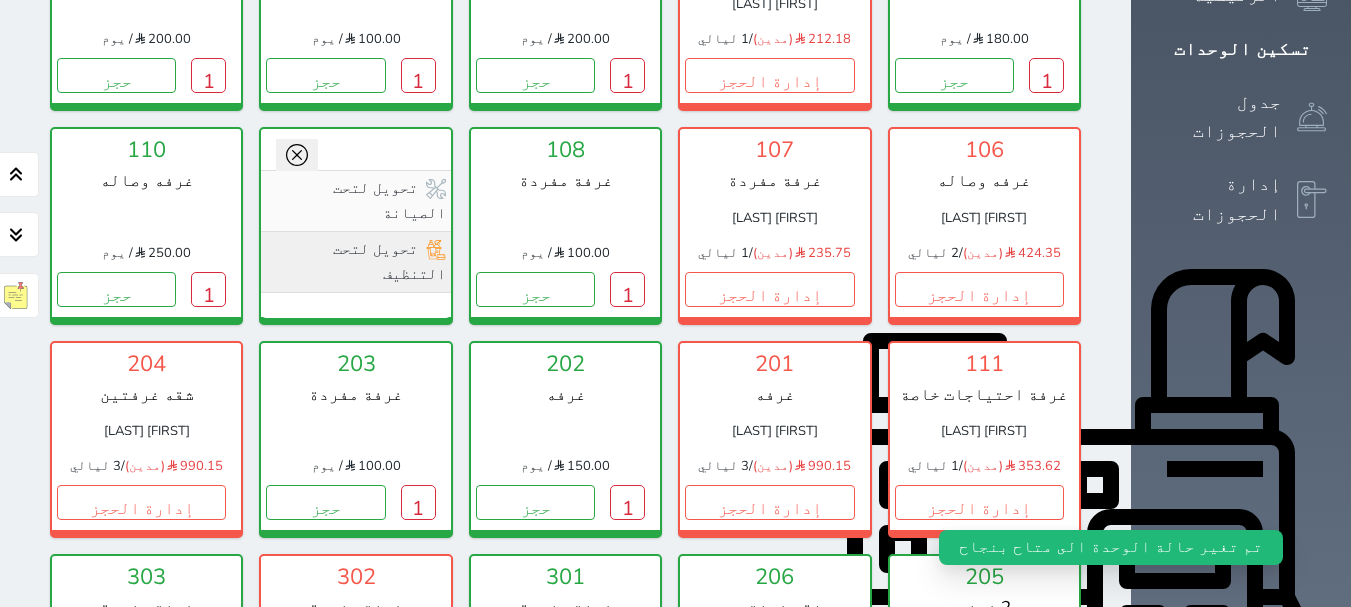 click on "تحويل لتحت التنظيف" at bounding box center [355, 262] 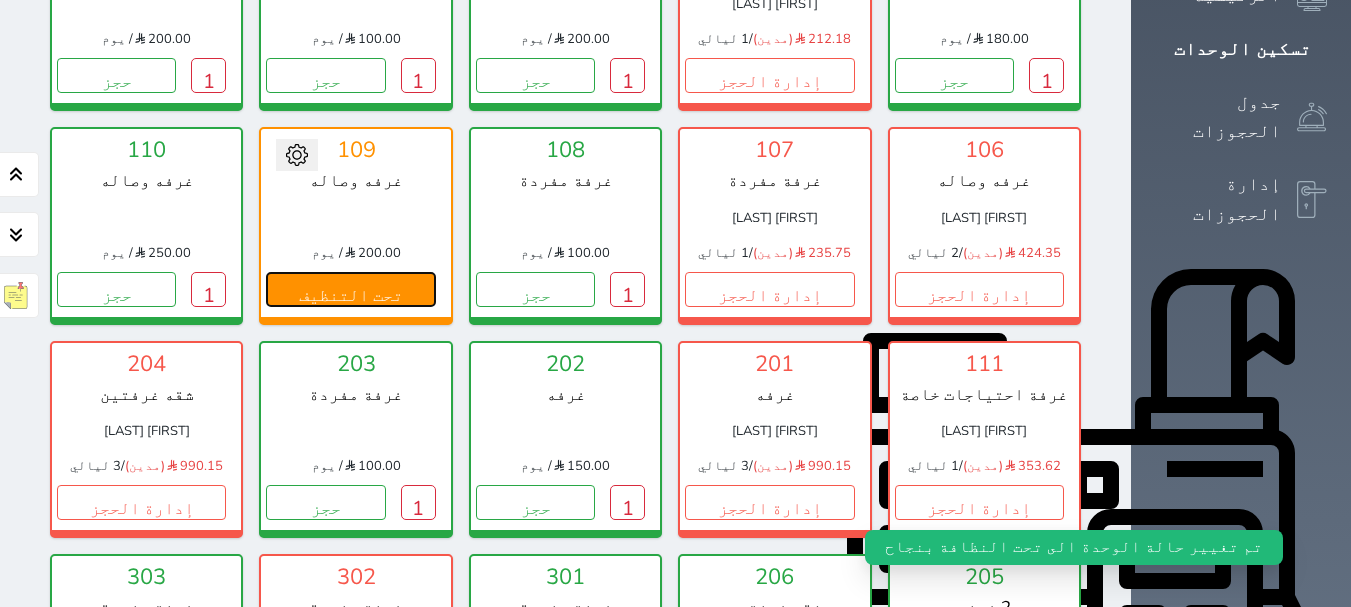 click on "تحت التنظيف" at bounding box center (350, 289) 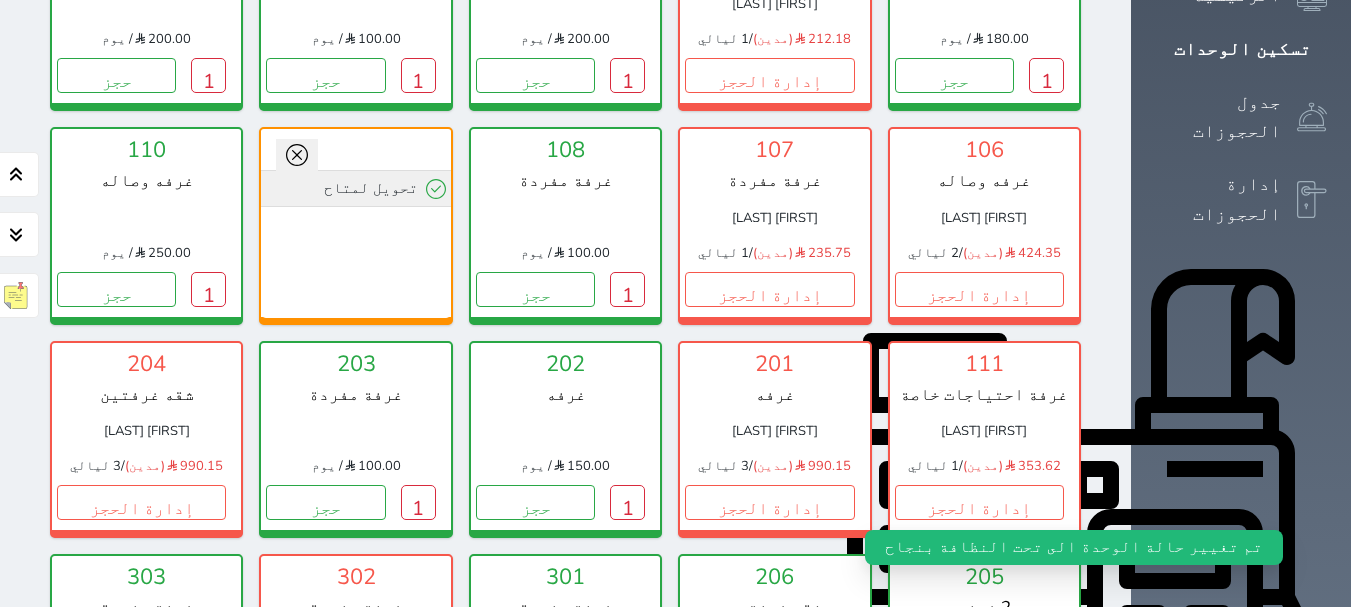 click on "تحويل لمتاح" at bounding box center [355, 188] 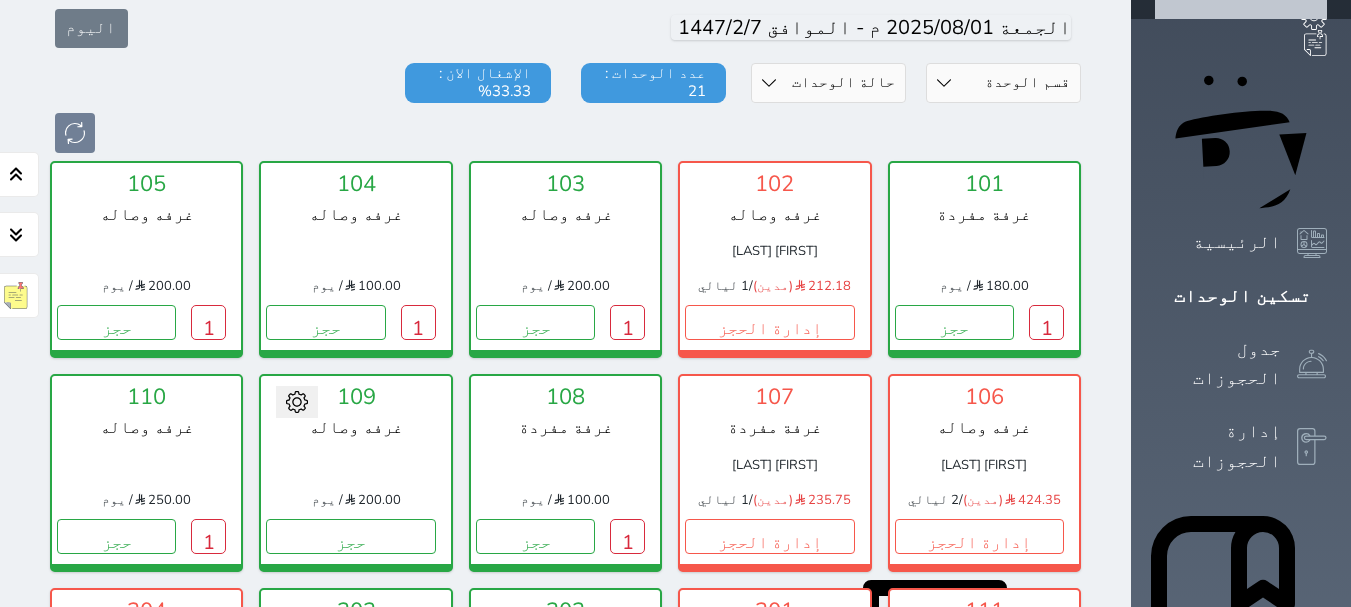 scroll, scrollTop: 300, scrollLeft: 0, axis: vertical 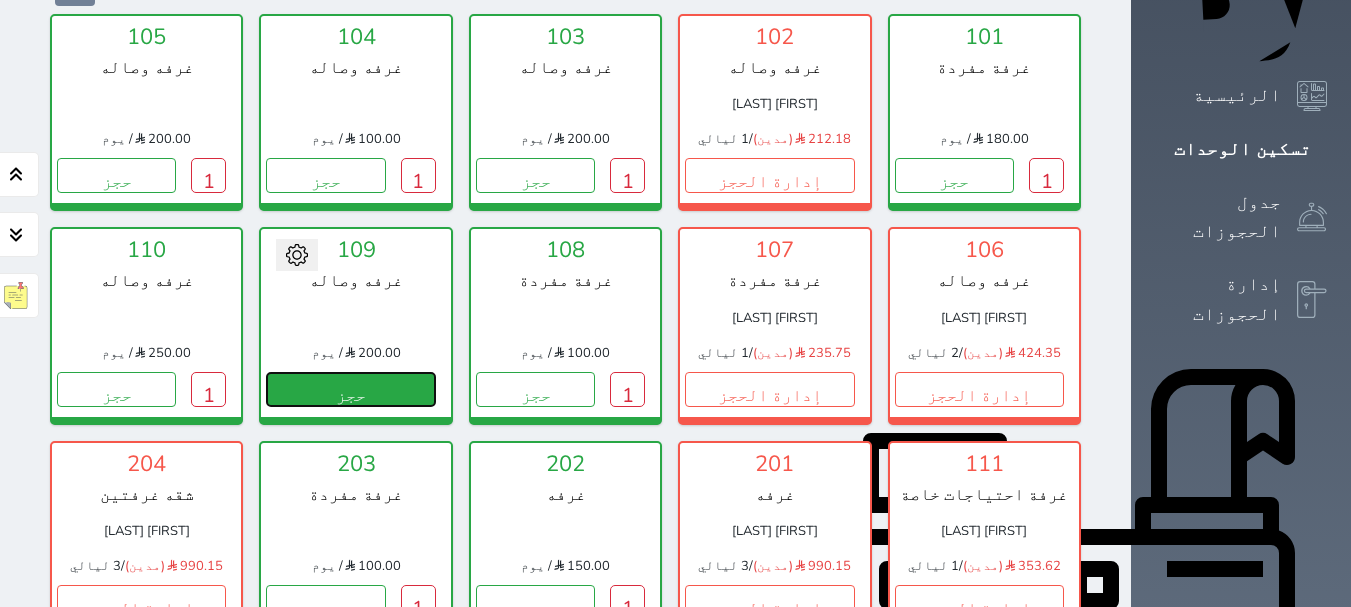 click on "حجز" at bounding box center (350, 389) 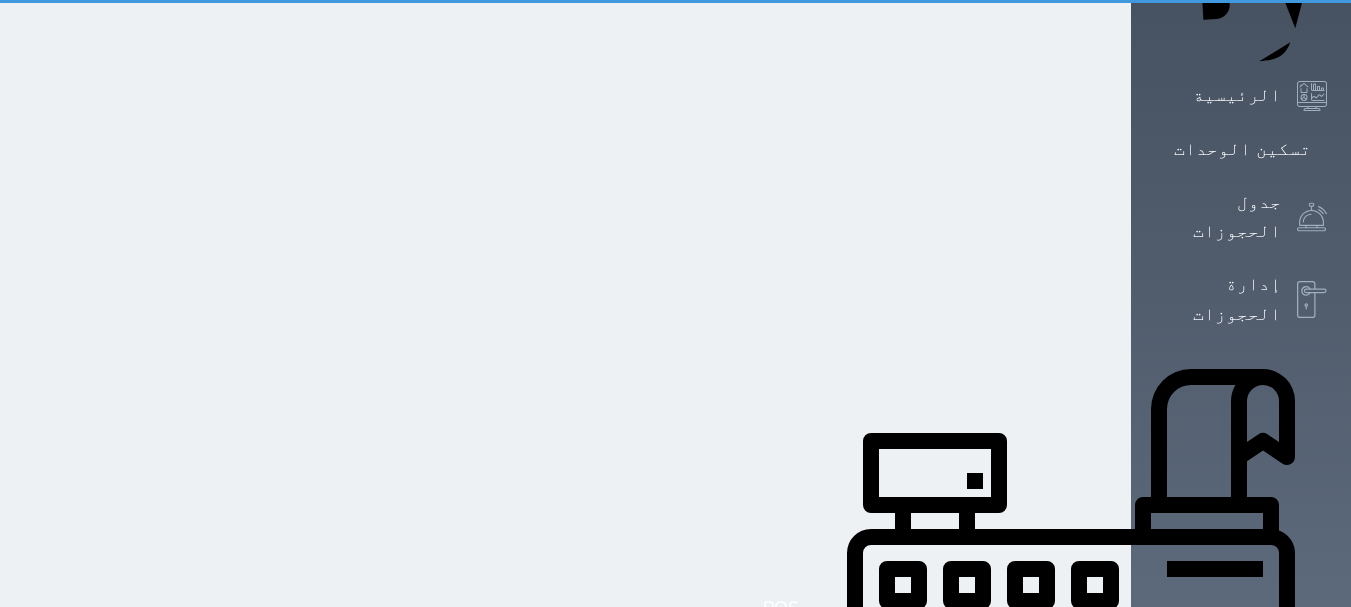 scroll, scrollTop: 45, scrollLeft: 0, axis: vertical 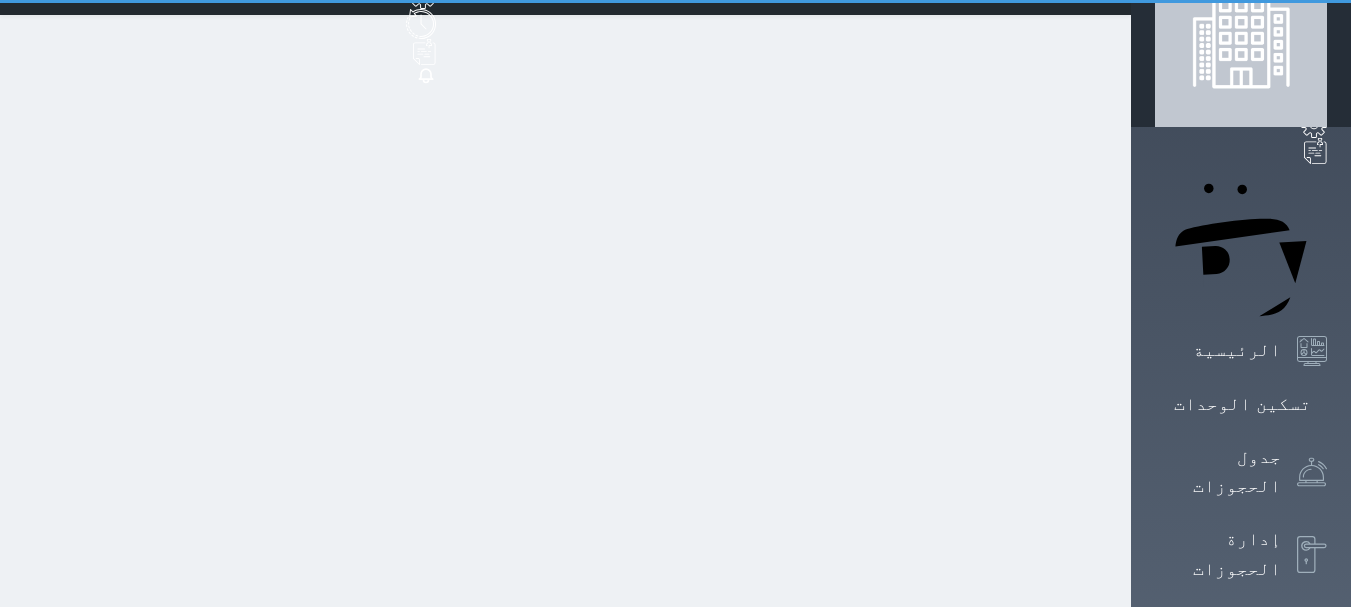 select on "1" 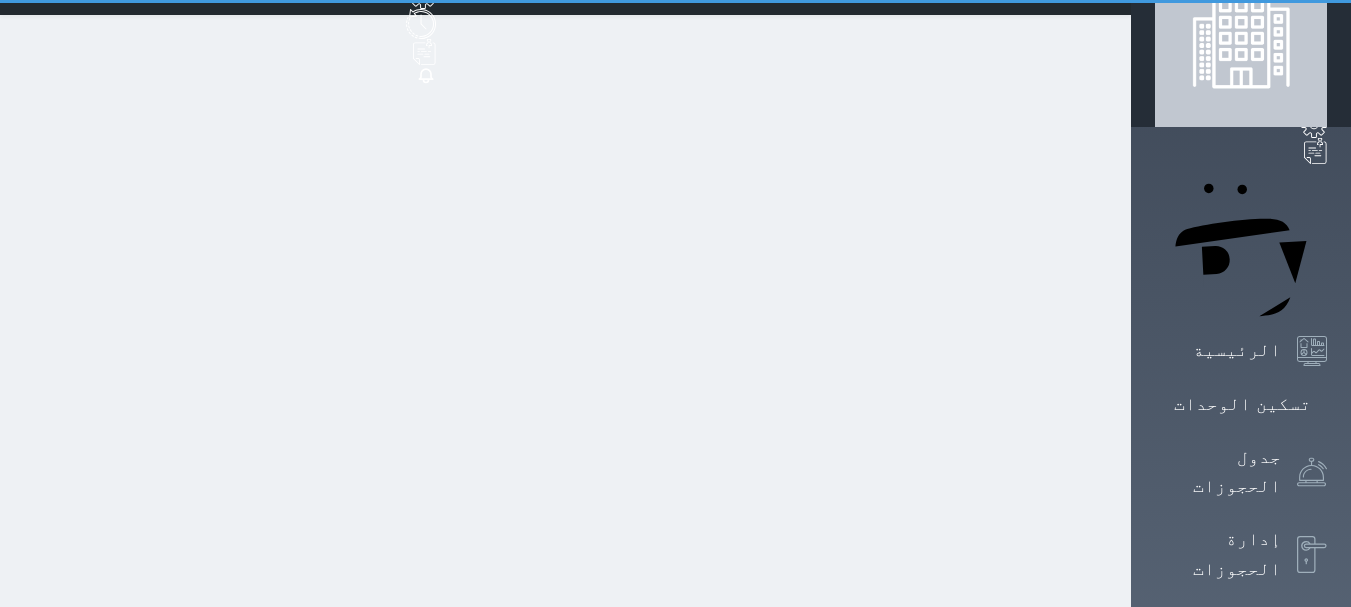 scroll, scrollTop: 0, scrollLeft: 0, axis: both 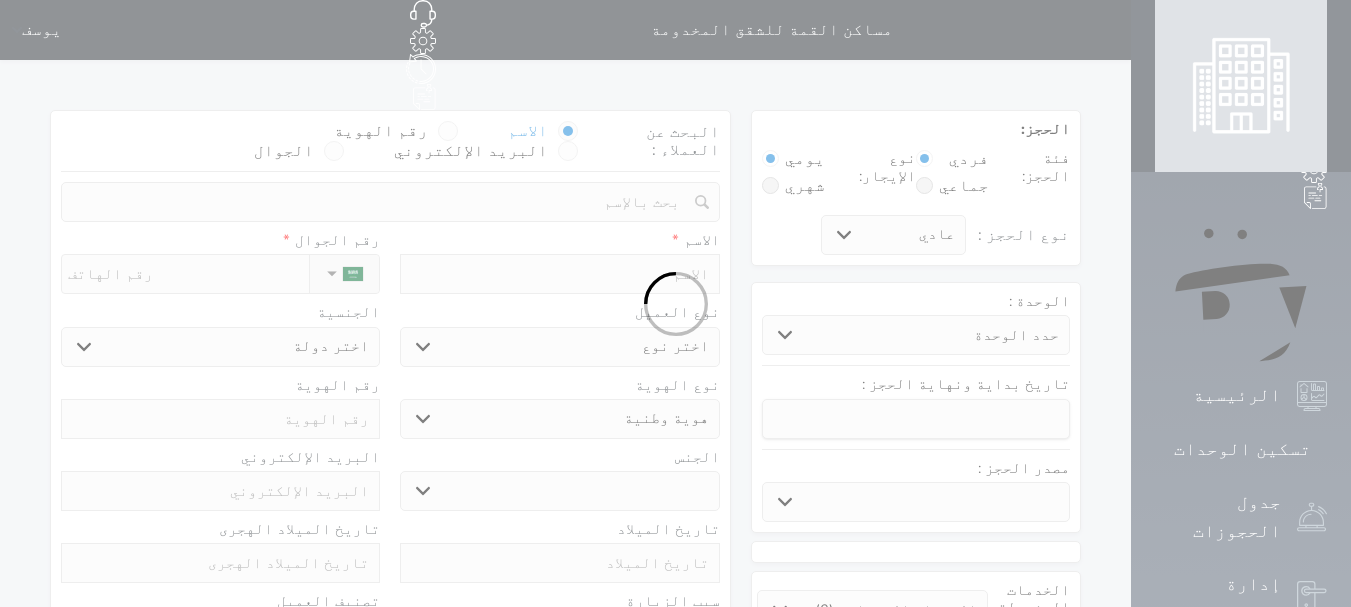 select 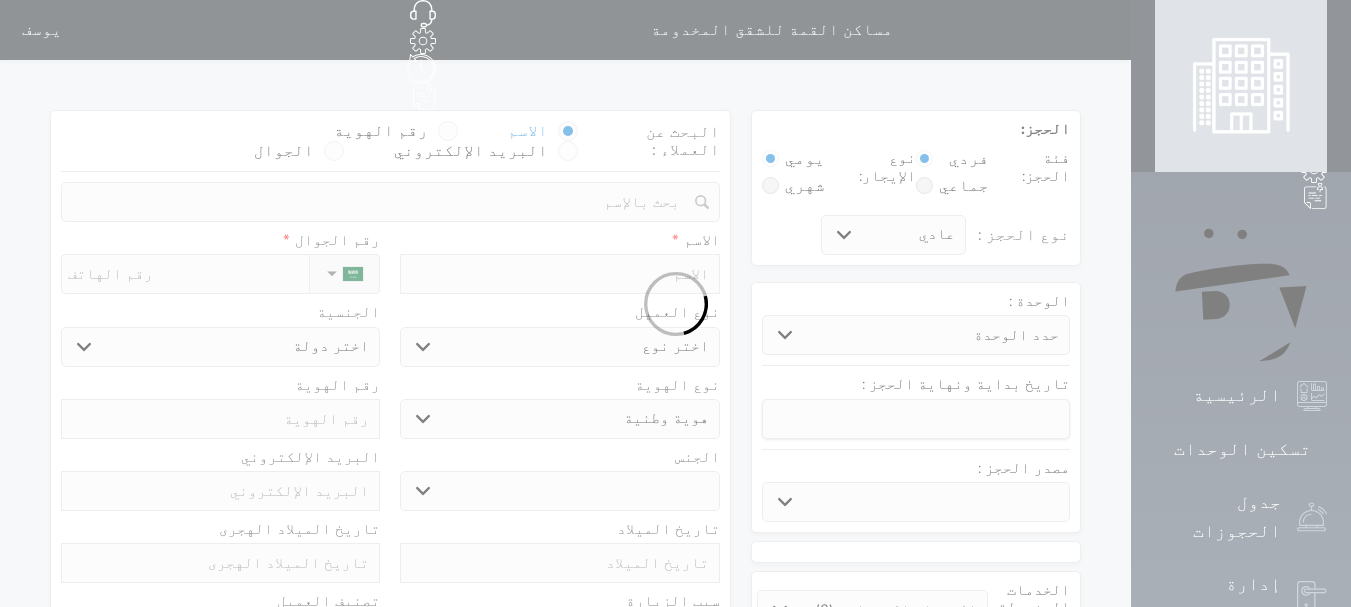 select 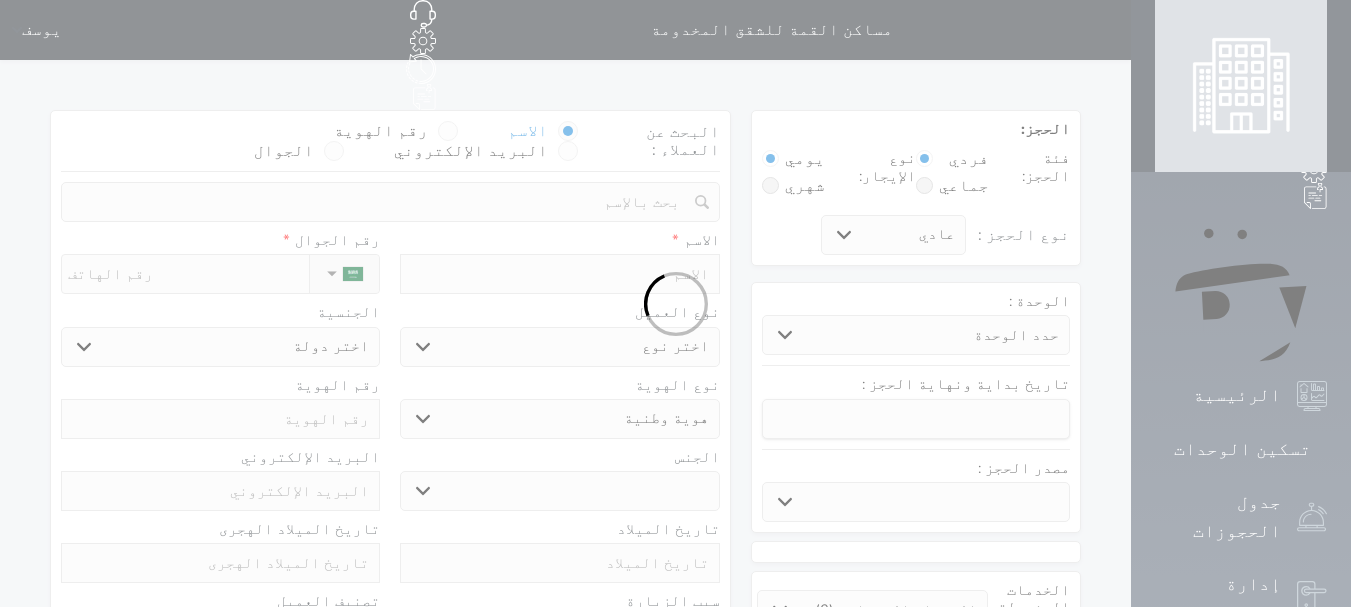 select 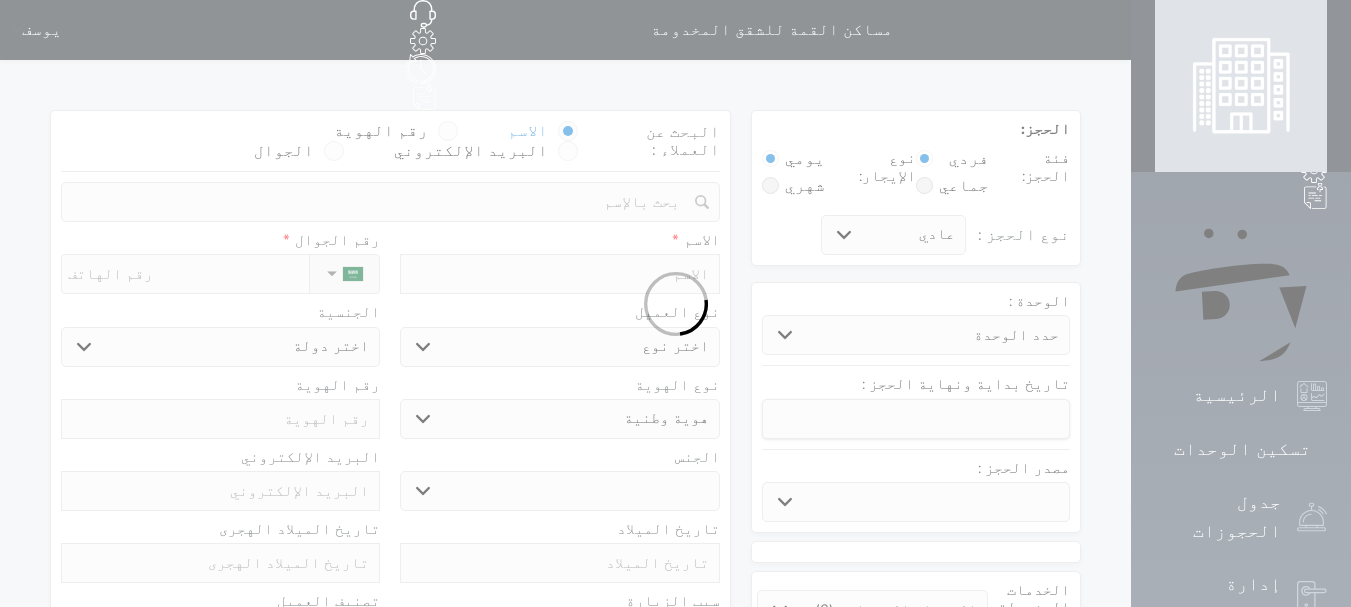 select 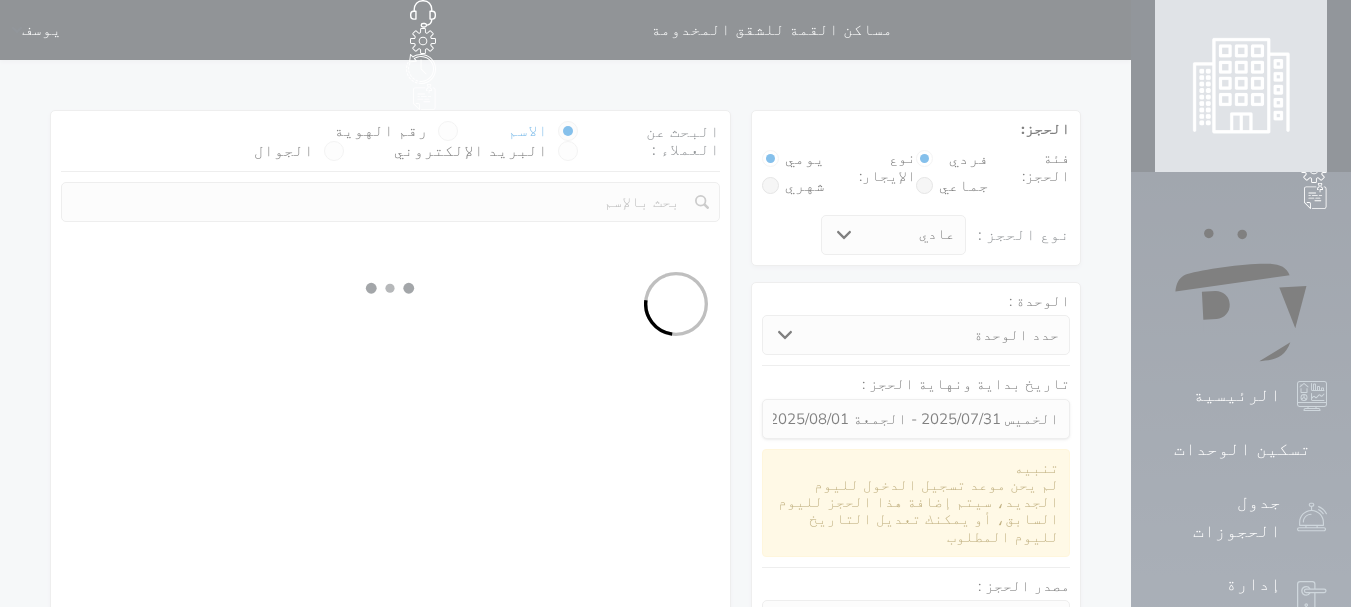 select 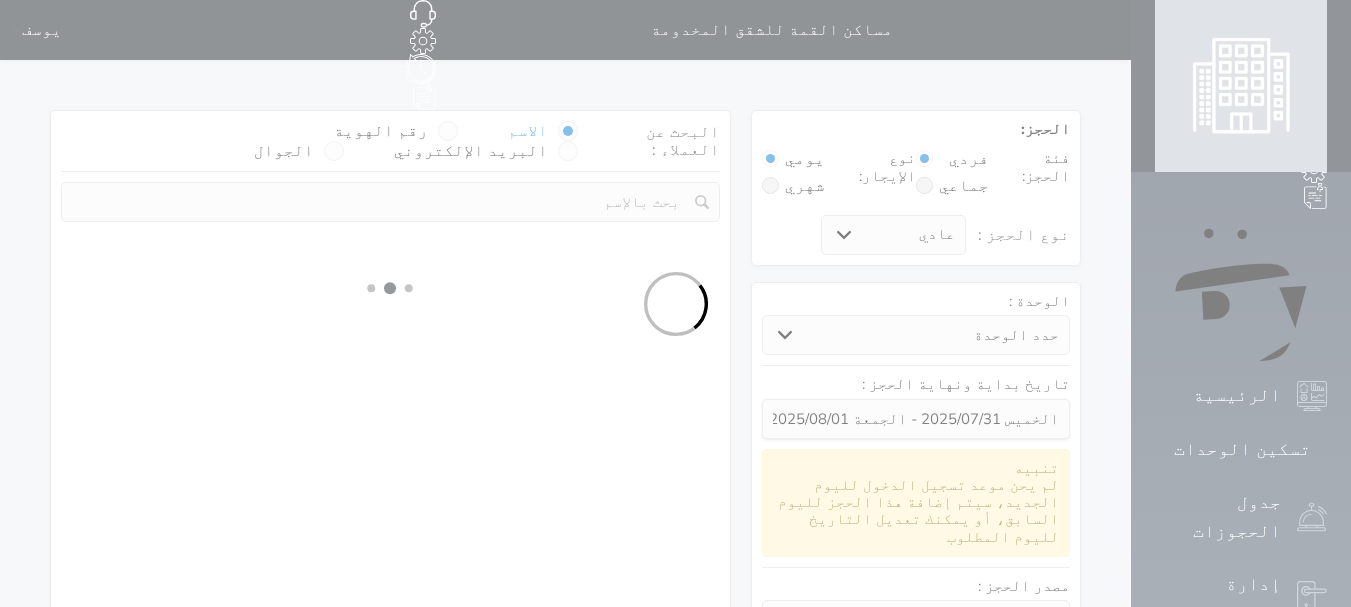 select on "1" 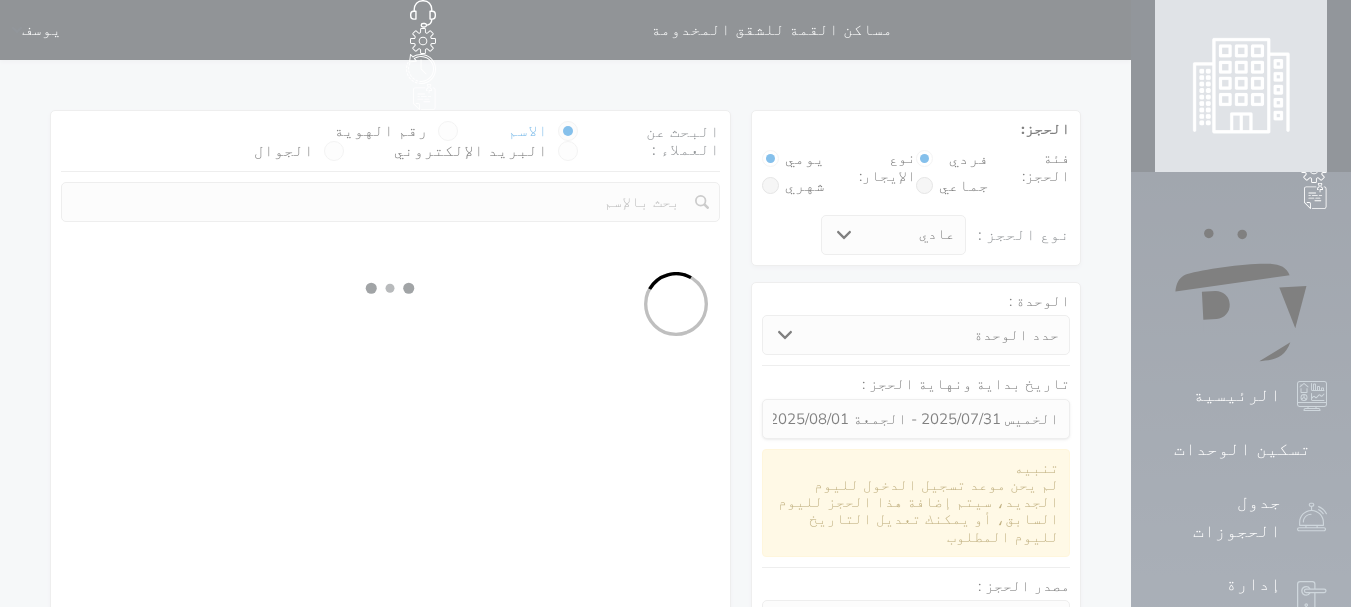 select on "113" 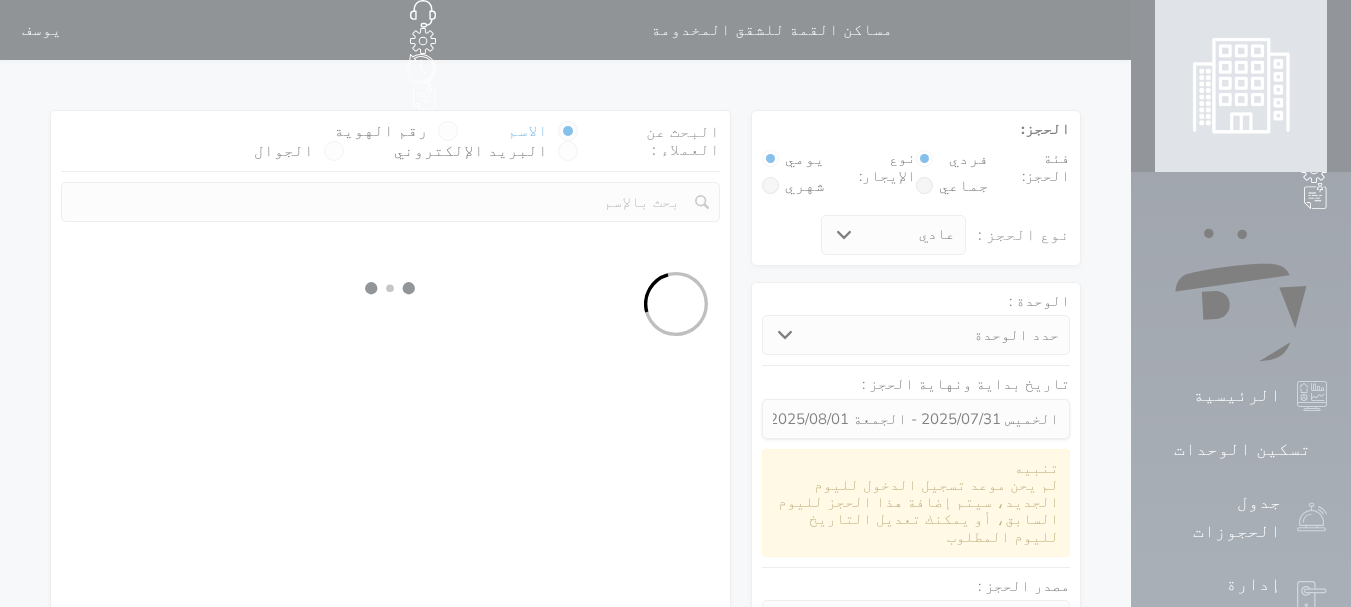 select on "1" 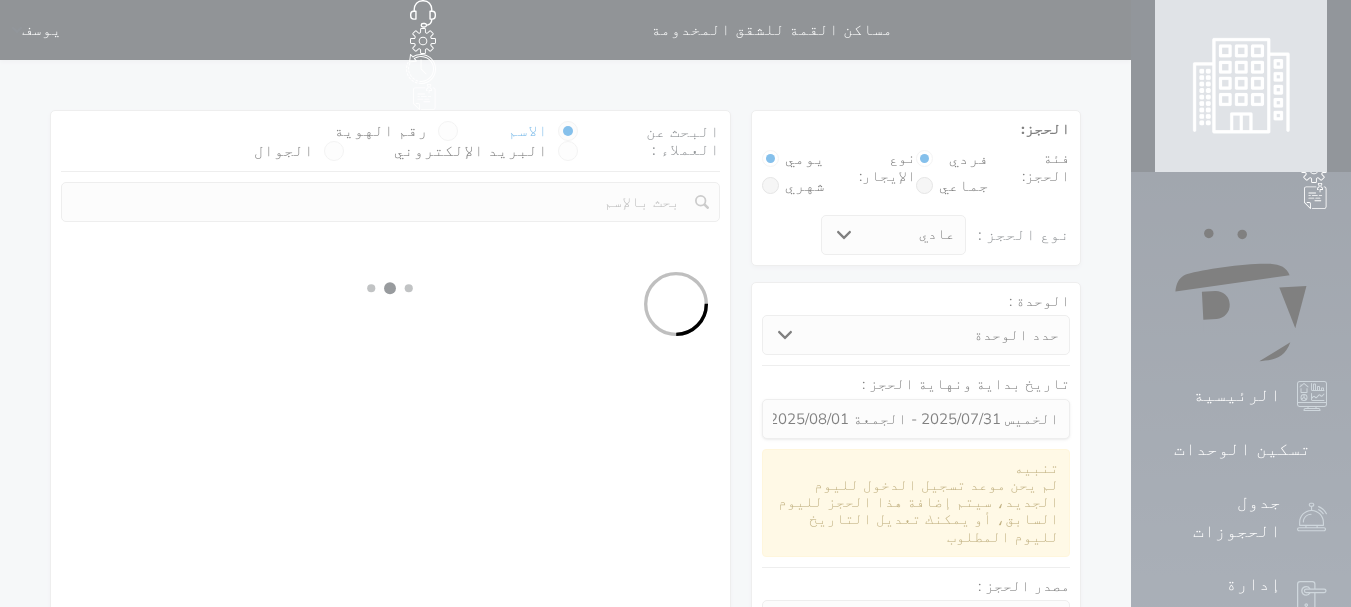 select 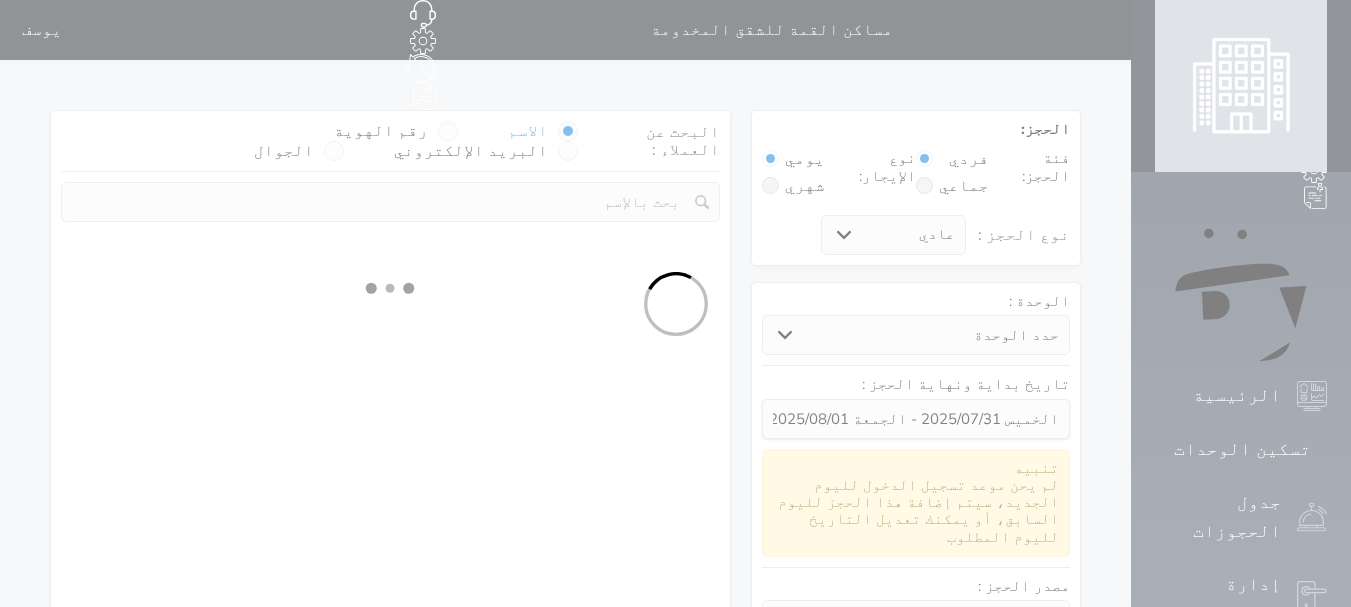 select on "7" 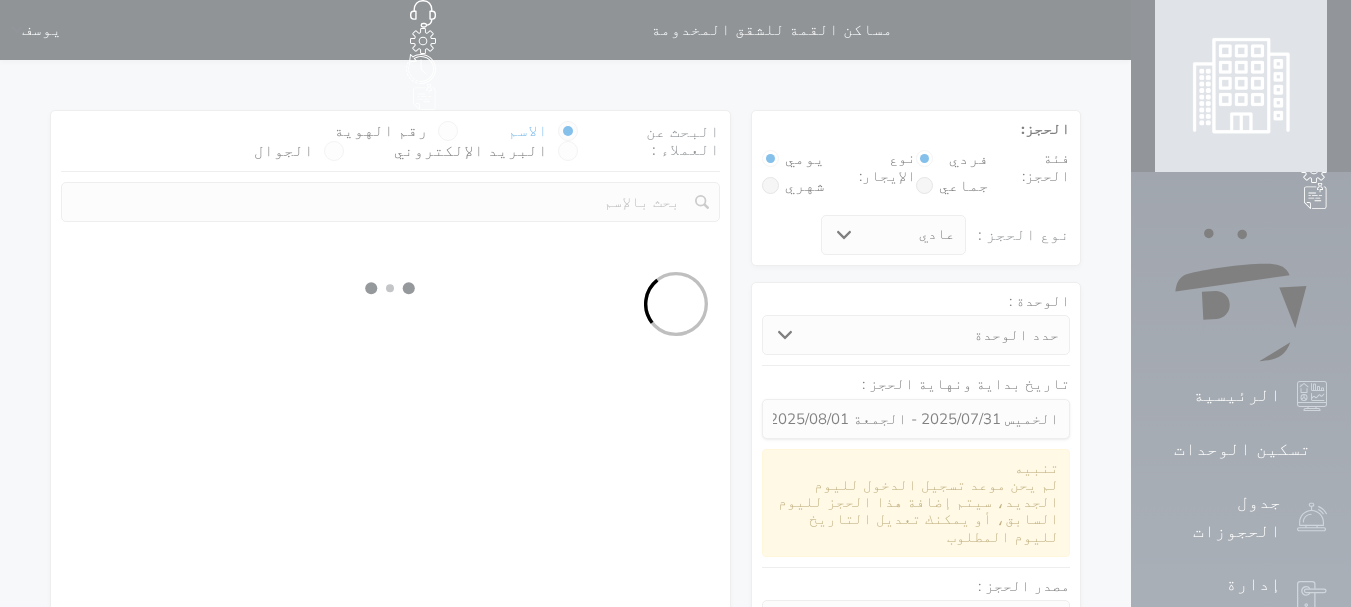 select 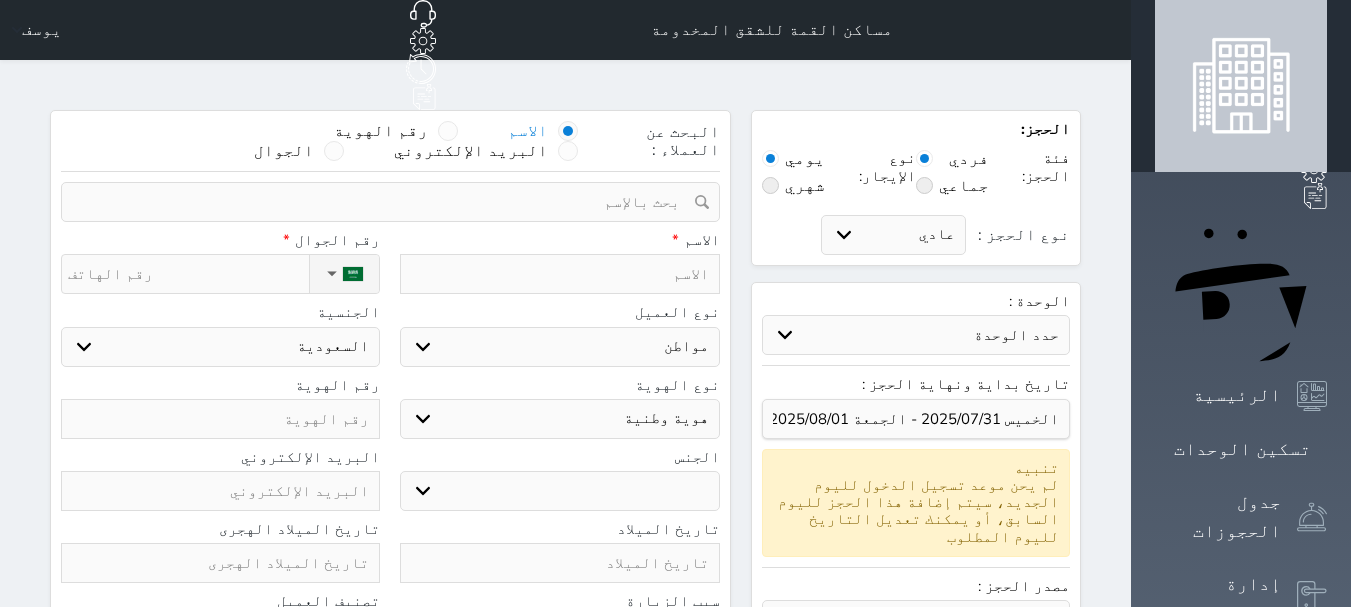 select 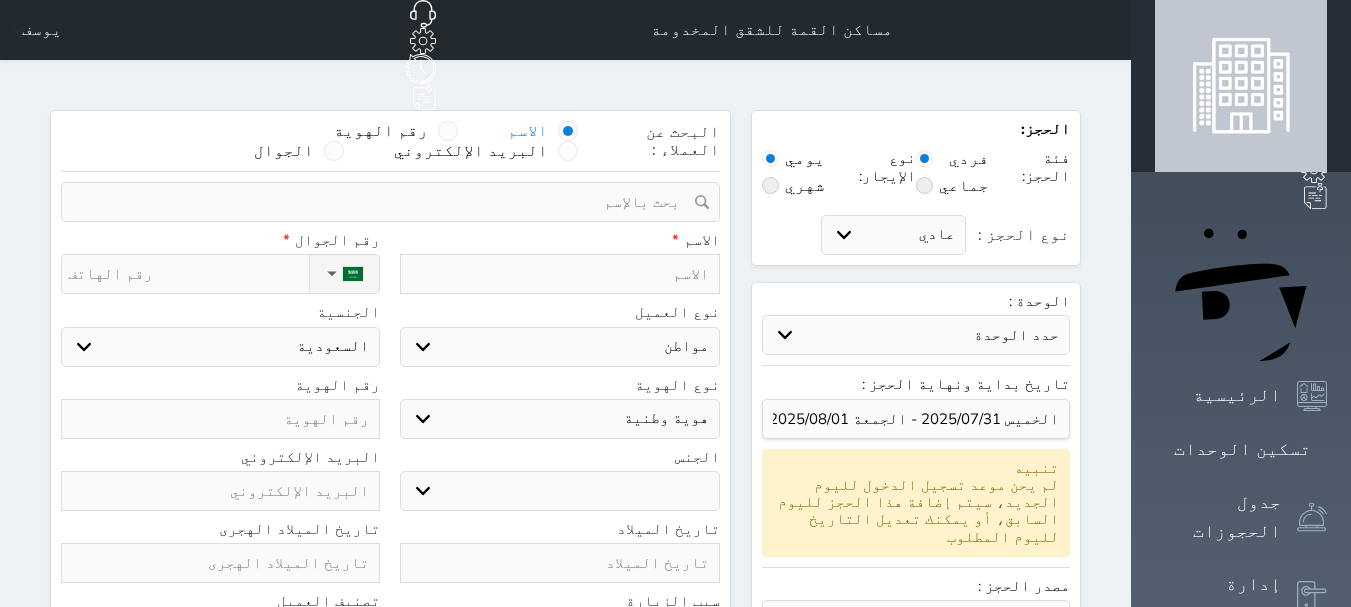 select 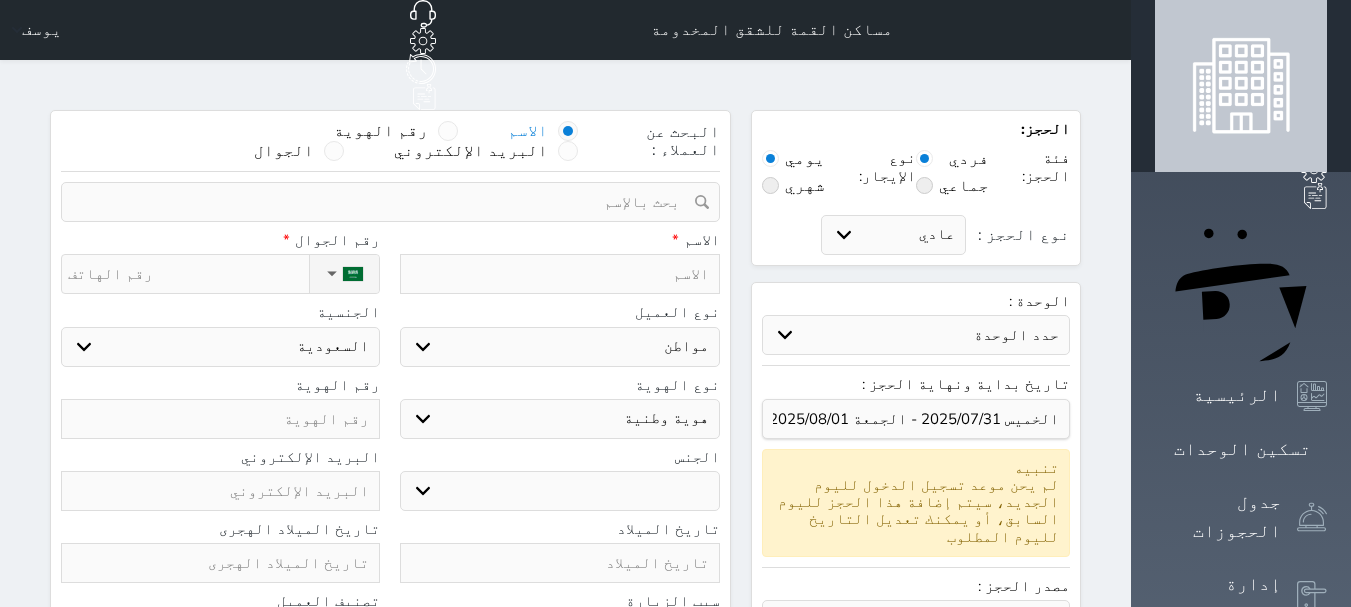 click on "البحث عن العملاء :        الاسم       رقم الهوية       البريد الإلكتروني       الجوال" at bounding box center (390, 146) 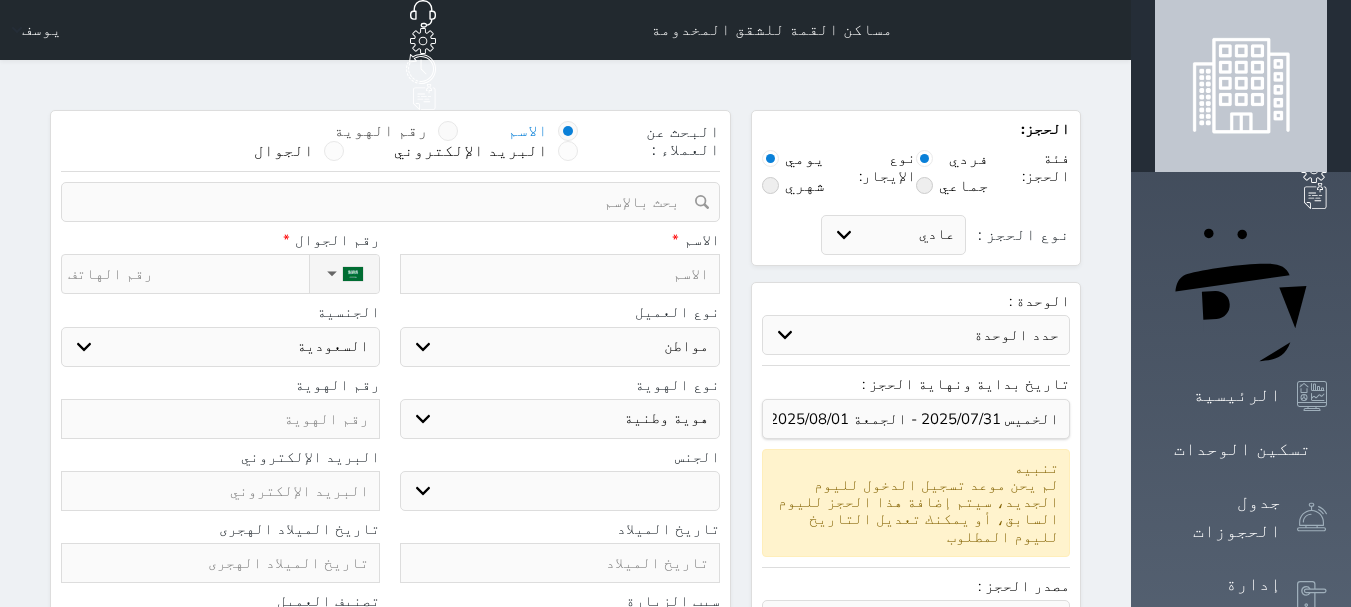 click at bounding box center (448, 131) 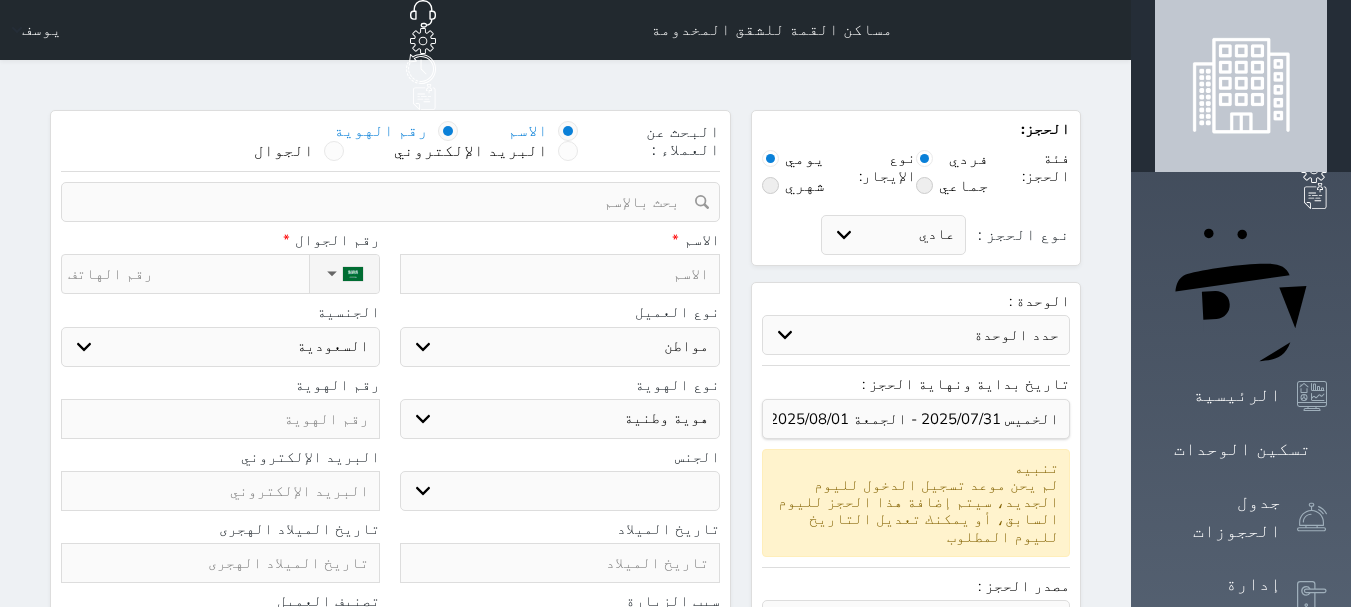 select 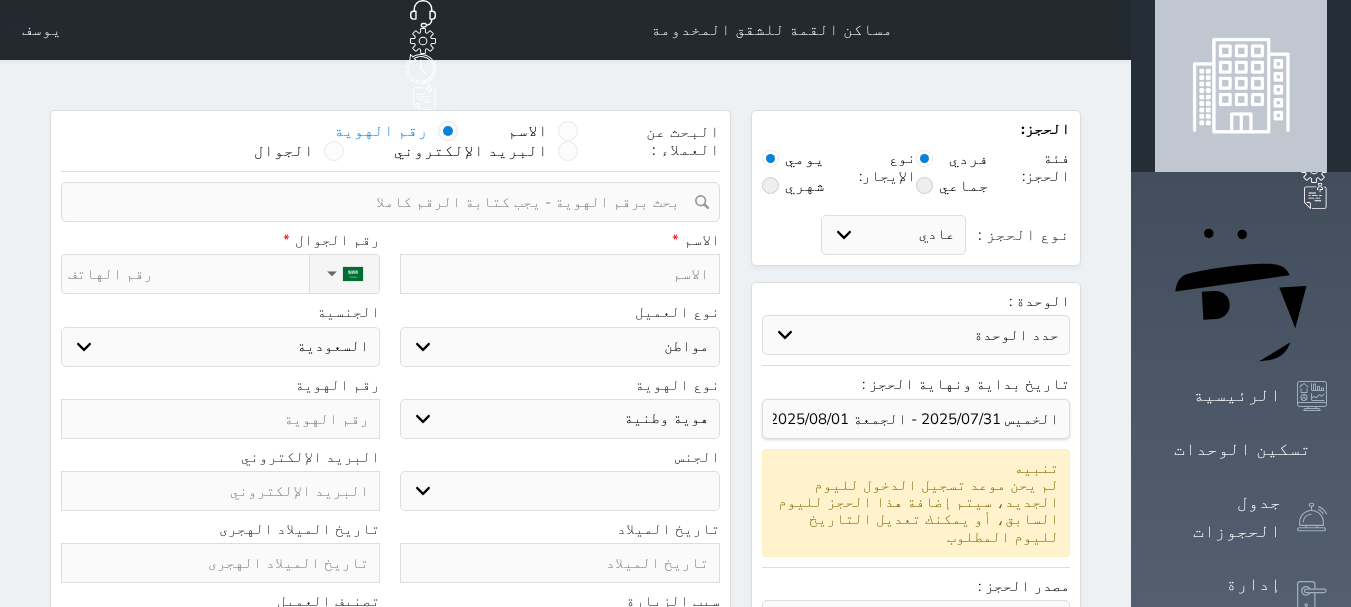 click at bounding box center (383, 202) 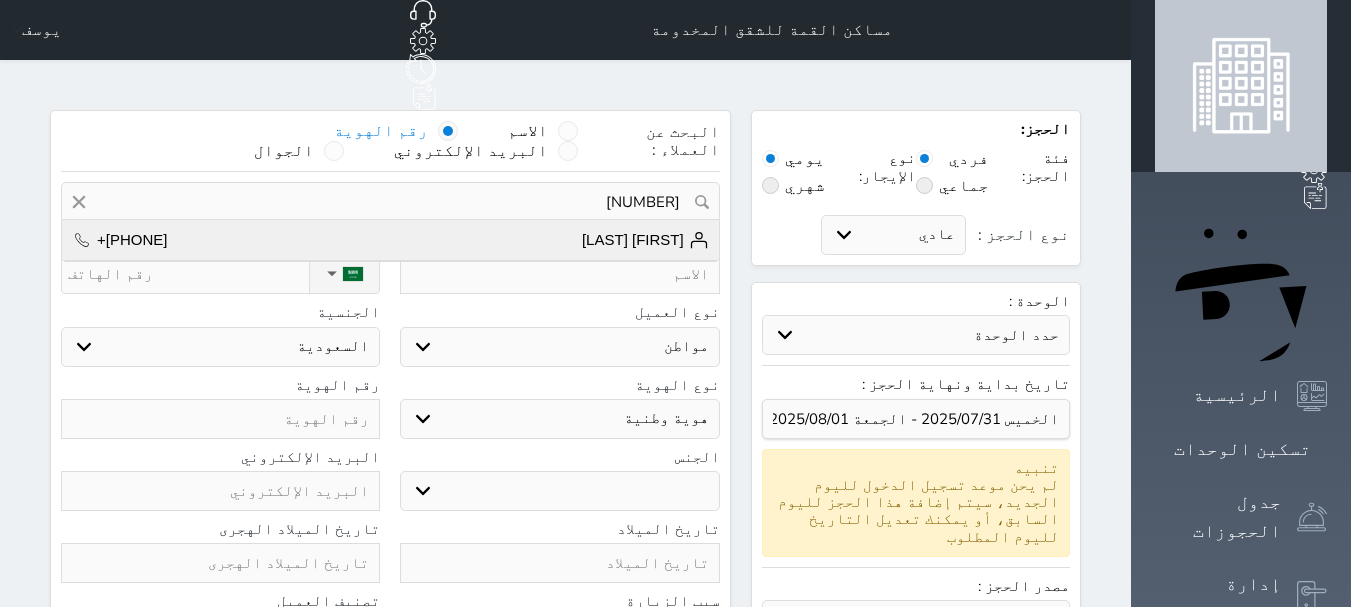 click on "[FIRST] [LAST]" at bounding box center [645, 240] 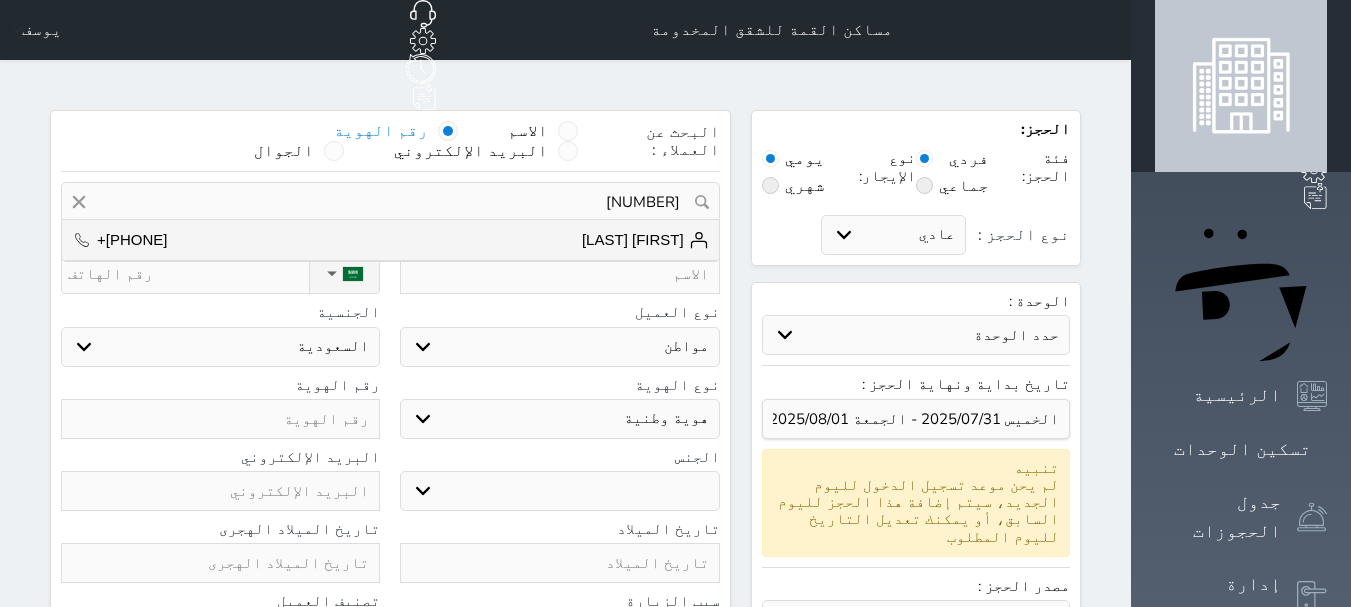 type on "[FIRST] [LAST] || +[PHONE]" 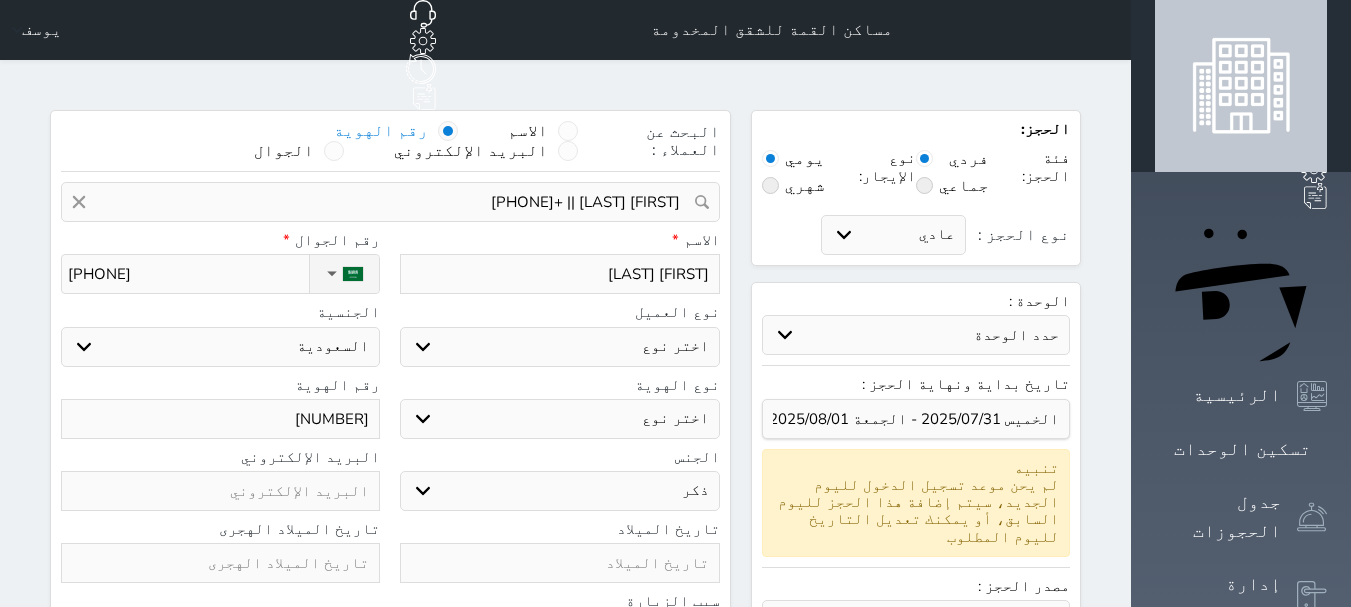 select 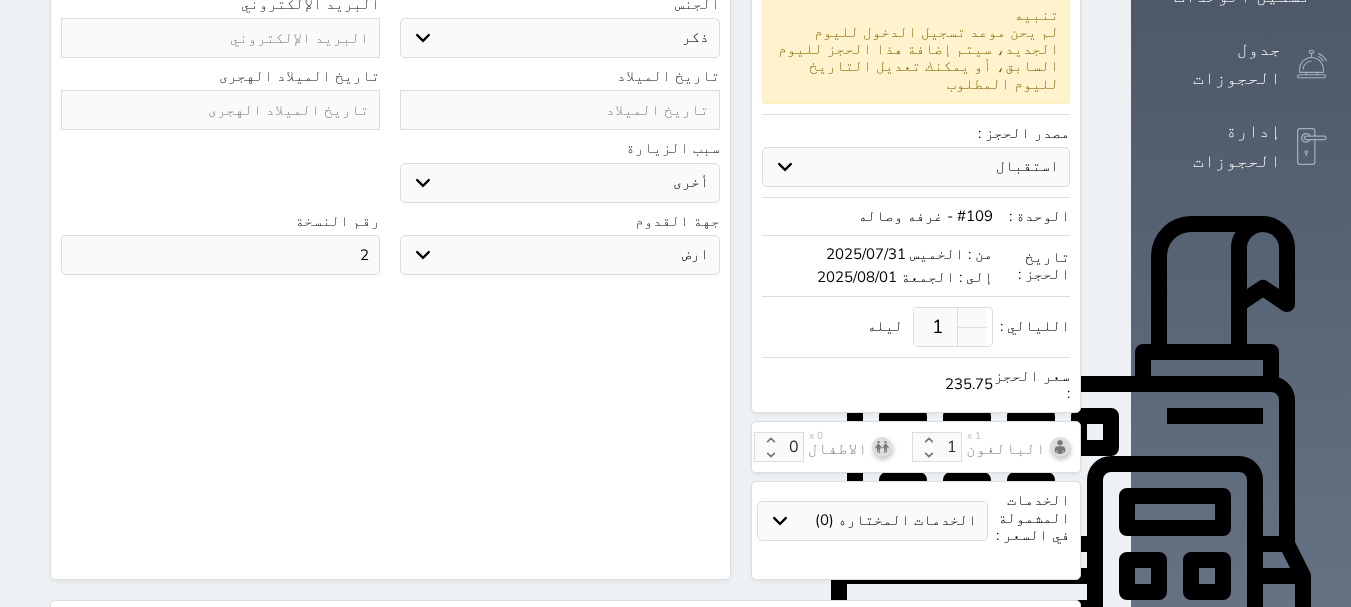 scroll, scrollTop: 700, scrollLeft: 0, axis: vertical 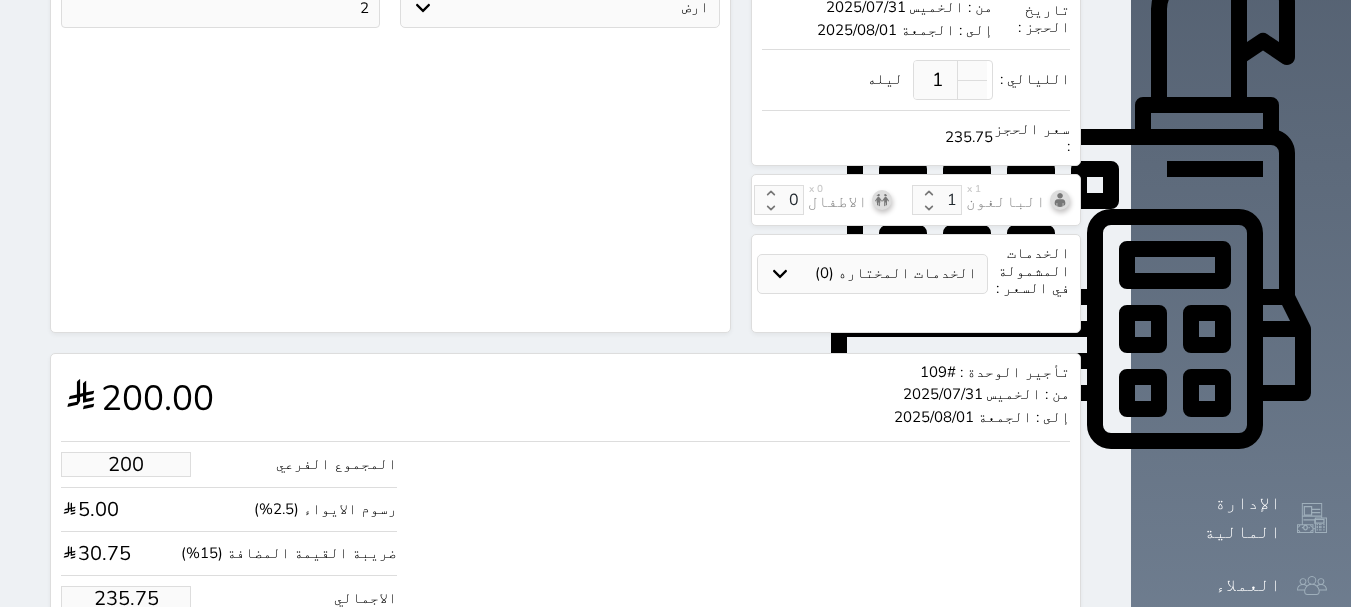 click on "200" at bounding box center (126, 464) 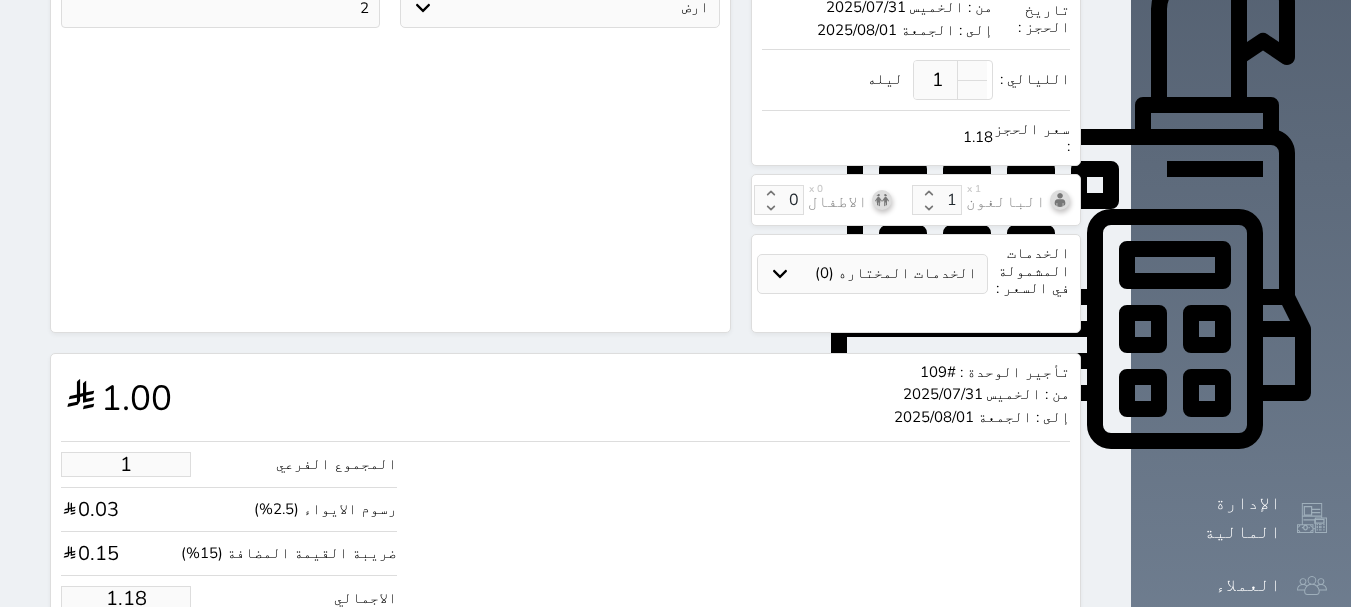 type on "18" 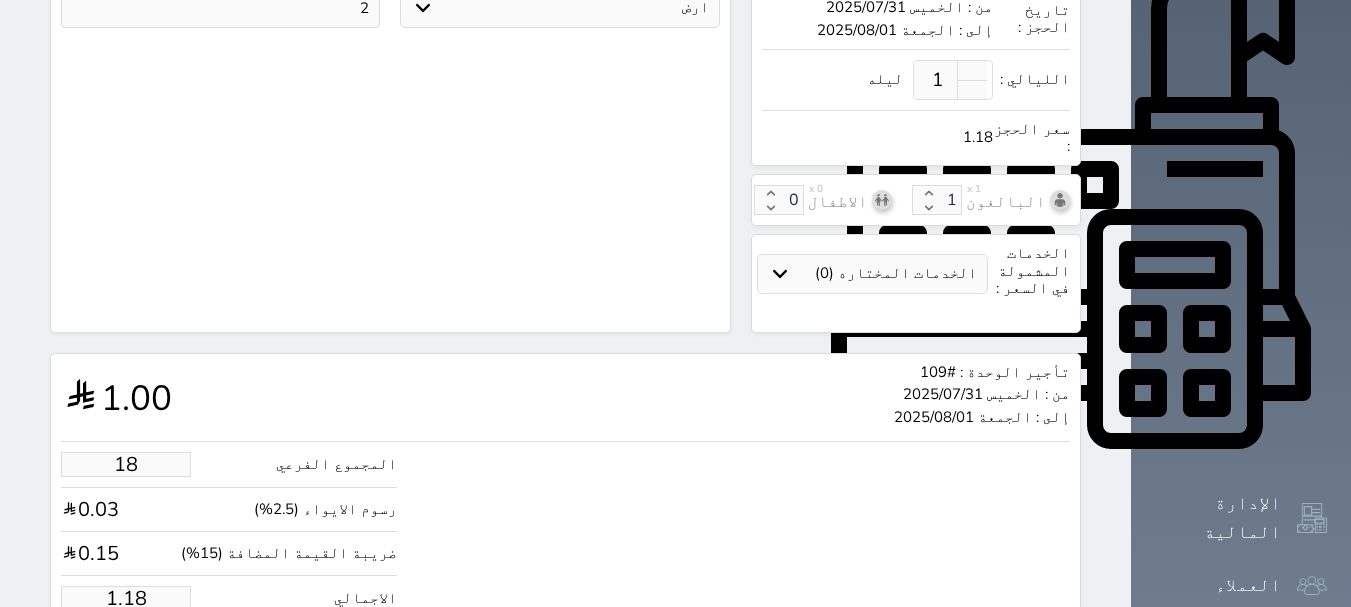 type on "21.22" 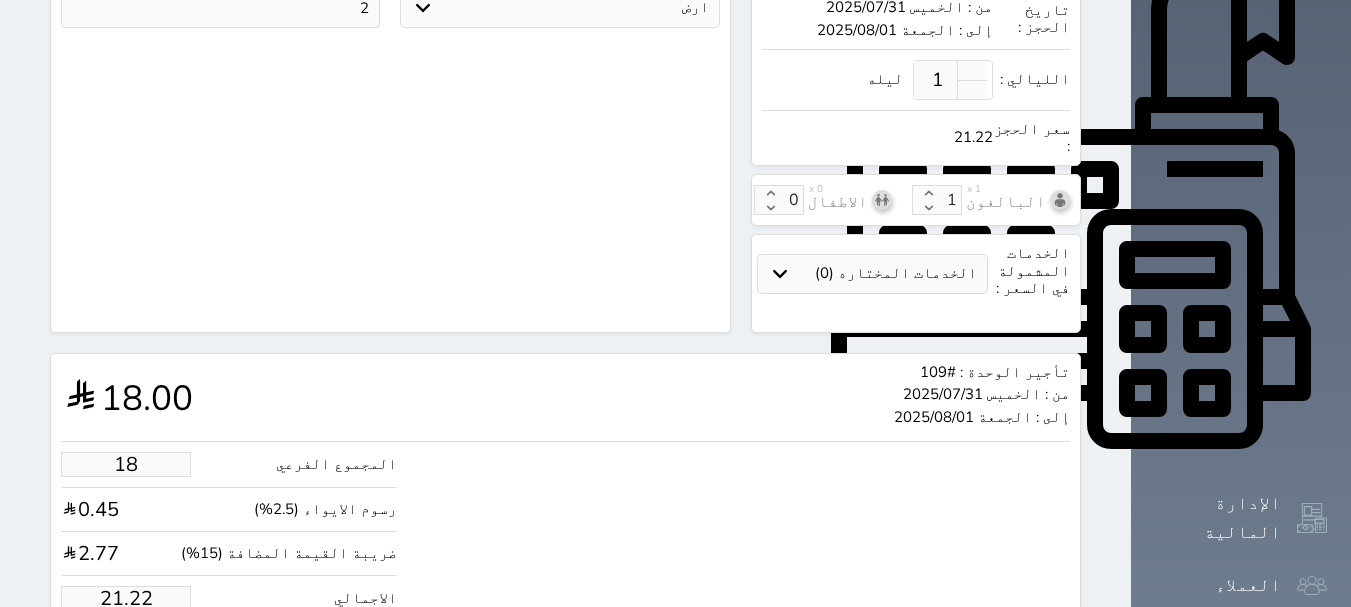 type on "180" 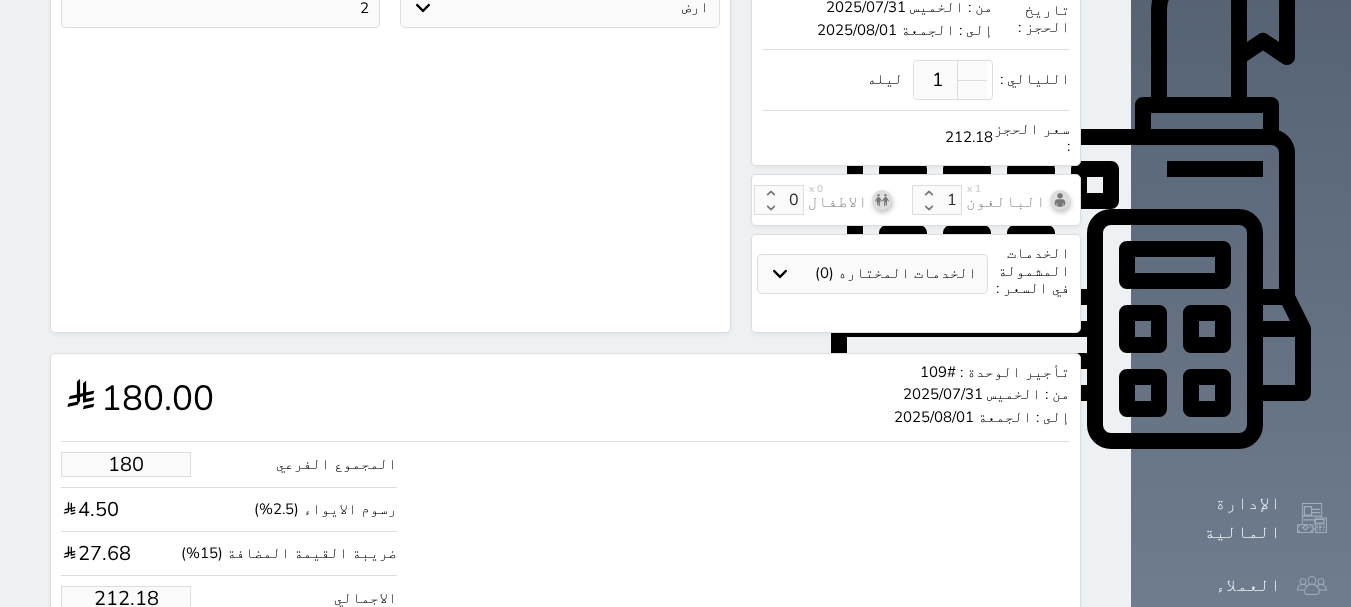 type on "180.00" 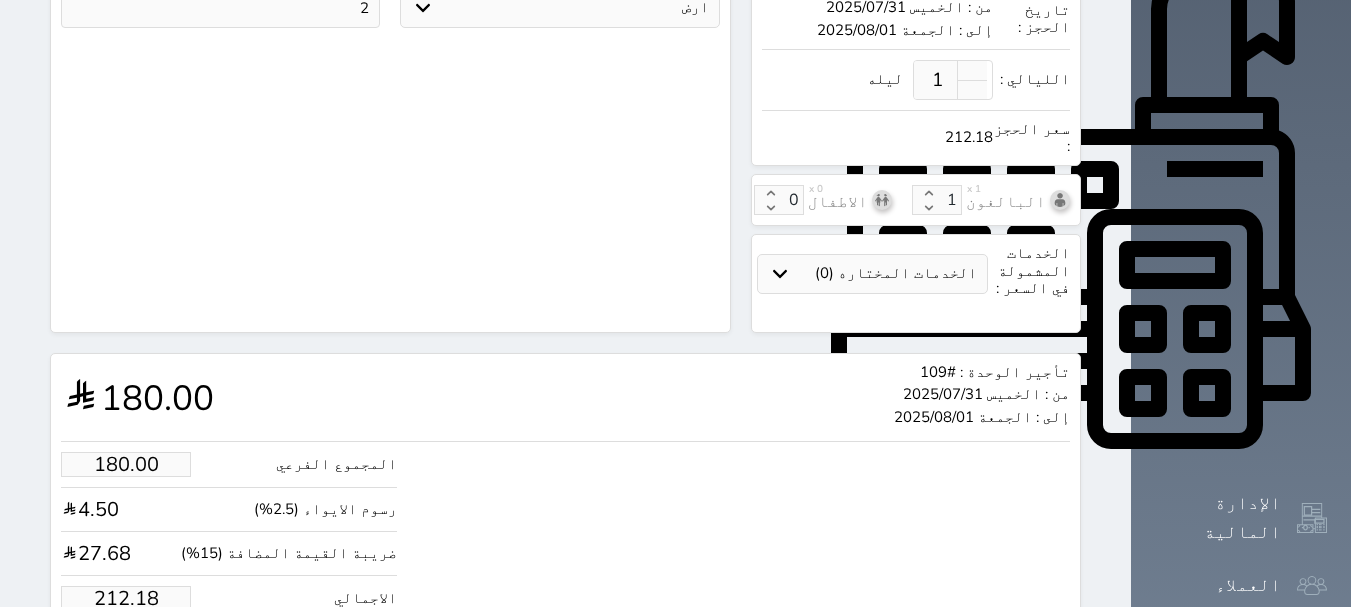 click on "حجز" at bounding box center (149, 659) 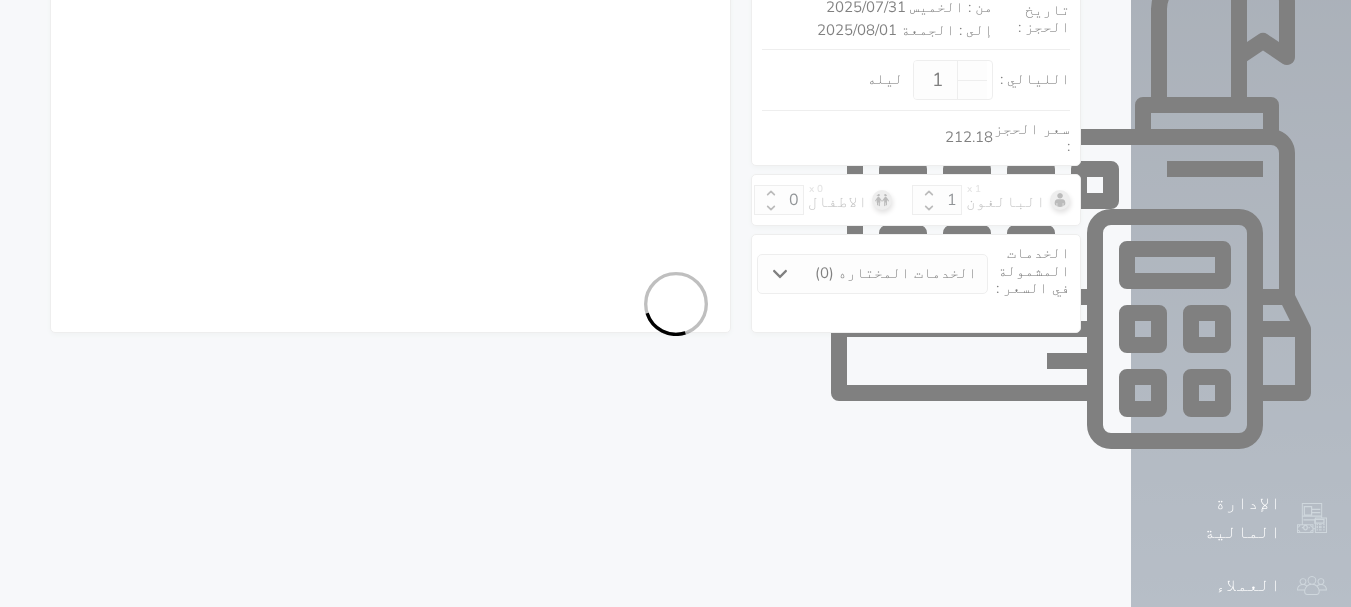 select on "113" 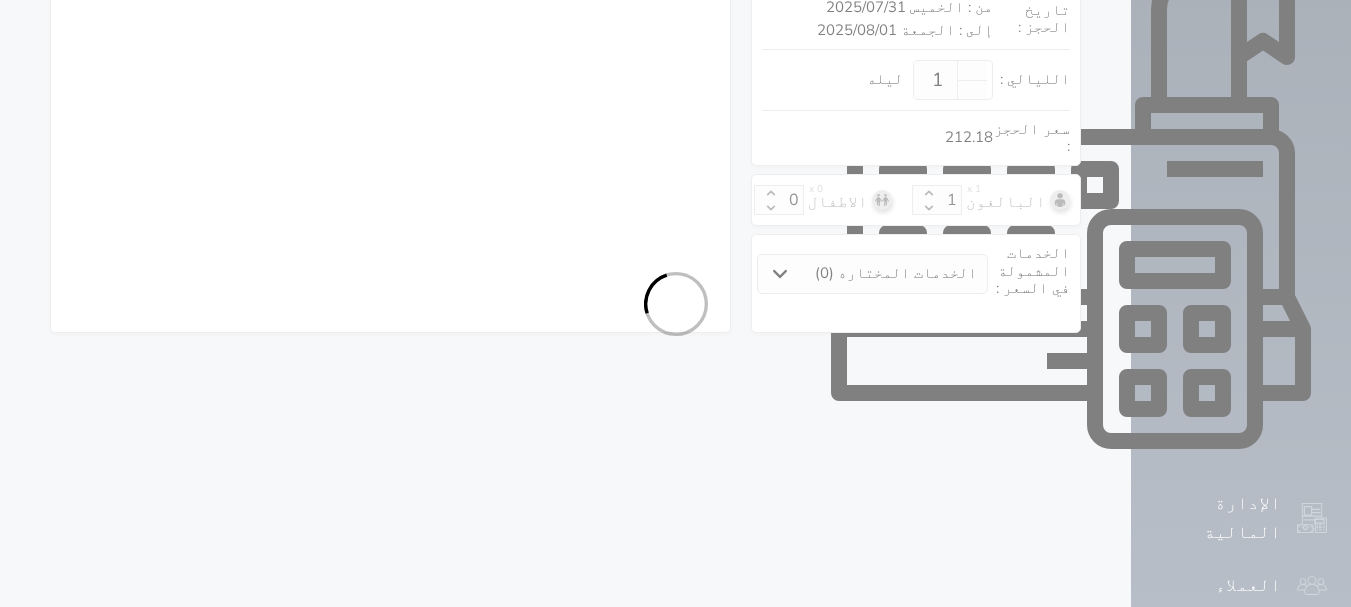 select on "7" 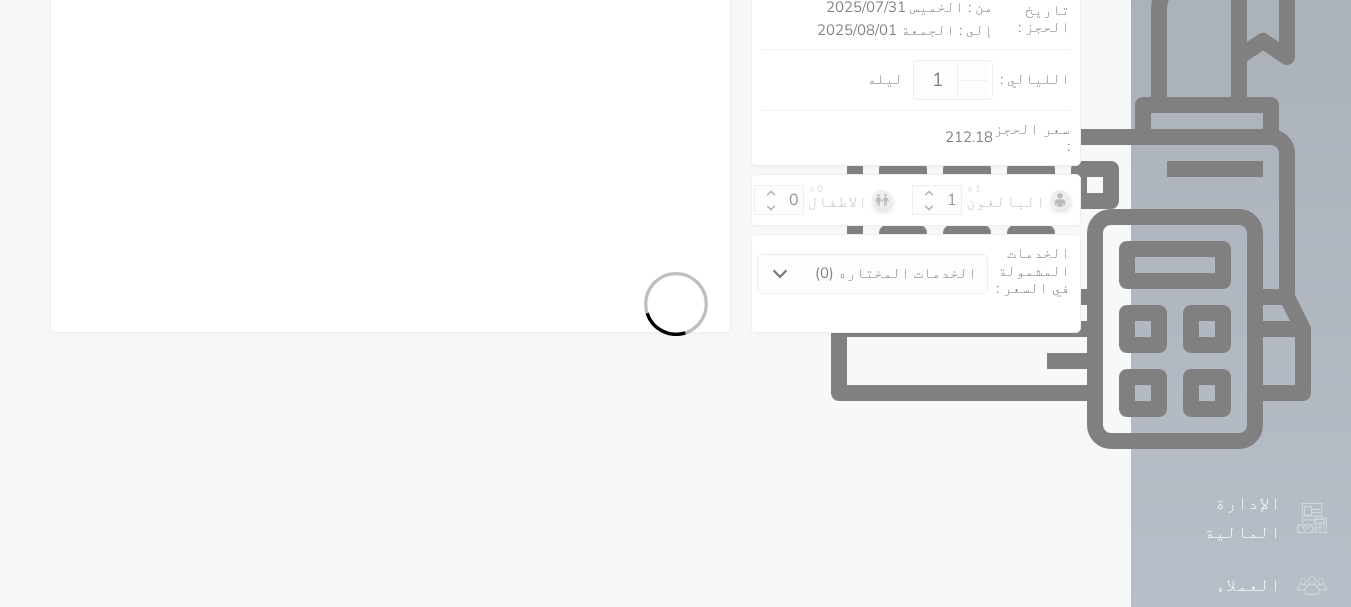 select on "9" 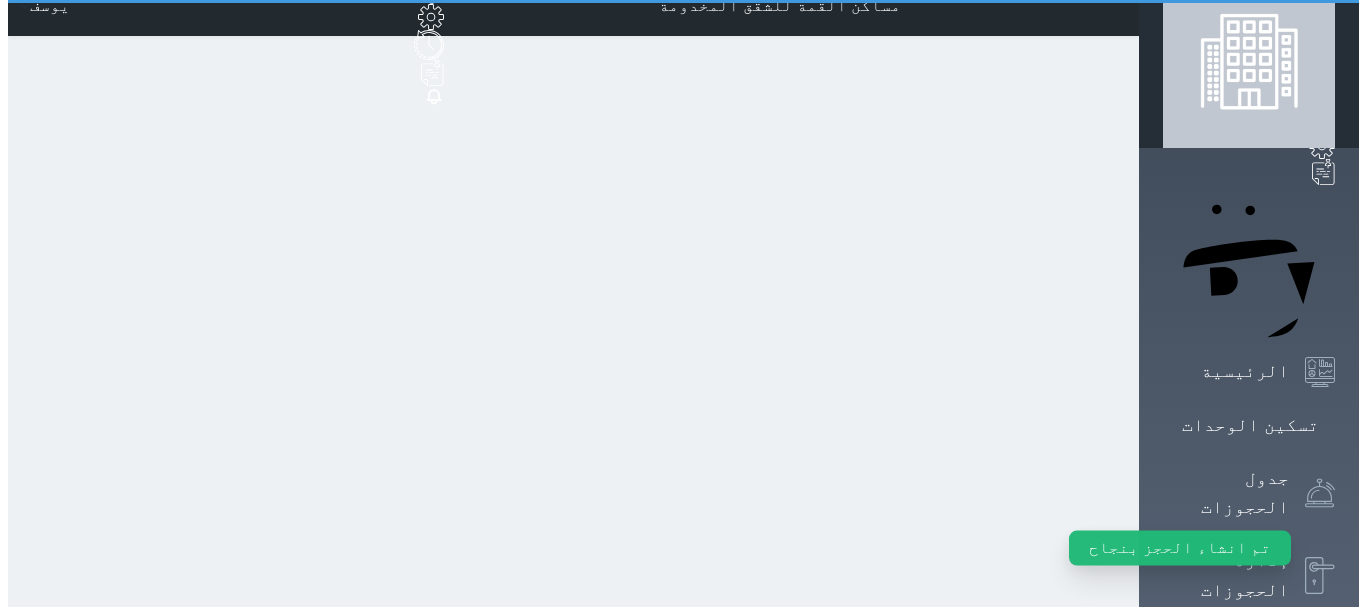 scroll, scrollTop: 0, scrollLeft: 0, axis: both 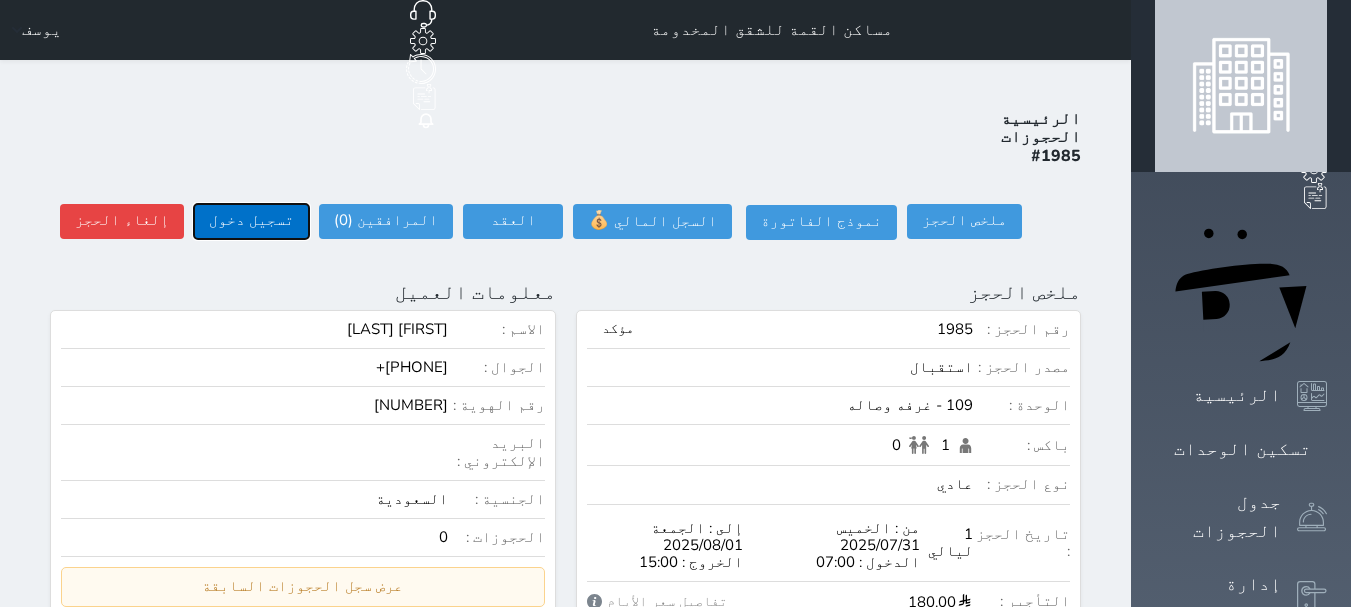 click on "تسجيل دخول" at bounding box center (251, 221) 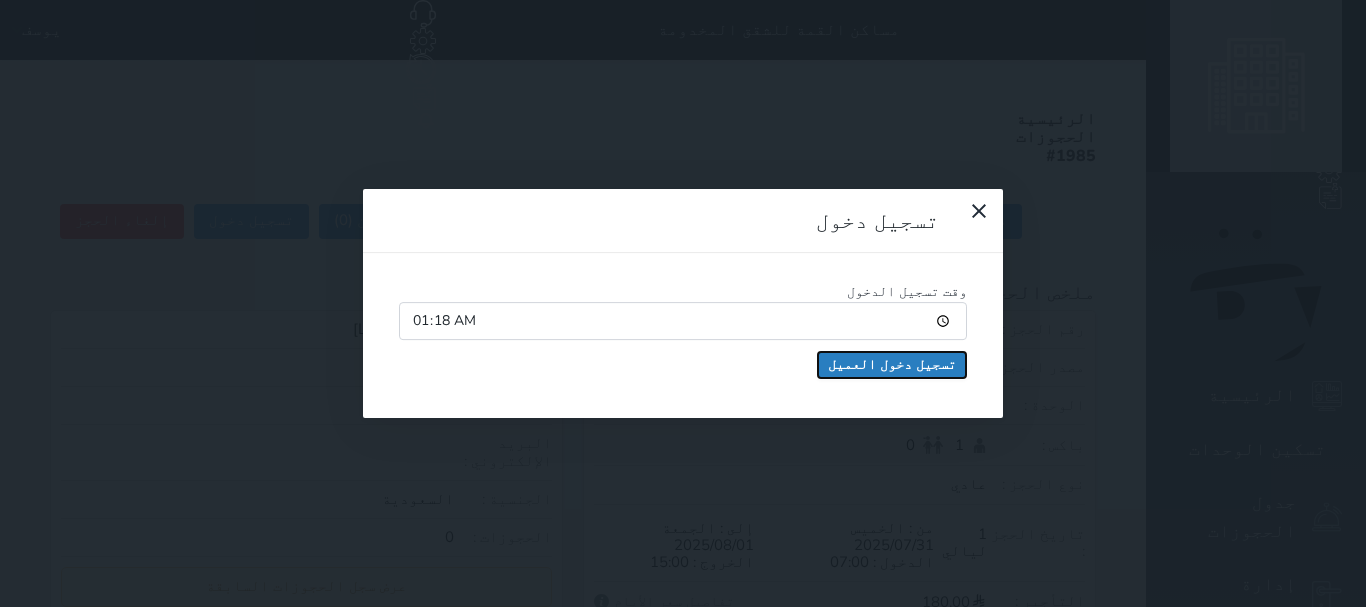drag, startPoint x: 776, startPoint y: 189, endPoint x: 765, endPoint y: 191, distance: 11.18034 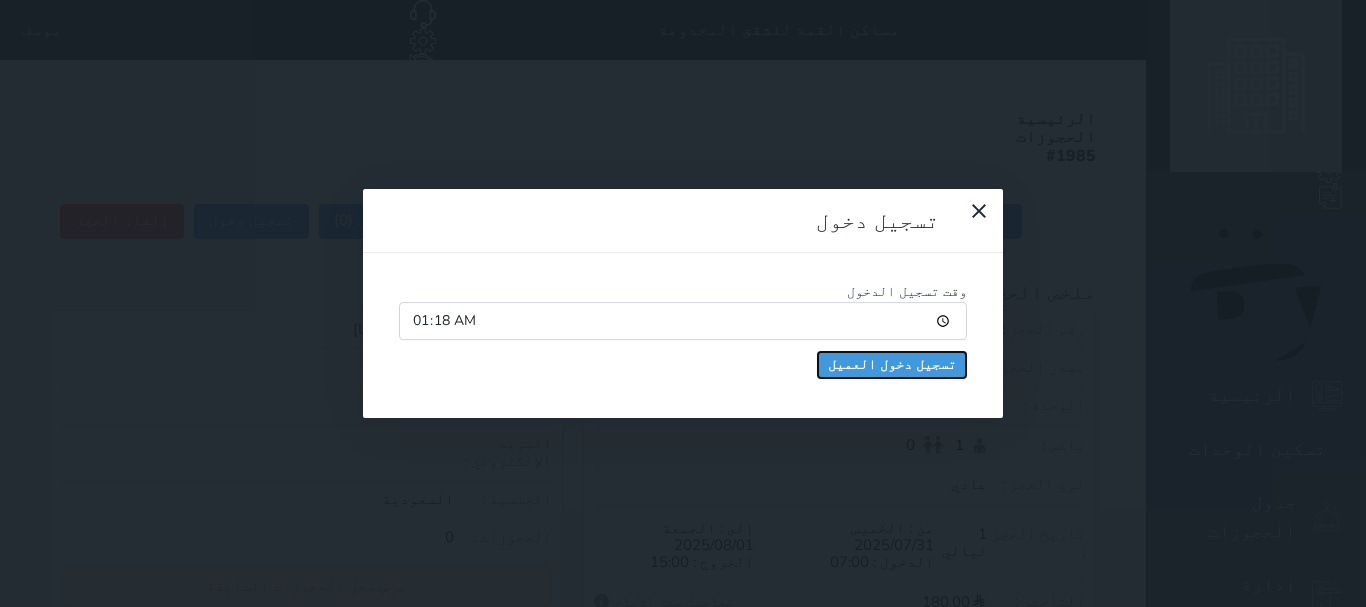 click on "تسجيل دخول العميل" at bounding box center (892, 365) 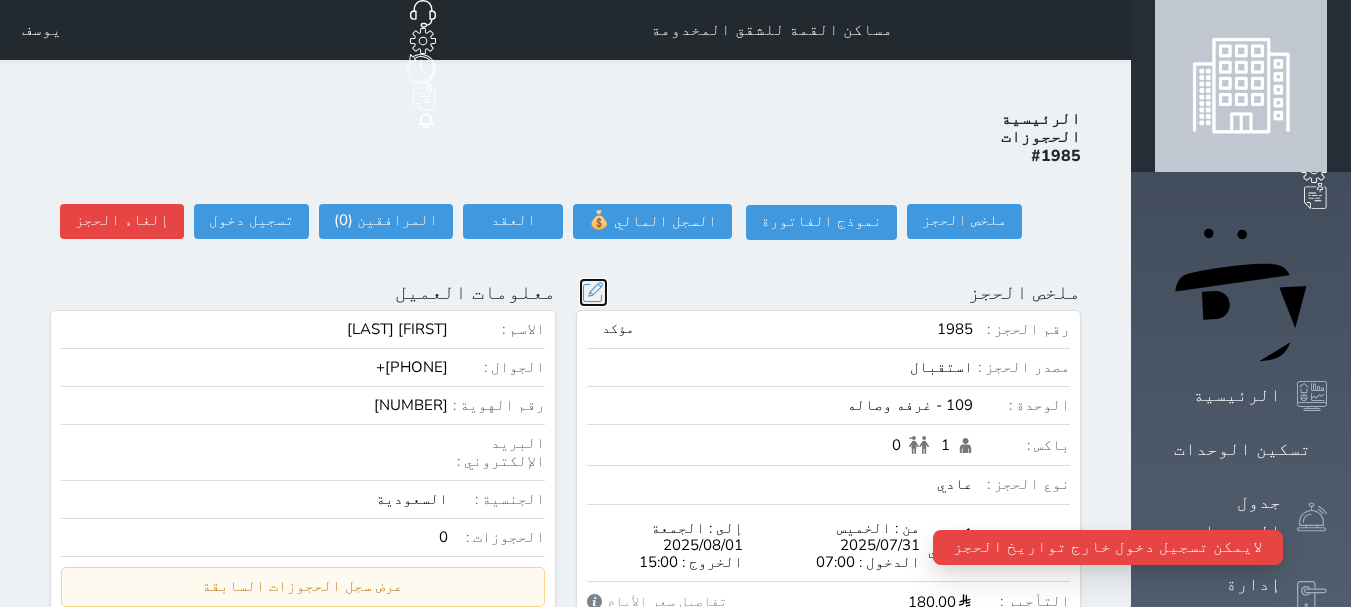 click at bounding box center (593, 292) 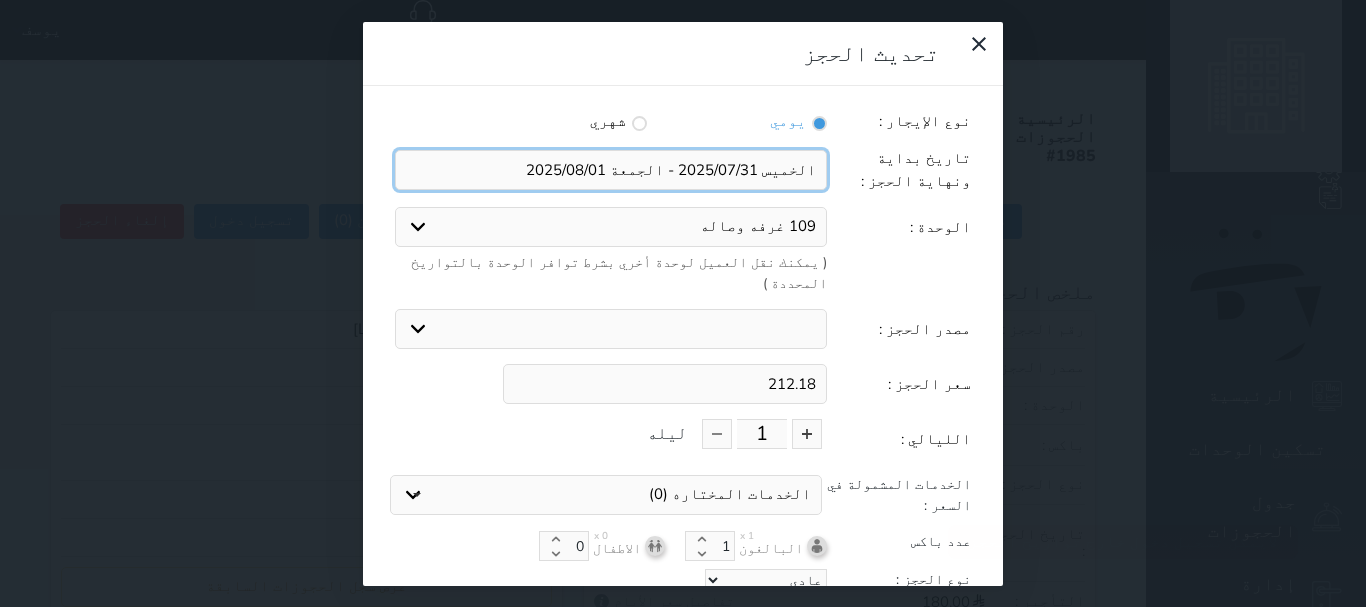click at bounding box center (611, 170) 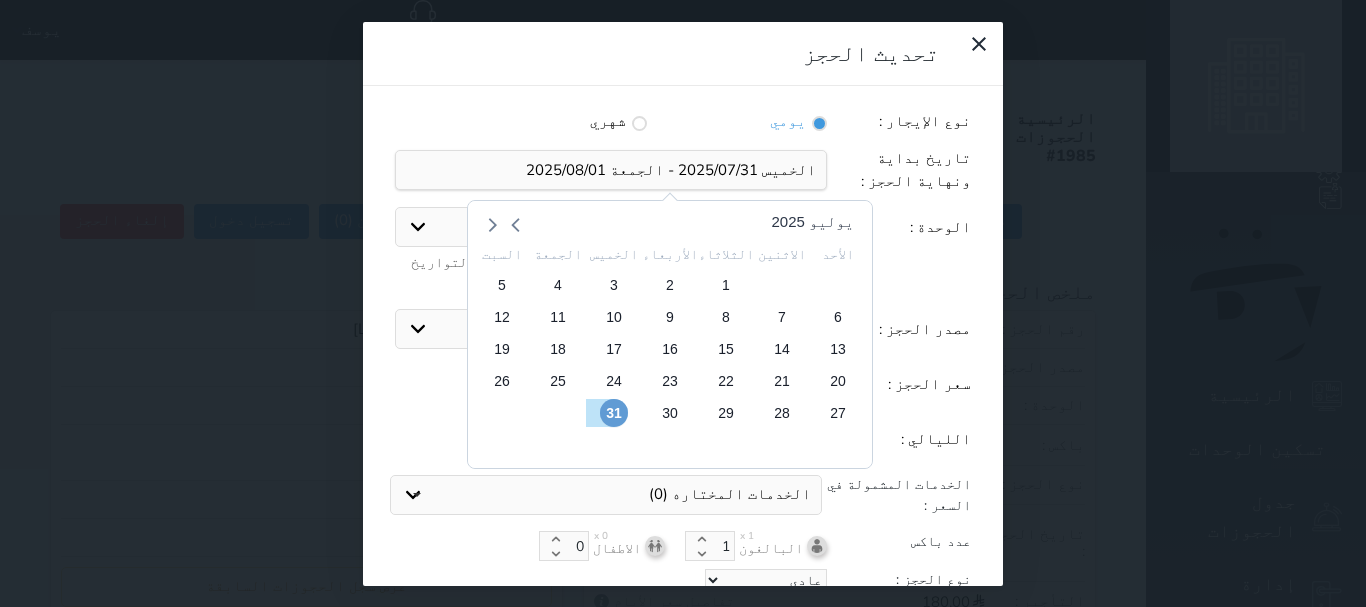 click on "31" at bounding box center [614, 413] 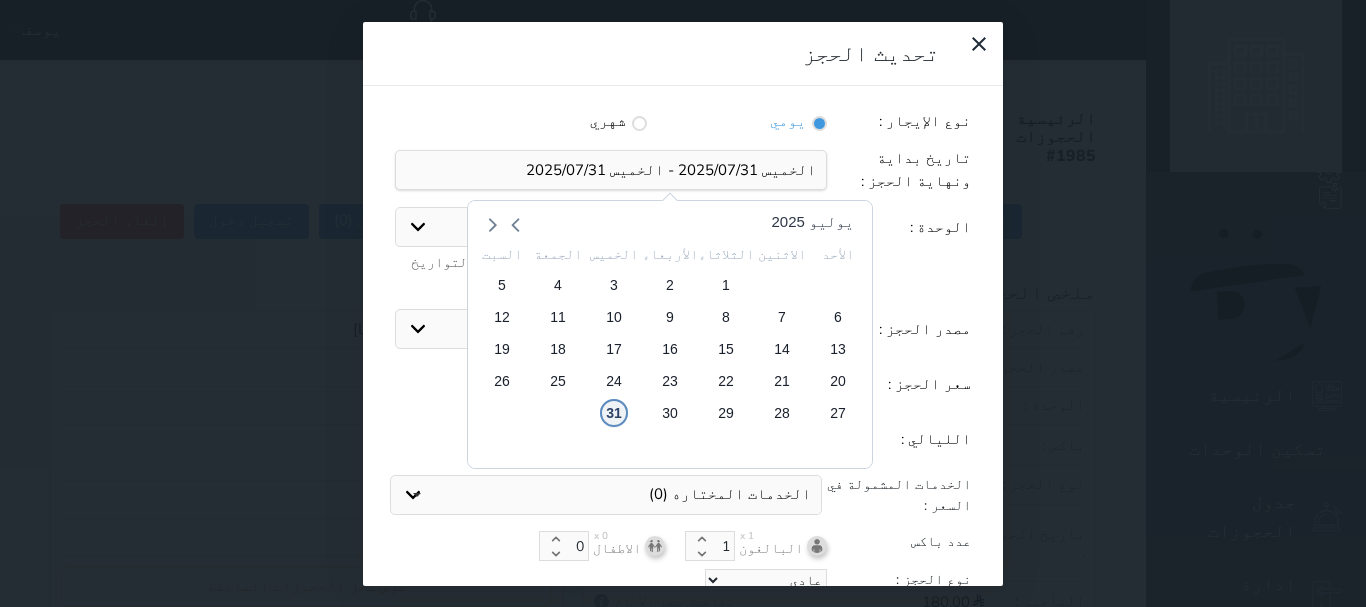 scroll, scrollTop: 45, scrollLeft: 0, axis: vertical 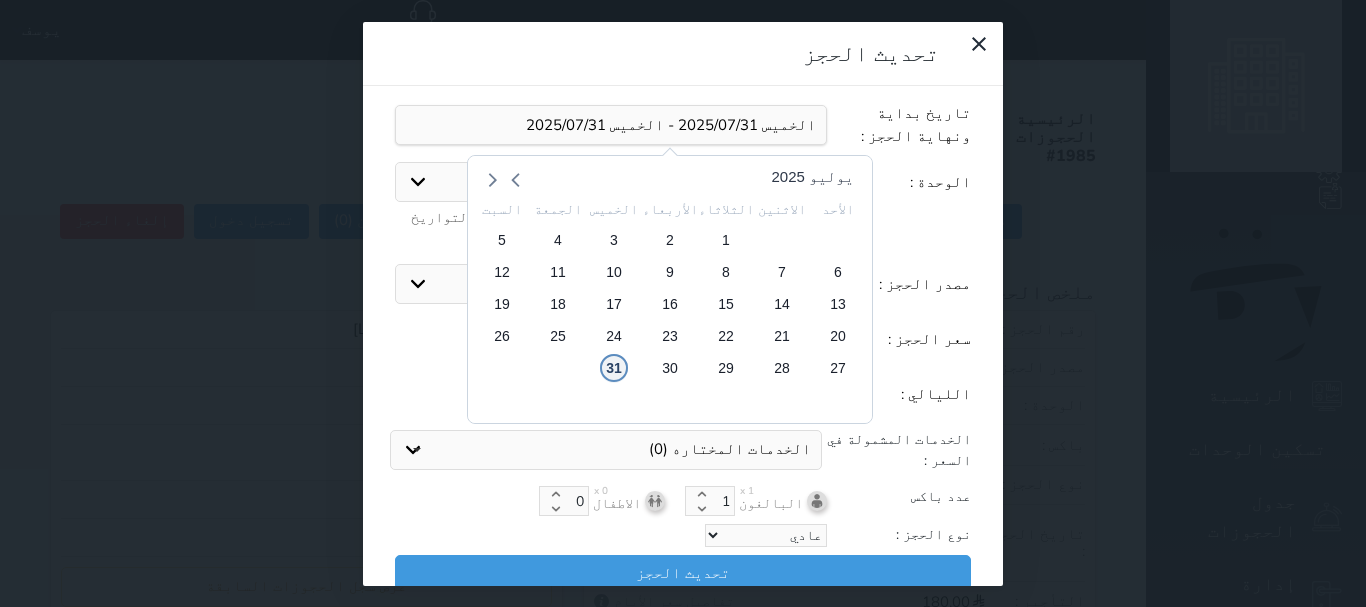 click on "31" at bounding box center (614, 368) 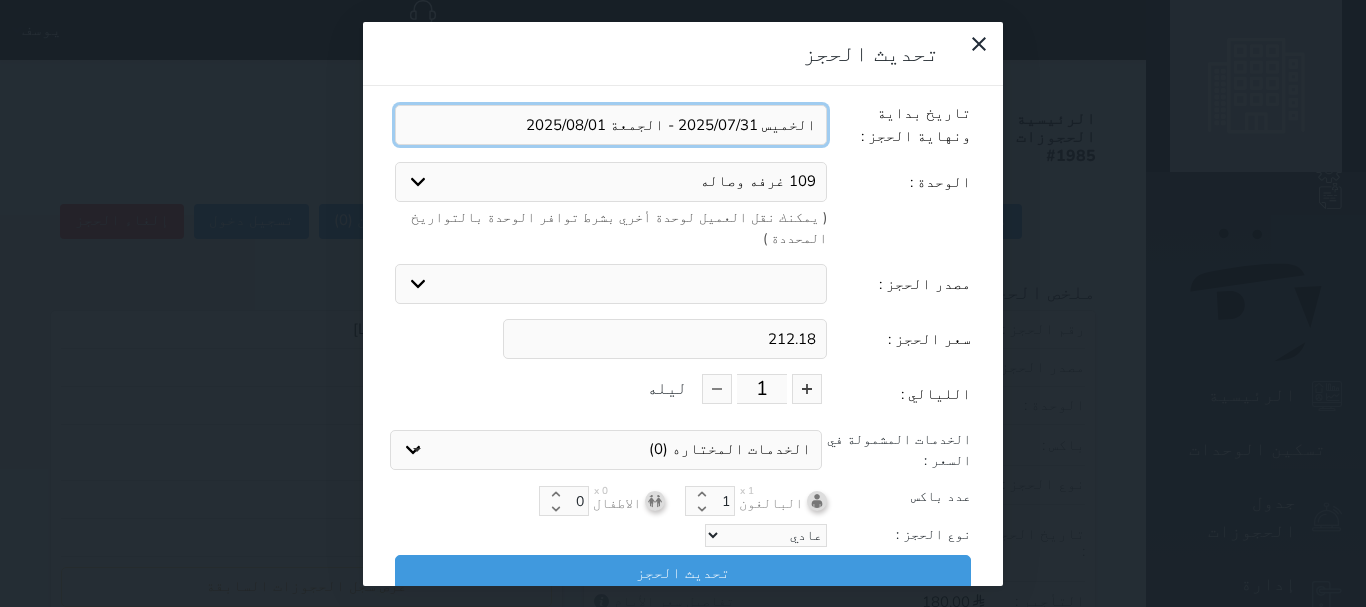 click at bounding box center (611, 125) 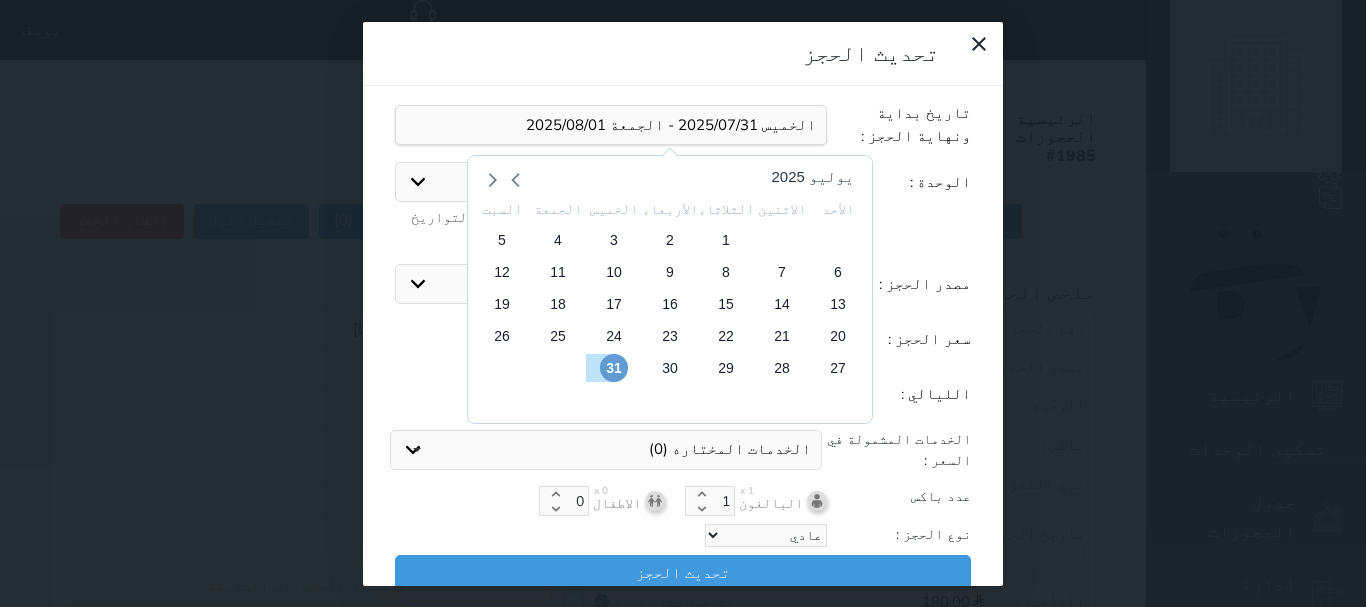 click on "31" at bounding box center (614, 368) 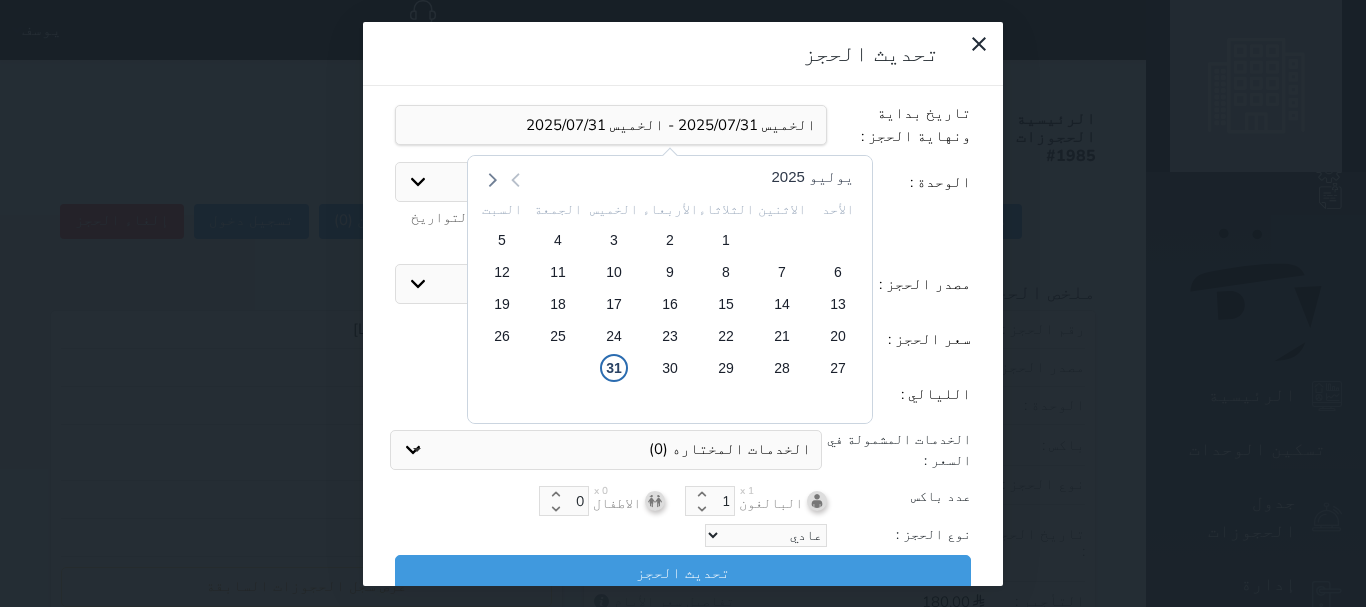 click 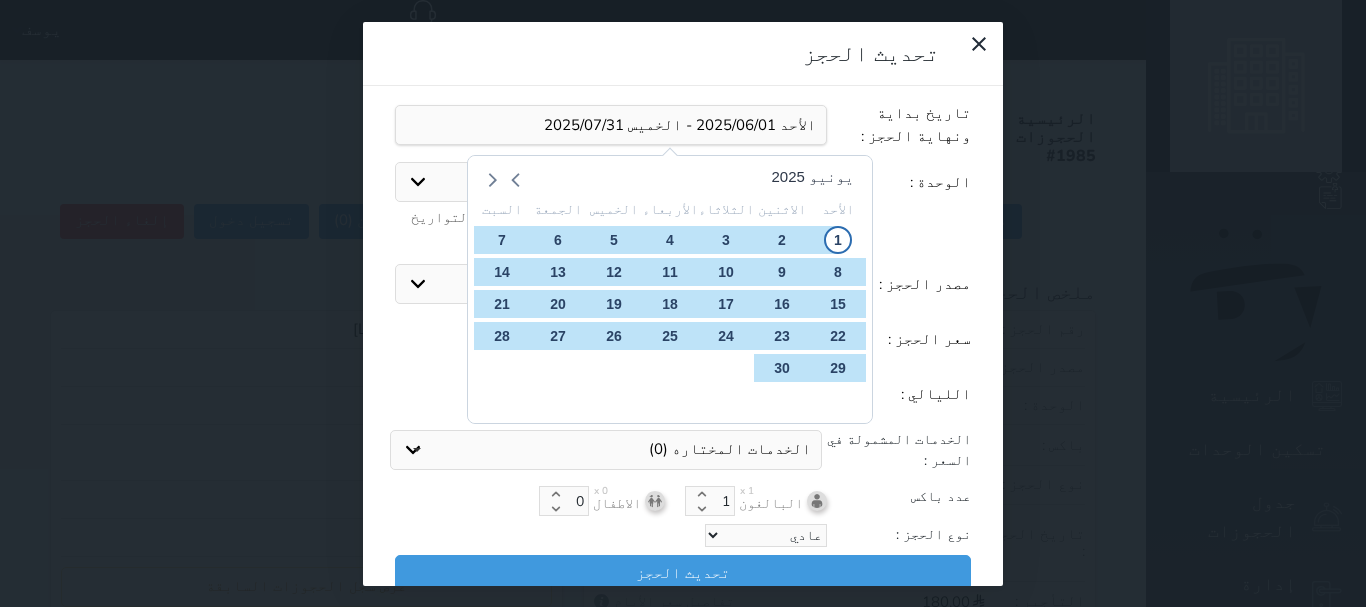 drag, startPoint x: 556, startPoint y: 60, endPoint x: 578, endPoint y: 44, distance: 27.202942 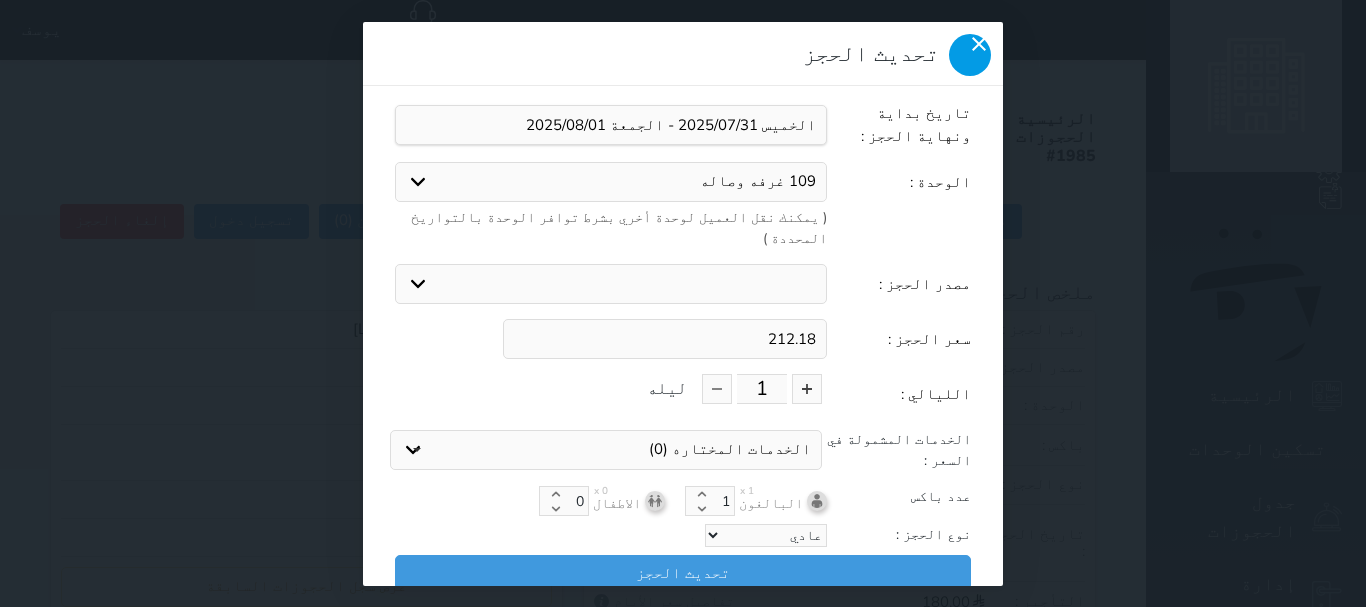 click 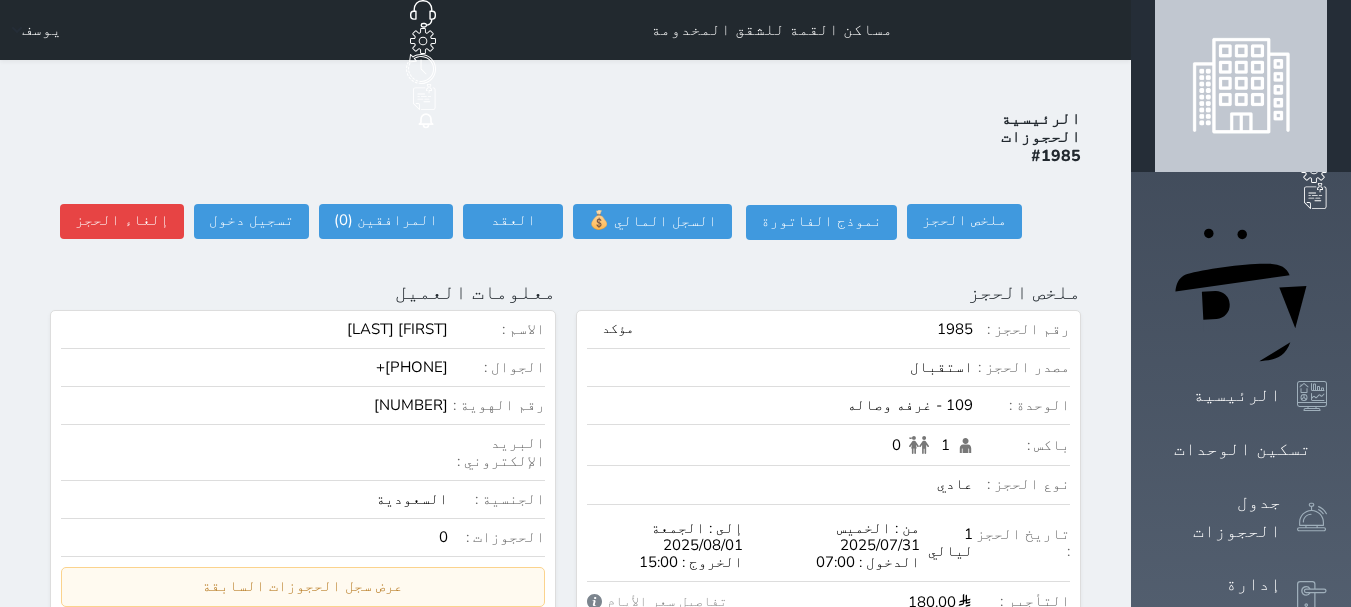 click at bounding box center [593, 292] 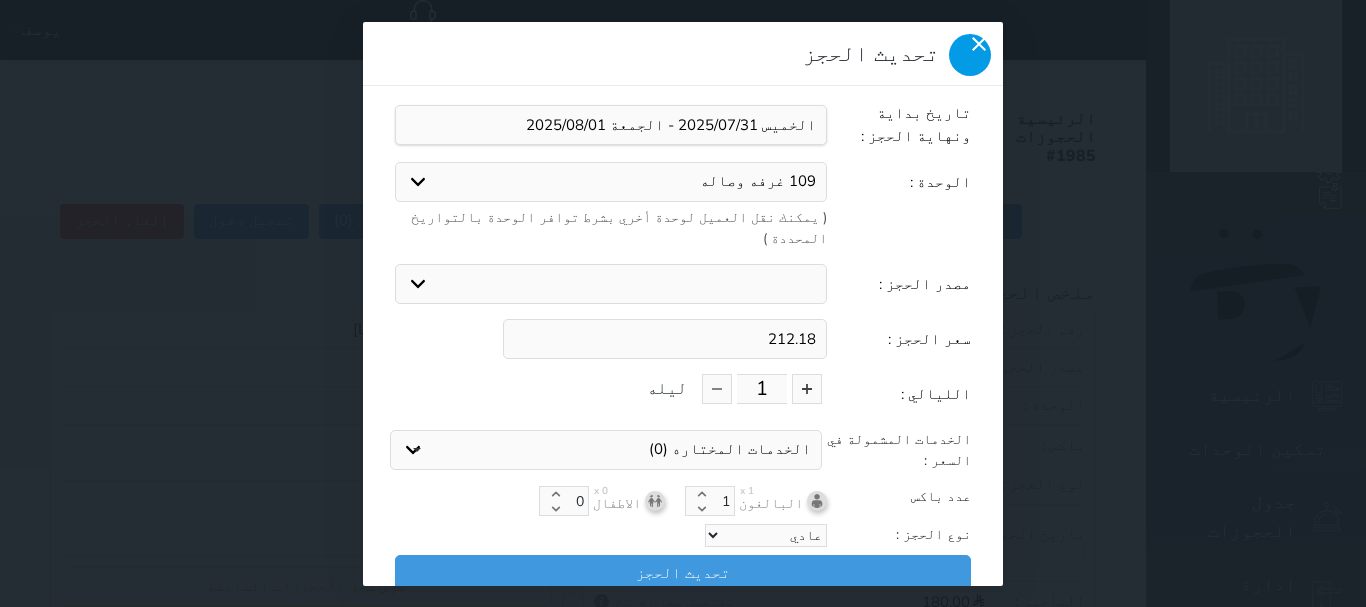 click 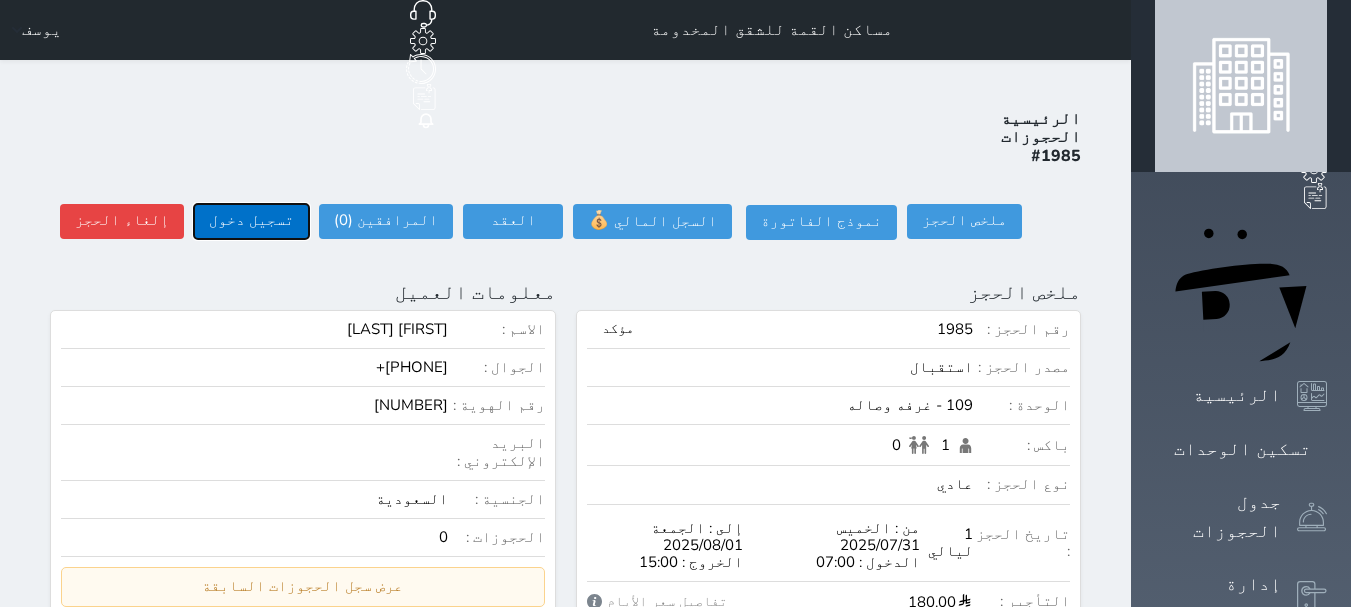 click on "تسجيل دخول" at bounding box center (251, 221) 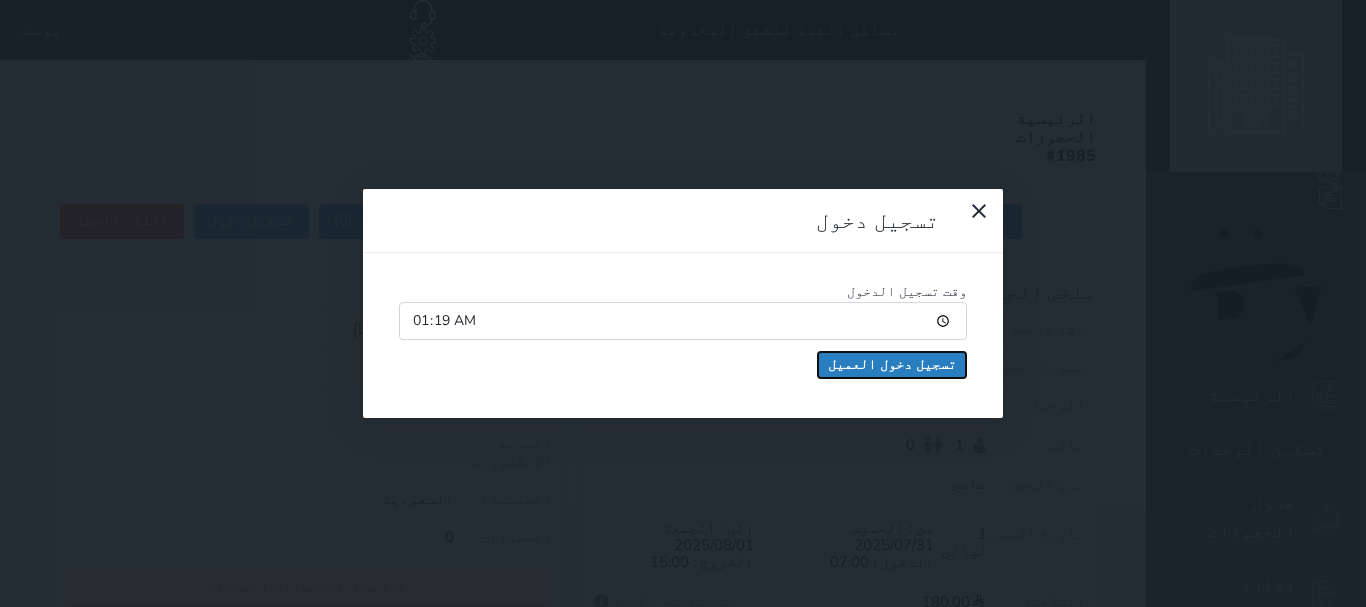 click on "تسجيل دخول العميل" at bounding box center [892, 365] 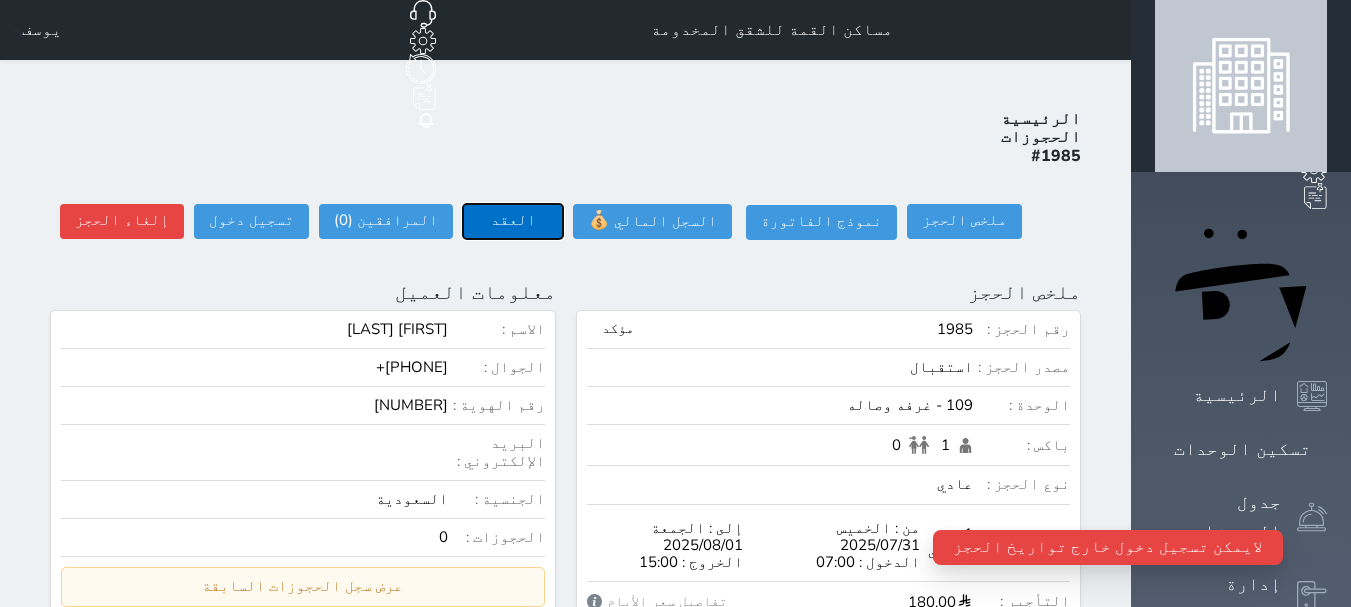 click on "العقد" at bounding box center (513, 221) 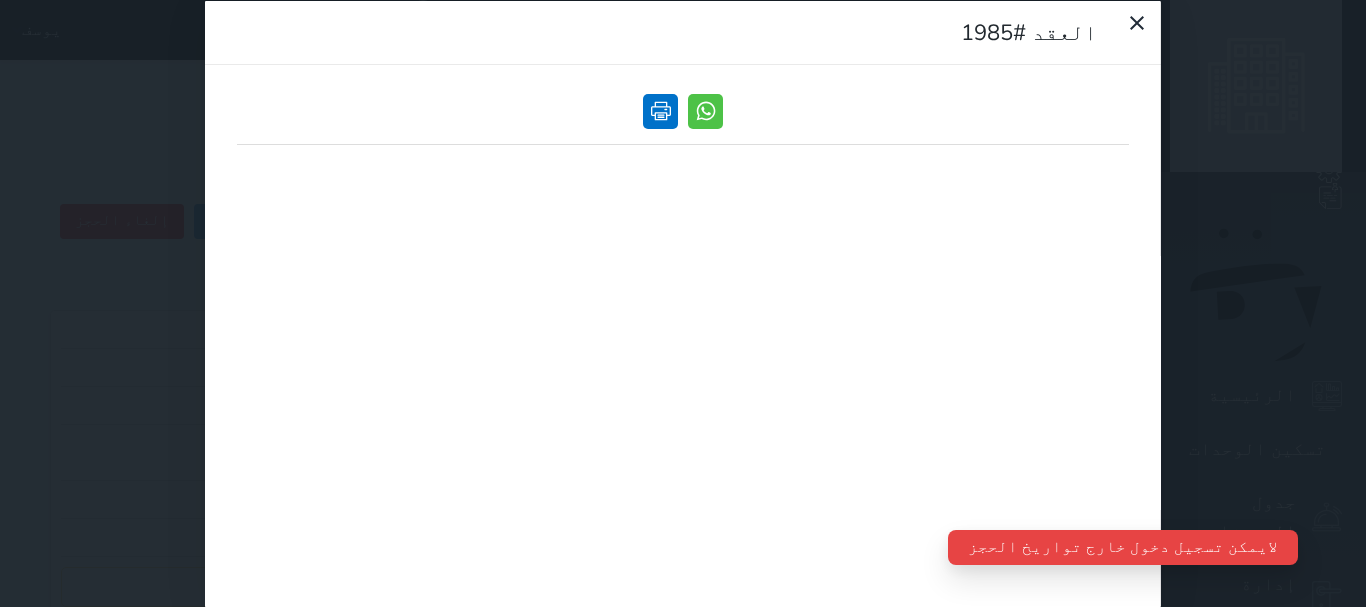 click at bounding box center [660, 110] 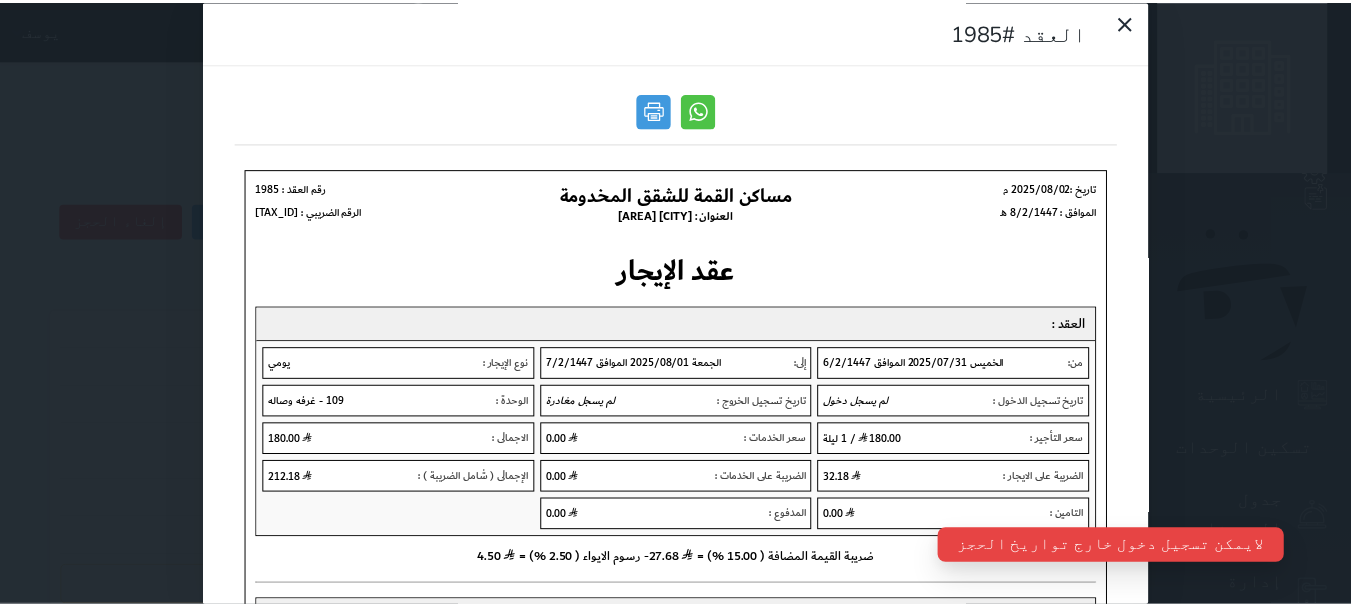 scroll, scrollTop: 0, scrollLeft: 0, axis: both 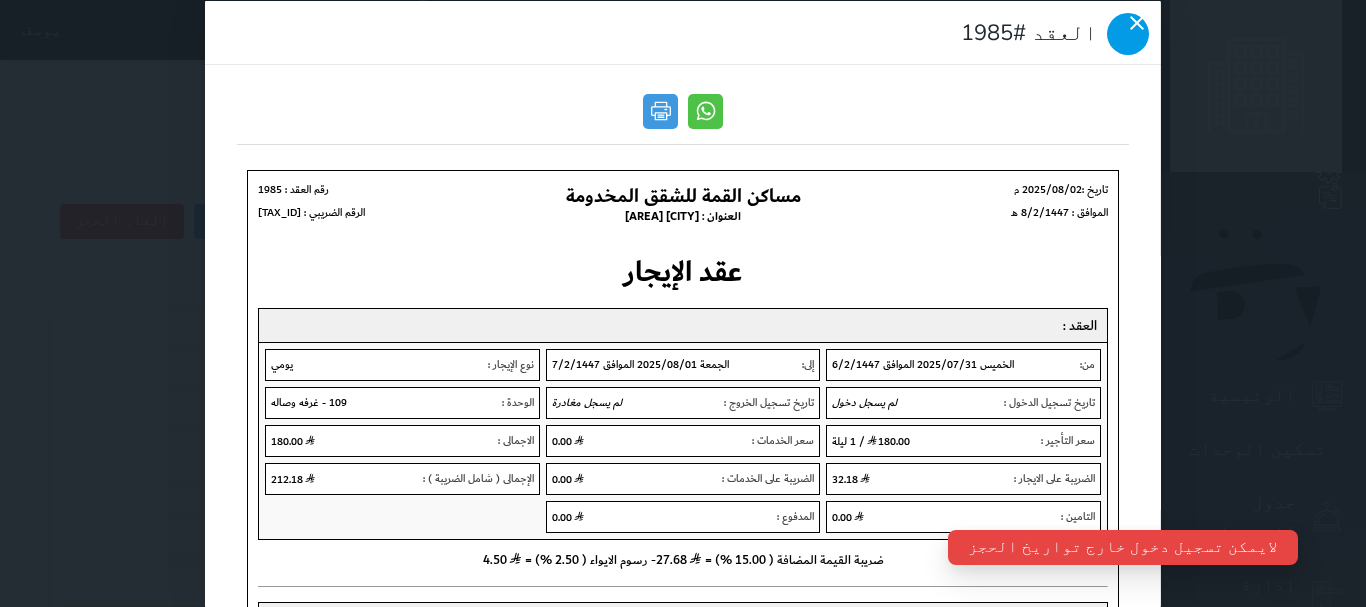 click at bounding box center [1128, 33] 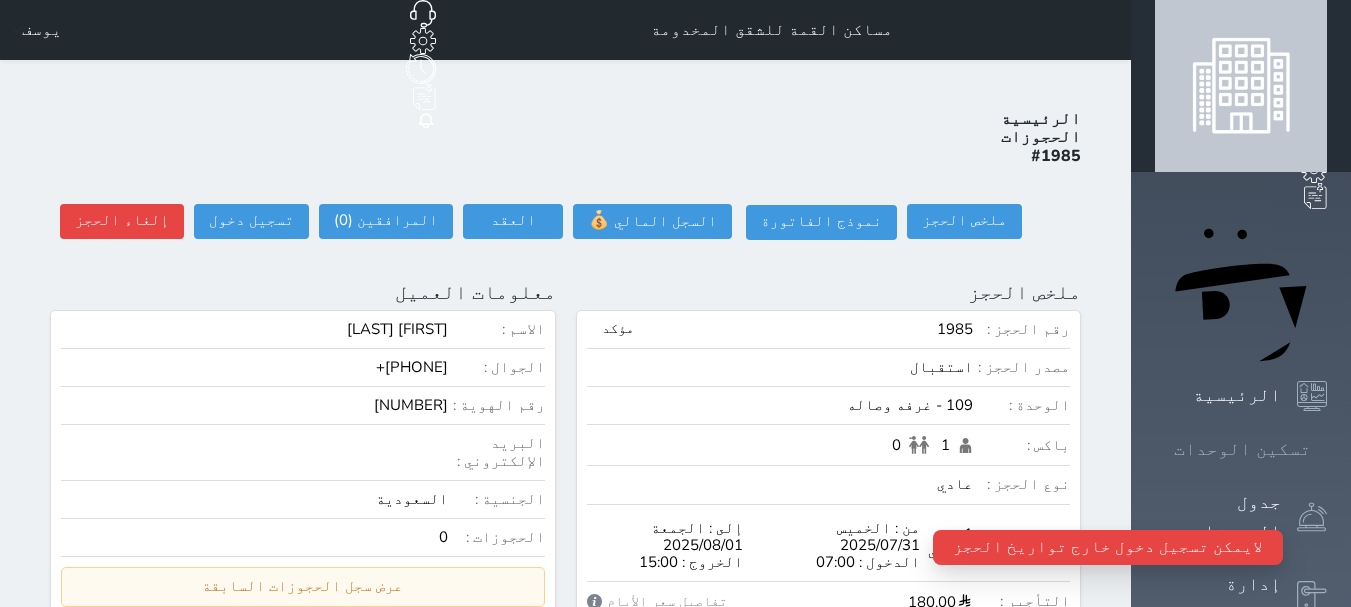 click 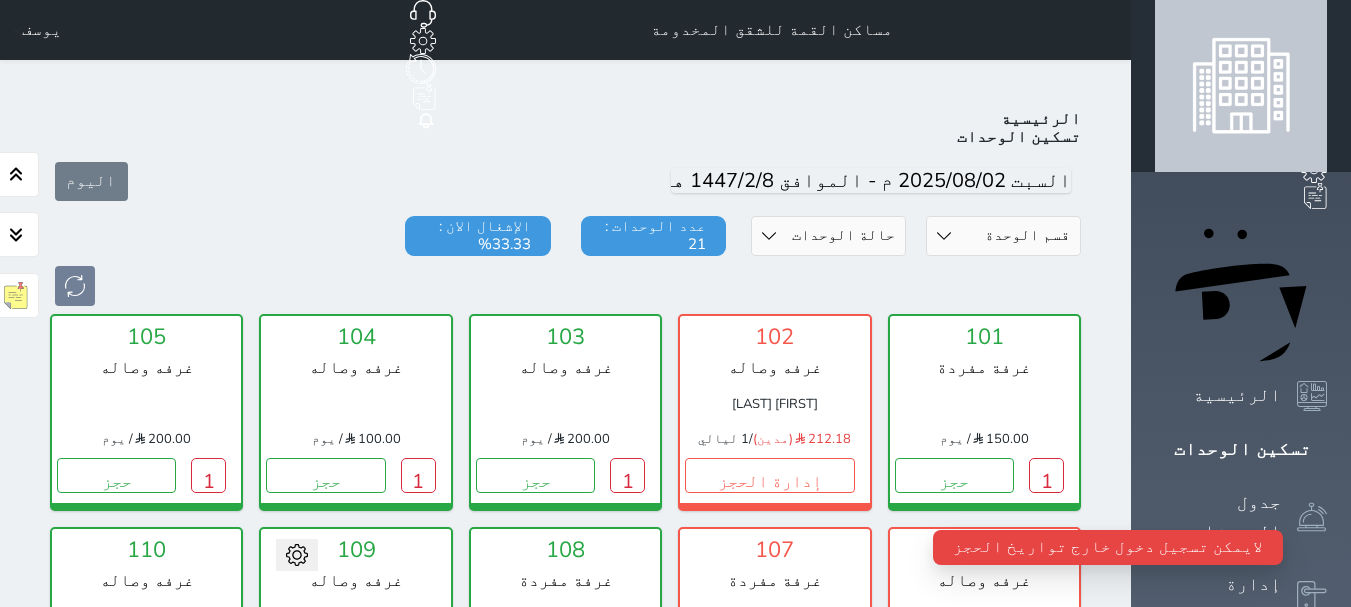 scroll, scrollTop: 78, scrollLeft: 0, axis: vertical 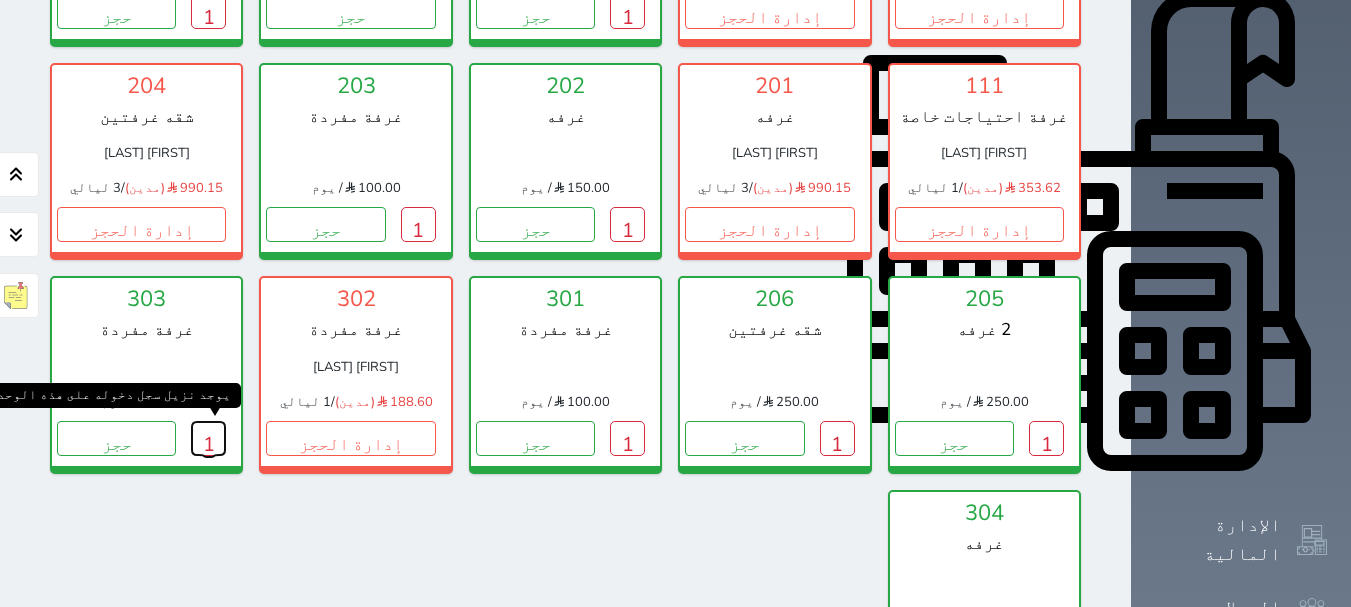 click on "1" at bounding box center [208, 438] 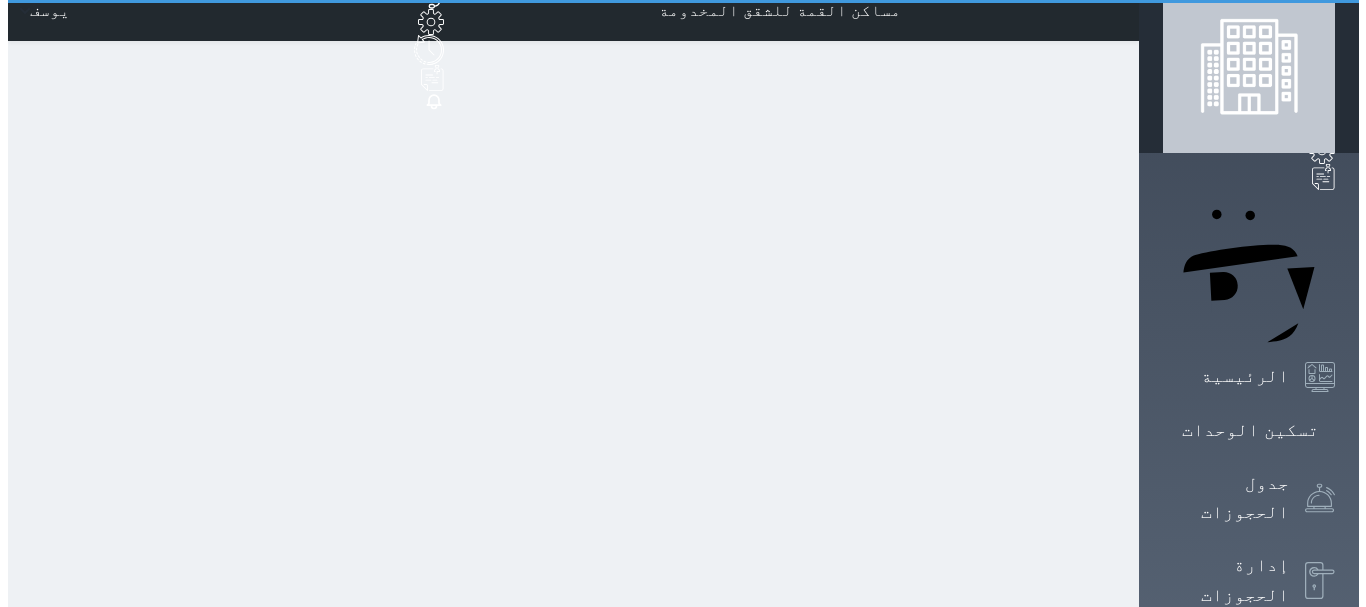 scroll, scrollTop: 0, scrollLeft: 0, axis: both 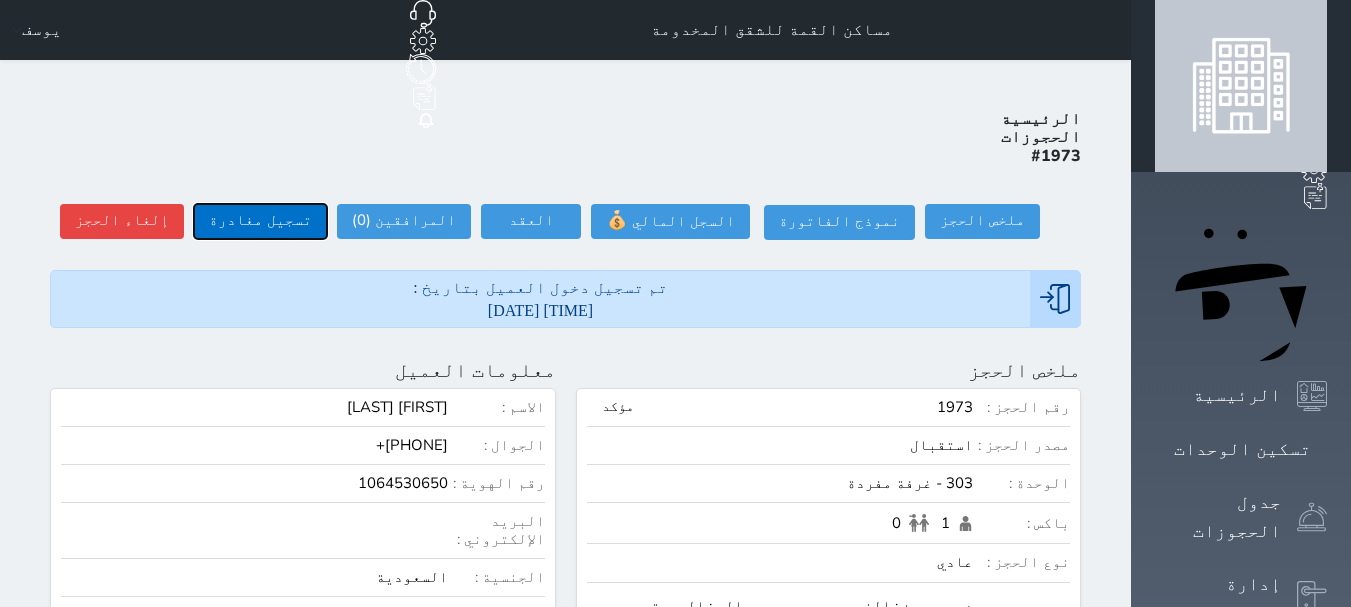 click on "تسجيل مغادرة" at bounding box center (260, 221) 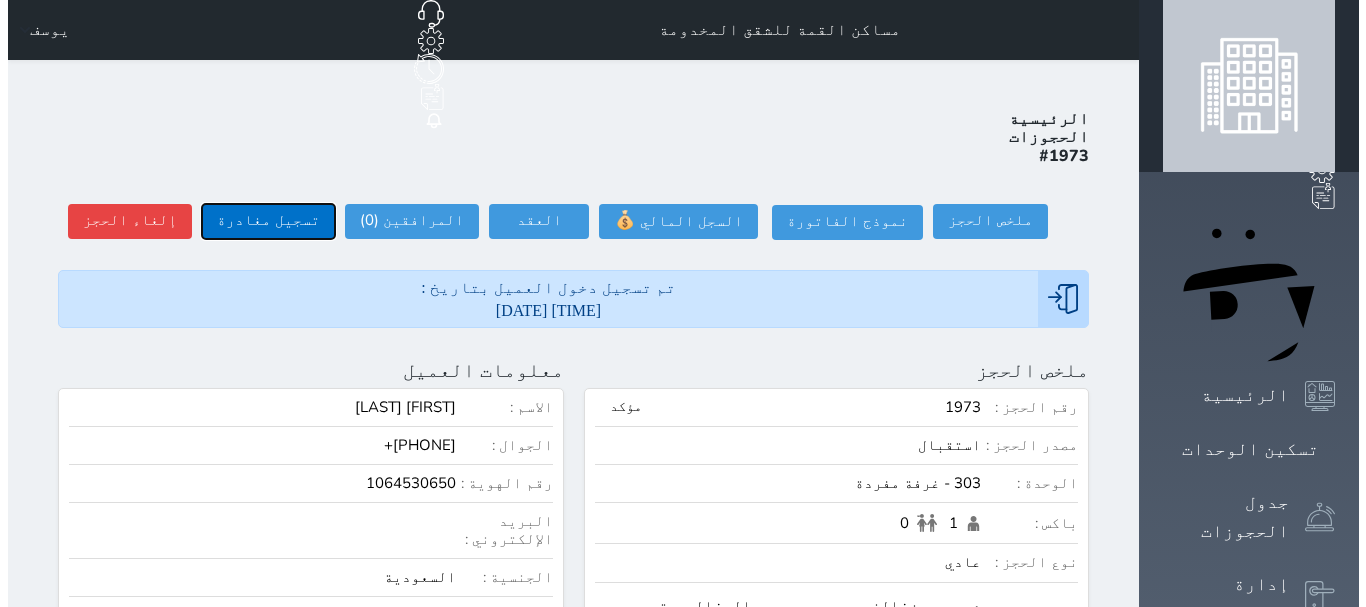 select 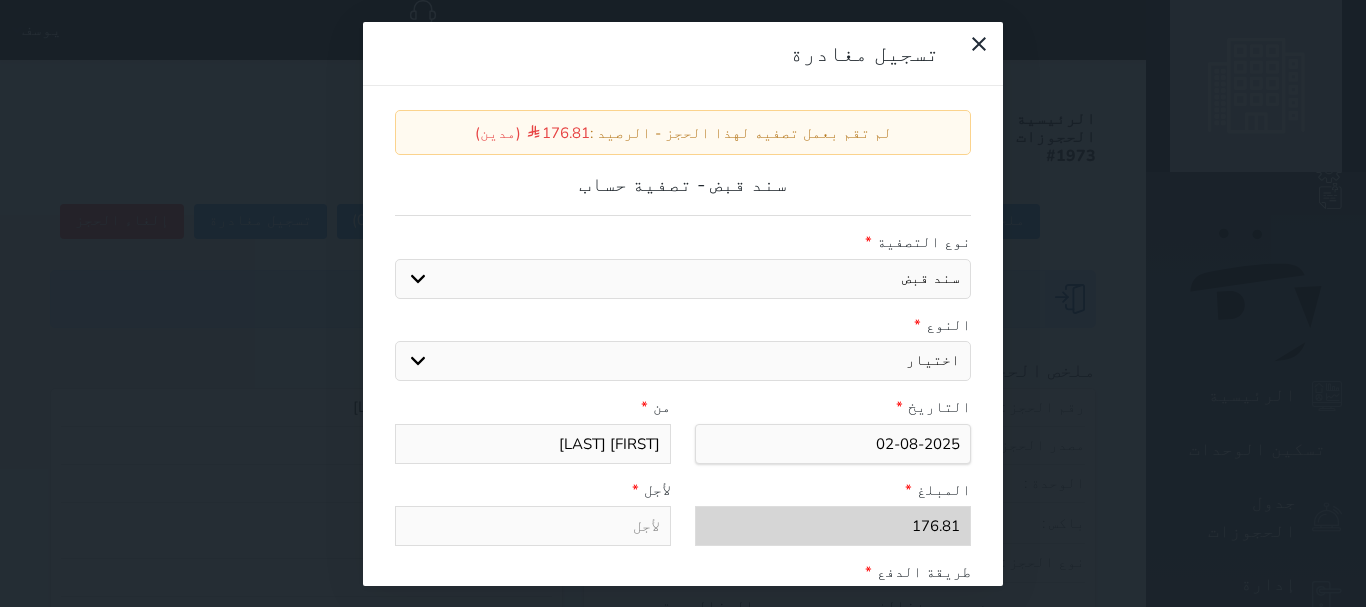 click on "اختيار   مقبوضات عامة
قيمة إيجار
فواتير
عربون
لا ينطبق
آخر
مغسلة
واي فاي - الإنترنت
مواقف السيارات
طعام
الأغذية والمشروبات
مشروبات
المشروبات الباردة
المشروبات الساخنة
الإفطار
غداء
عشاء
مخبز و كعك
حمام سباحة
الصالة الرياضية
سبا و خدمات الجمال
اختيار وإسقاط (خدمات النقل)
ميني بار
كابل - تلفزيون
سرير إضافي
تصفيف الشعر
التسوق" at bounding box center (683, 361) 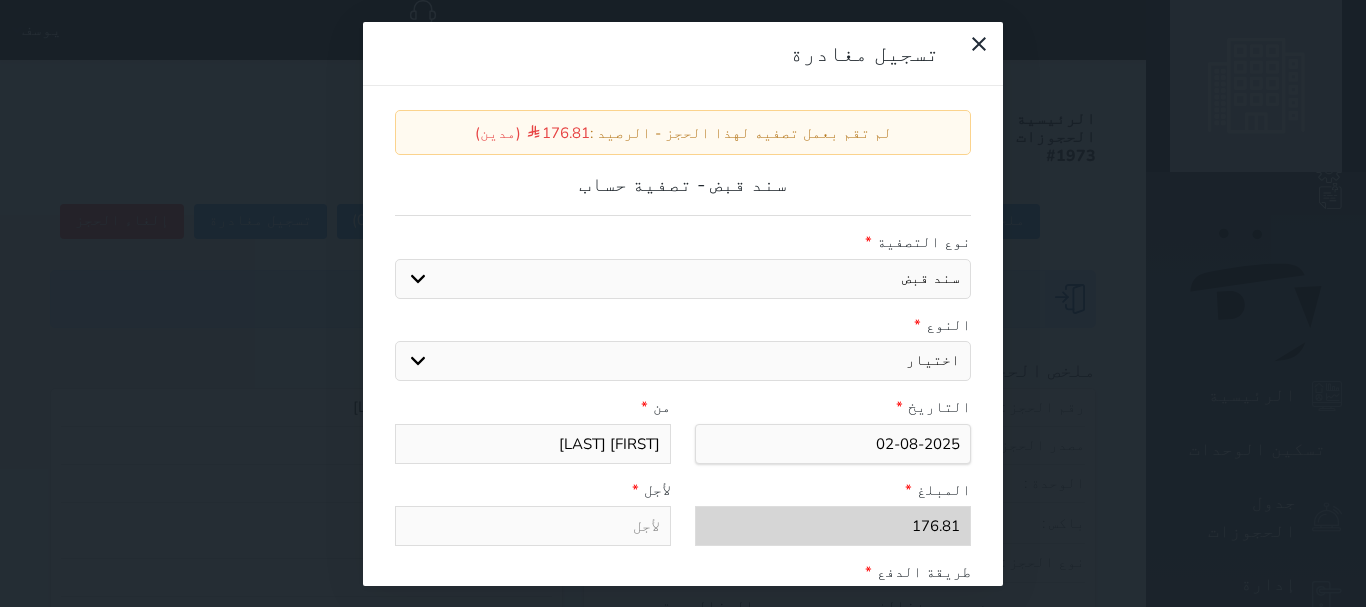 select on "18538" 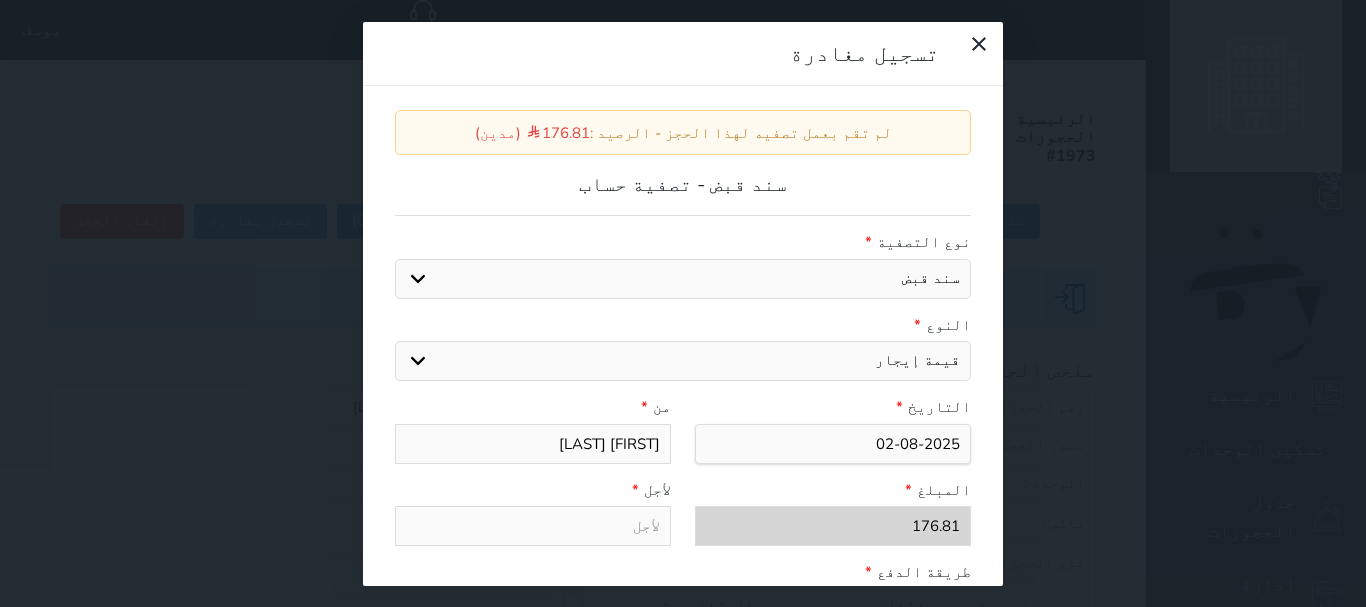 click on "اختيار   مقبوضات عامة
قيمة إيجار
فواتير
عربون
لا ينطبق
آخر
مغسلة
واي فاي - الإنترنت
مواقف السيارات
طعام
الأغذية والمشروبات
مشروبات
المشروبات الباردة
المشروبات الساخنة
الإفطار
غداء
عشاء
مخبز و كعك
حمام سباحة
الصالة الرياضية
سبا و خدمات الجمال
اختيار وإسقاط (خدمات النقل)
ميني بار
كابل - تلفزيون
سرير إضافي
تصفيف الشعر
التسوق" at bounding box center (683, 361) 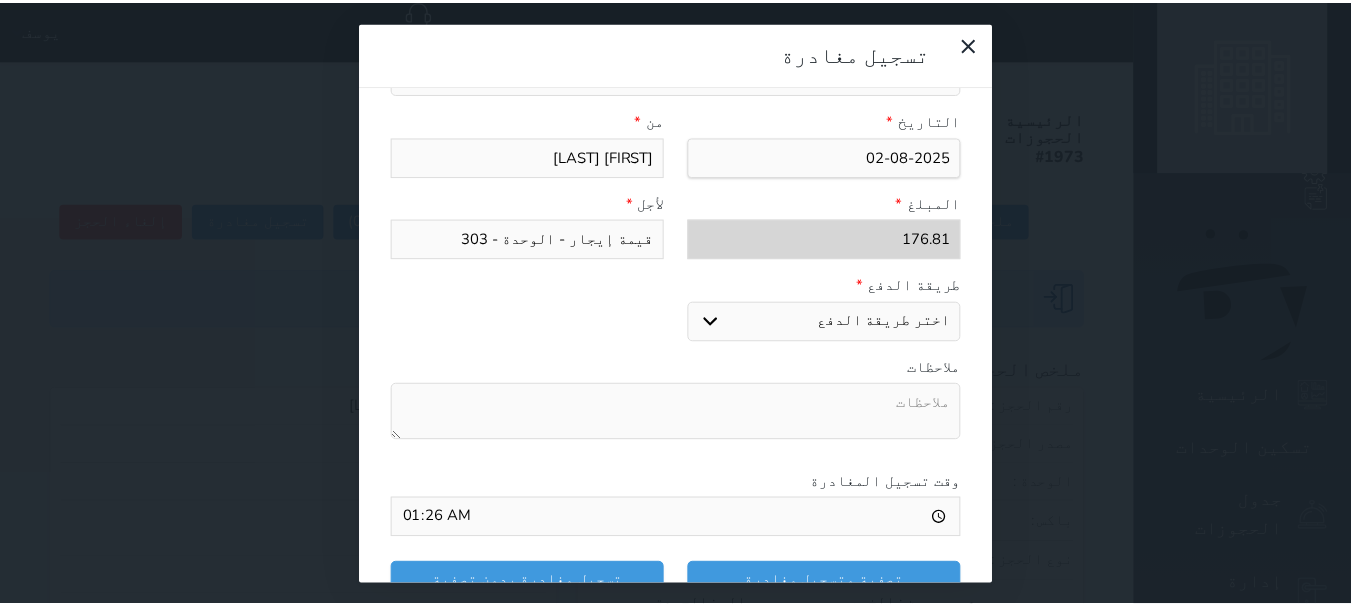 scroll, scrollTop: 309, scrollLeft: 0, axis: vertical 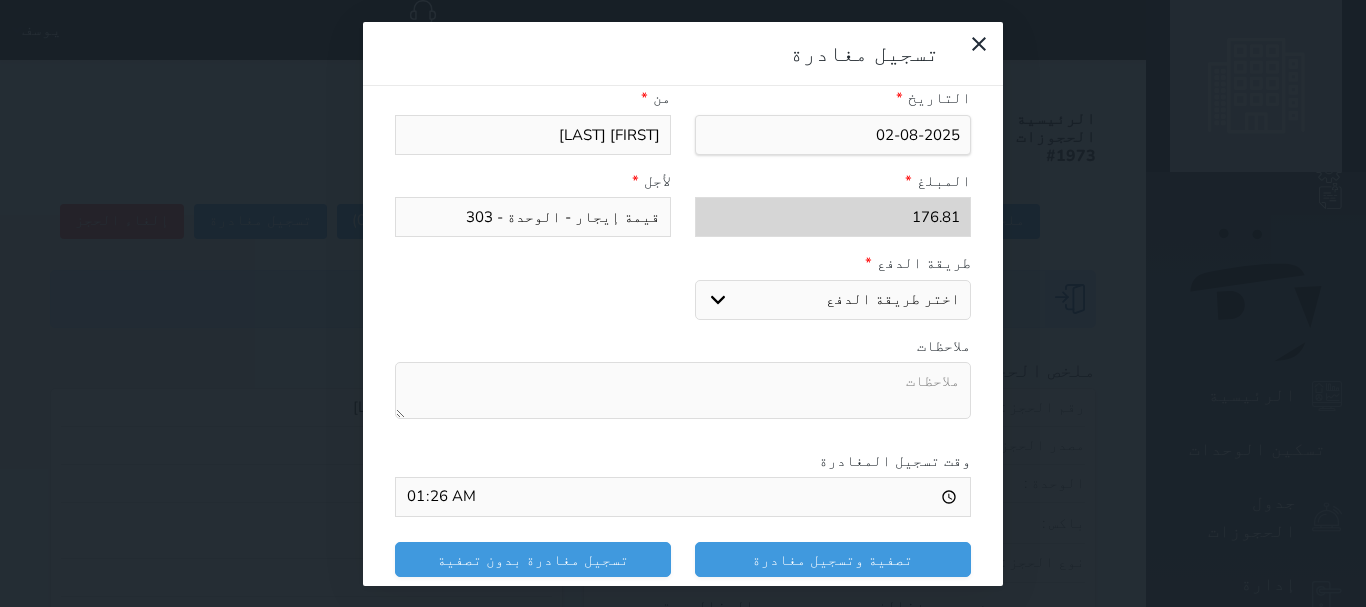 click on "اختر طريقة الدفع   دفع نقدى   تحويل بنكى   مدى   بطاقة ائتمان" at bounding box center [833, 300] 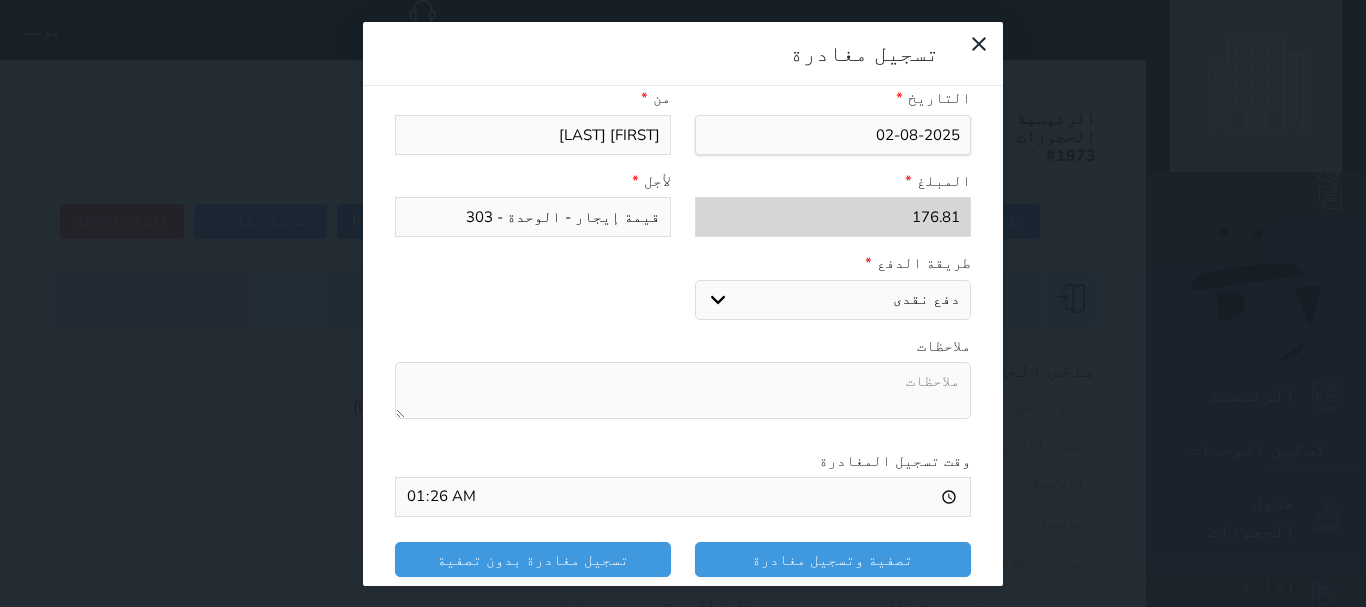 click on "اختر طريقة الدفع   دفع نقدى   تحويل بنكى   مدى   بطاقة ائتمان" at bounding box center [833, 300] 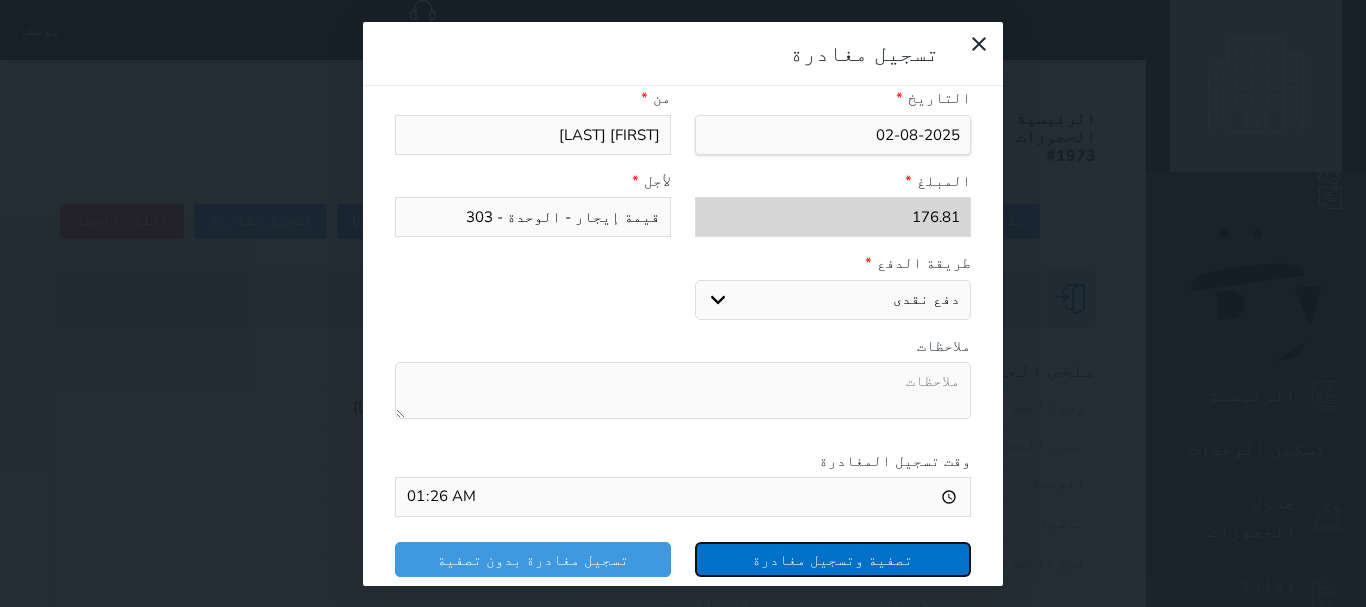click on "تصفية وتسجيل مغادرة" at bounding box center [833, 559] 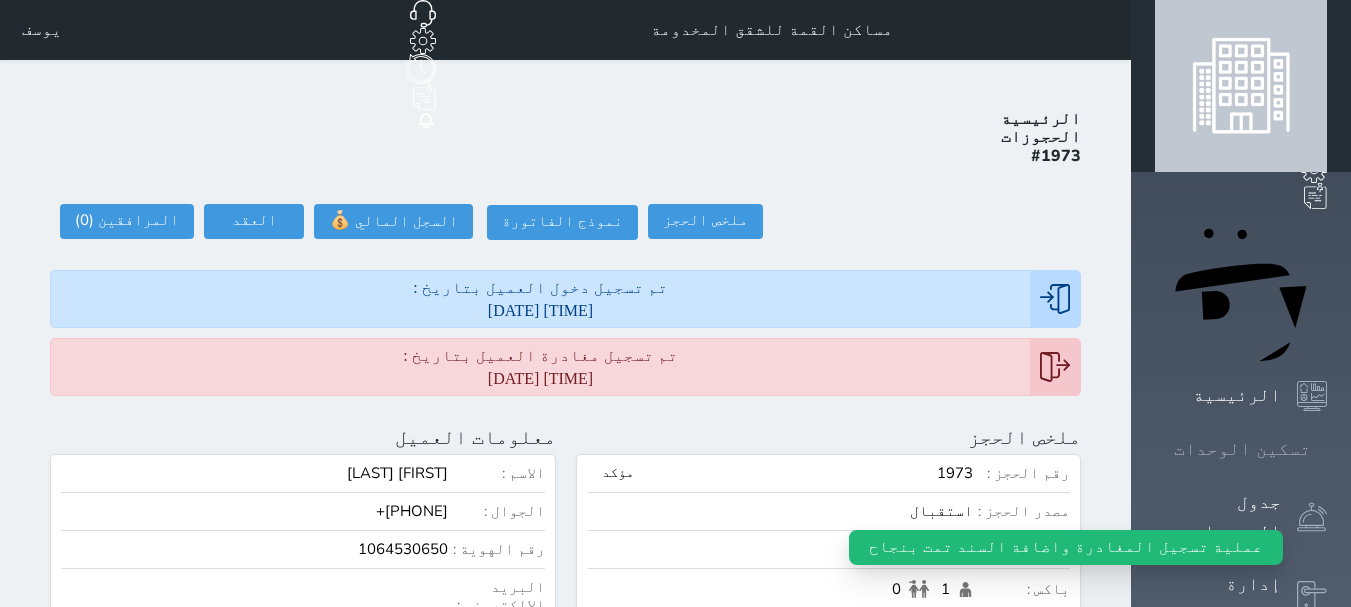 click 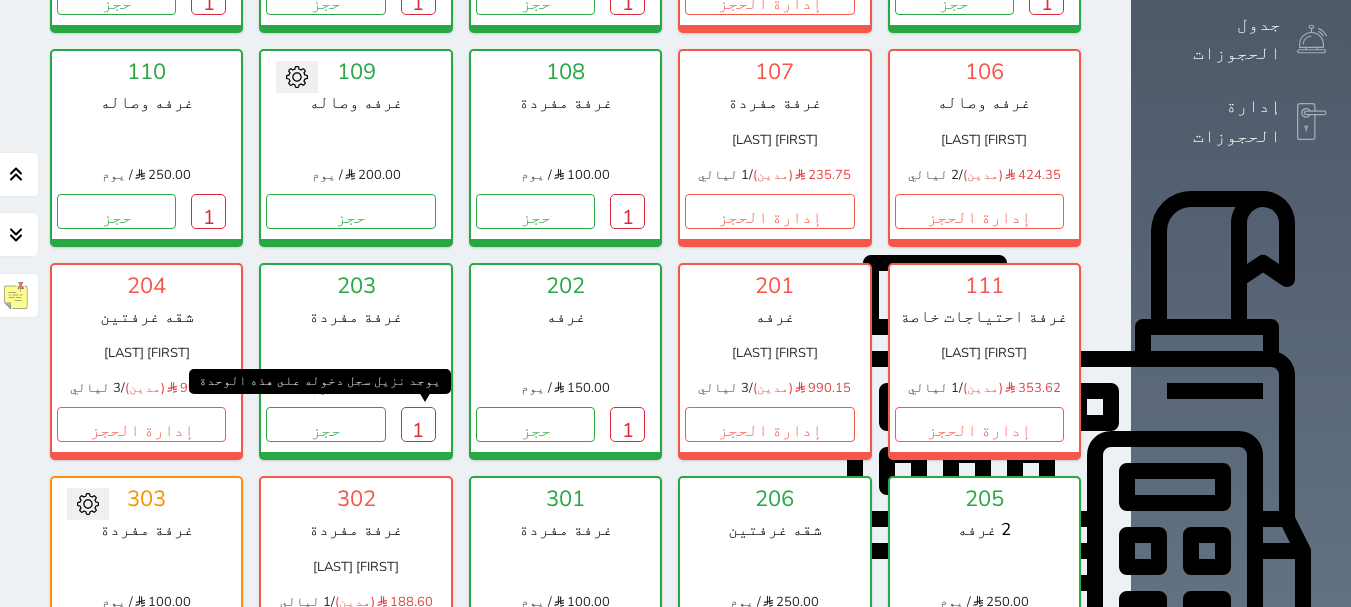 scroll, scrollTop: 578, scrollLeft: 0, axis: vertical 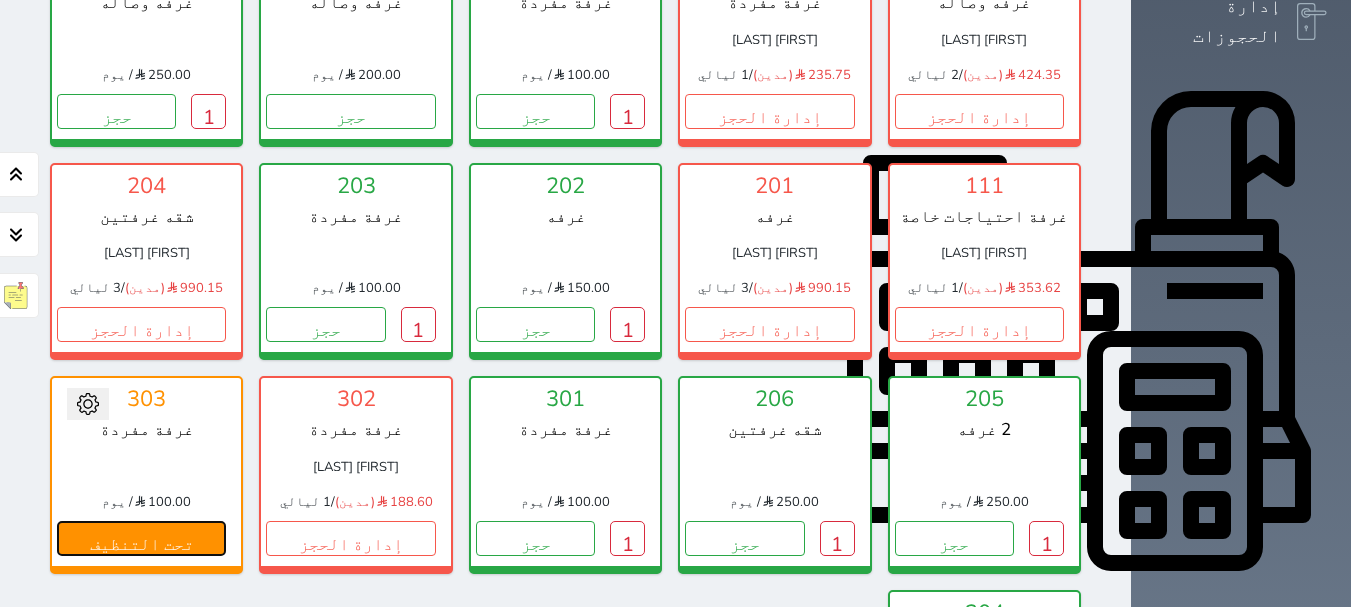 click on "تحت التنظيف" at bounding box center (141, 538) 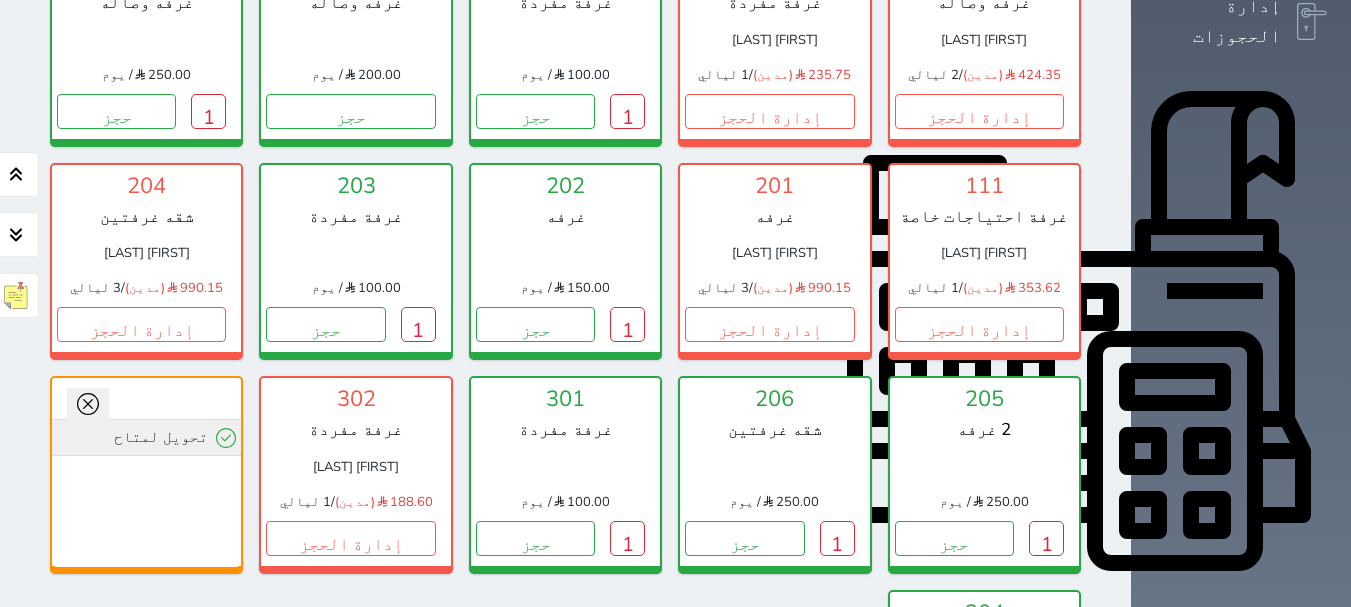 click on "تحويل لمتاح" at bounding box center (146, 437) 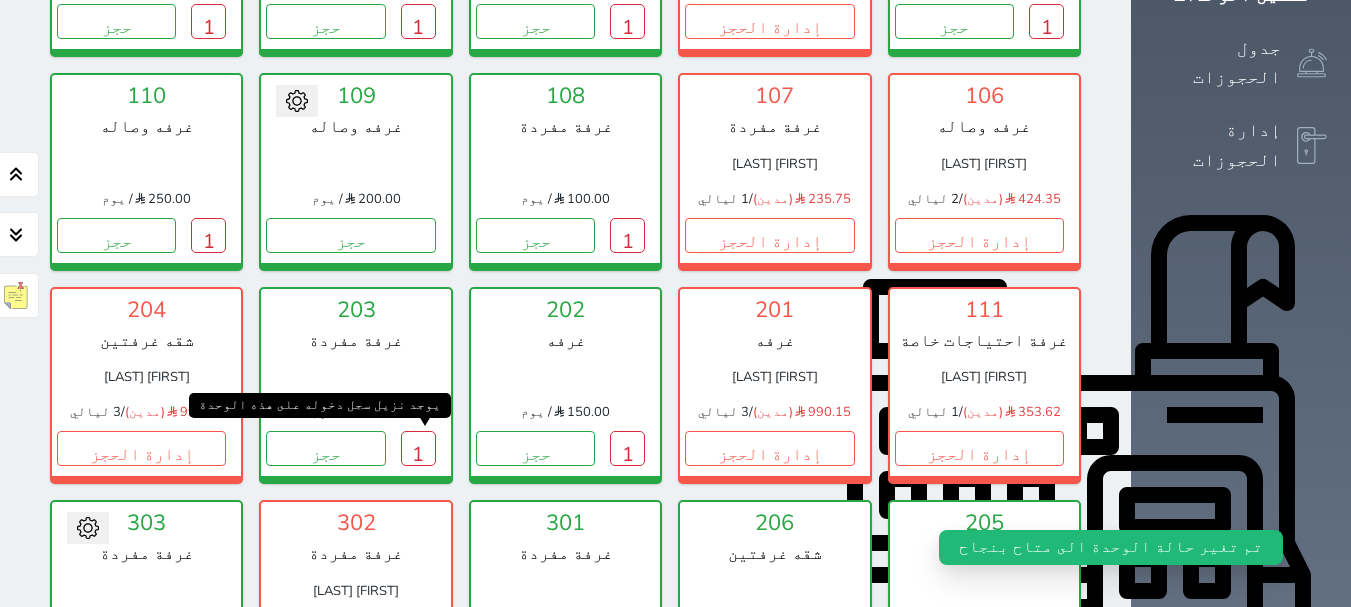 scroll, scrollTop: 278, scrollLeft: 0, axis: vertical 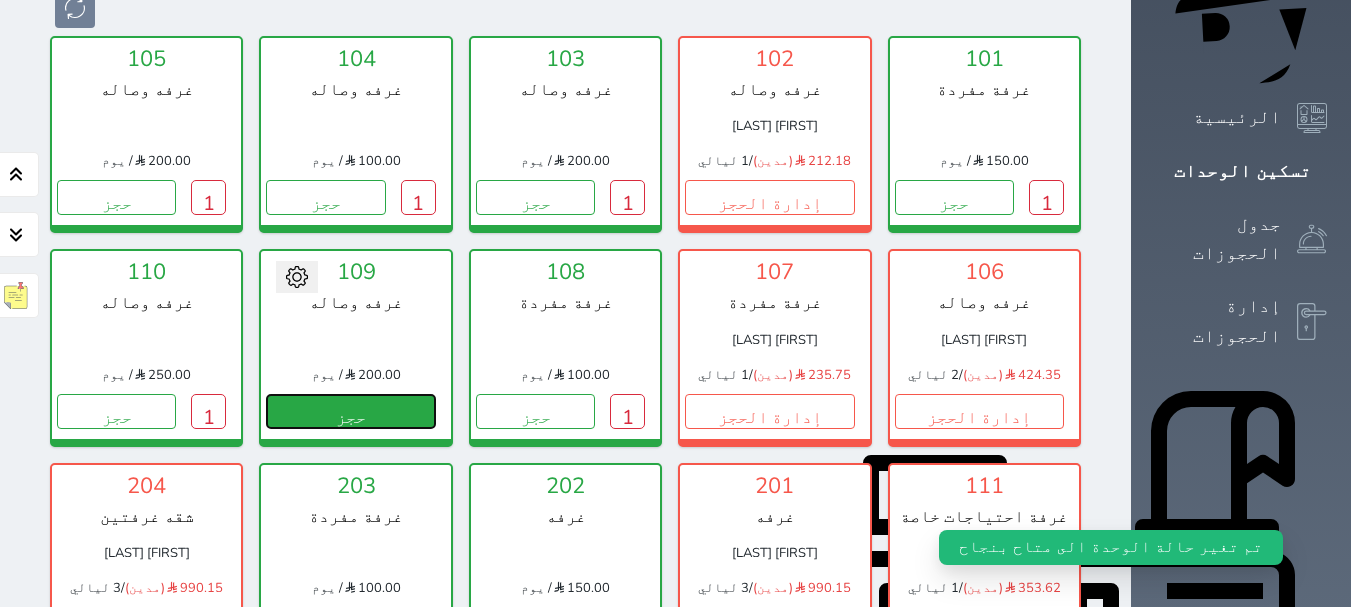 click on "حجز" at bounding box center (350, 411) 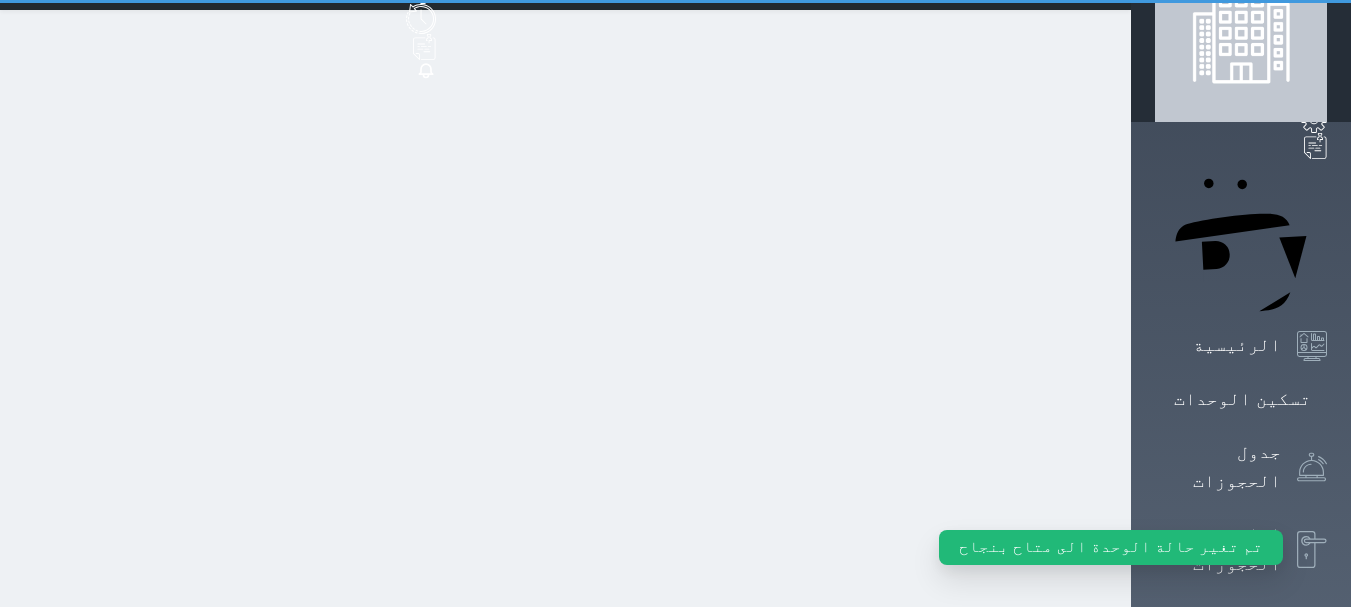 scroll, scrollTop: 0, scrollLeft: 0, axis: both 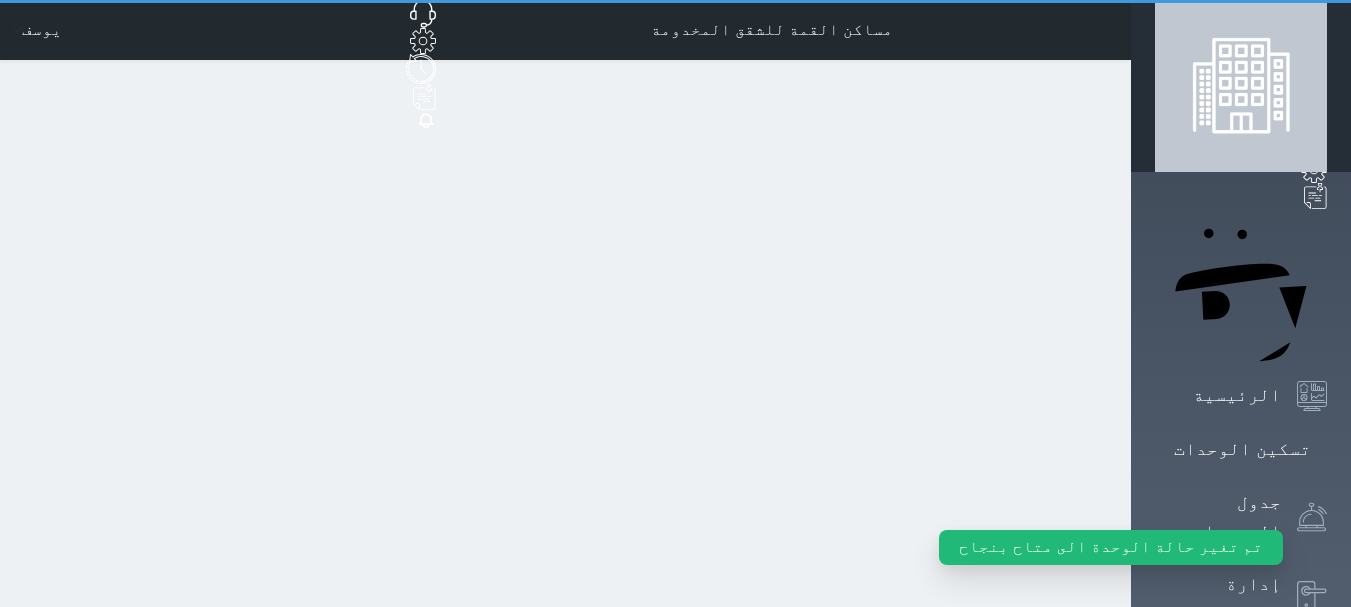 select on "1" 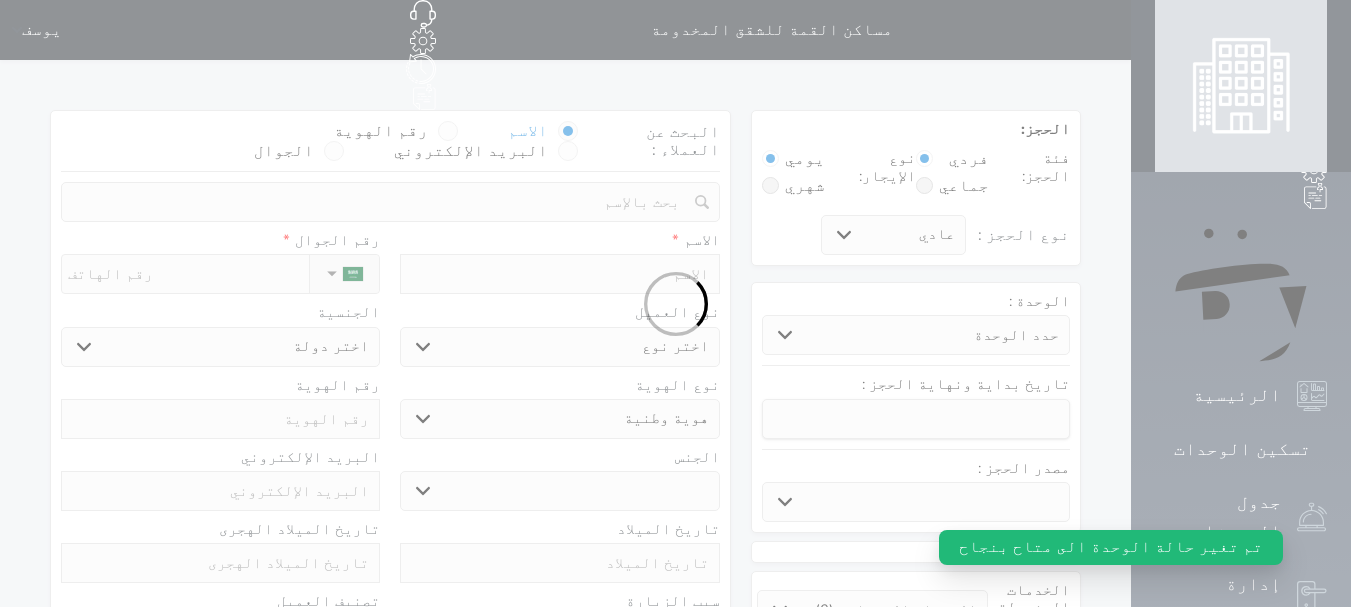 select 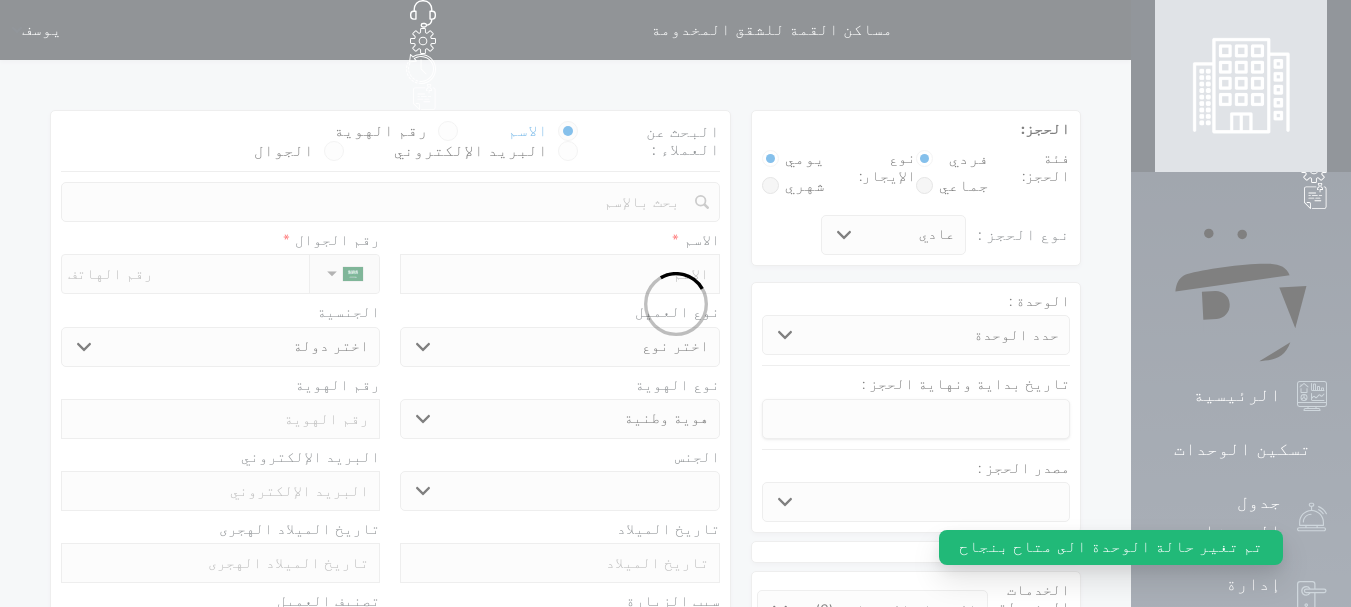select 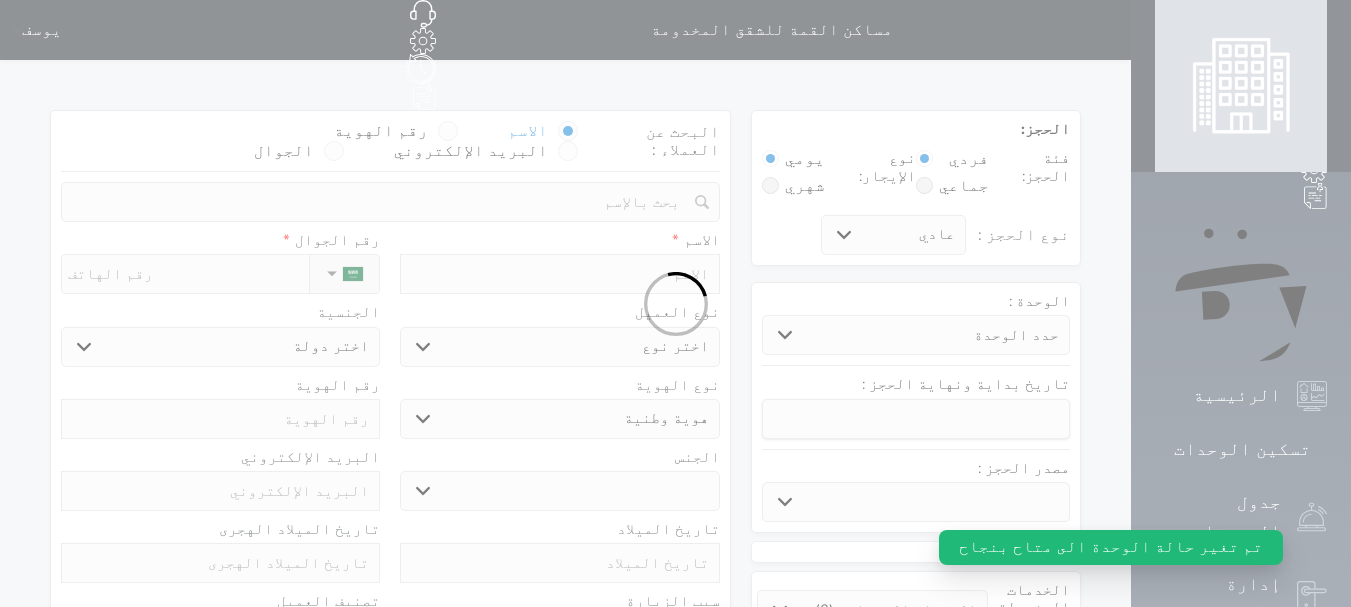 select 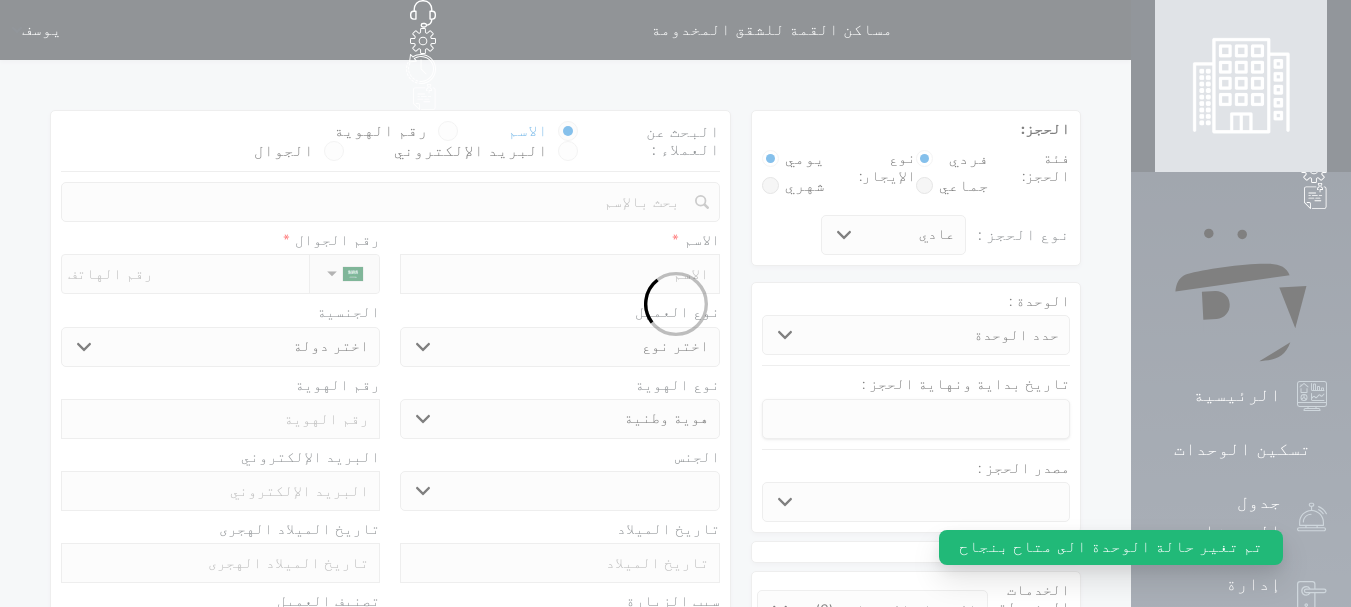 select 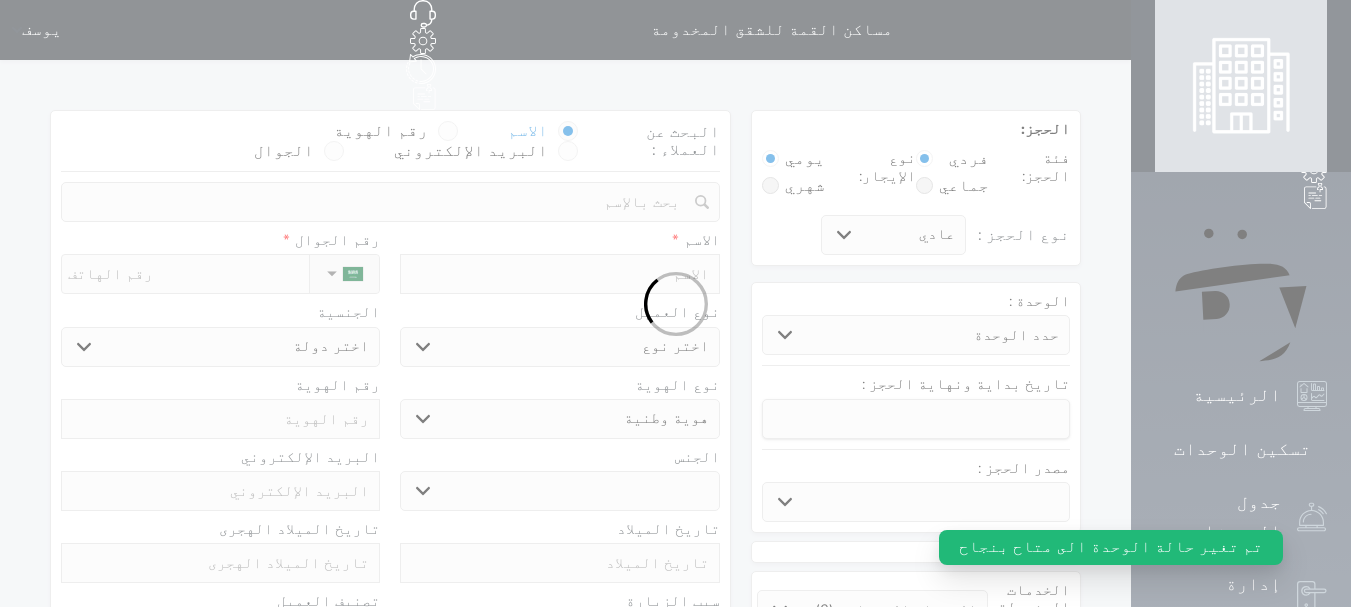 select 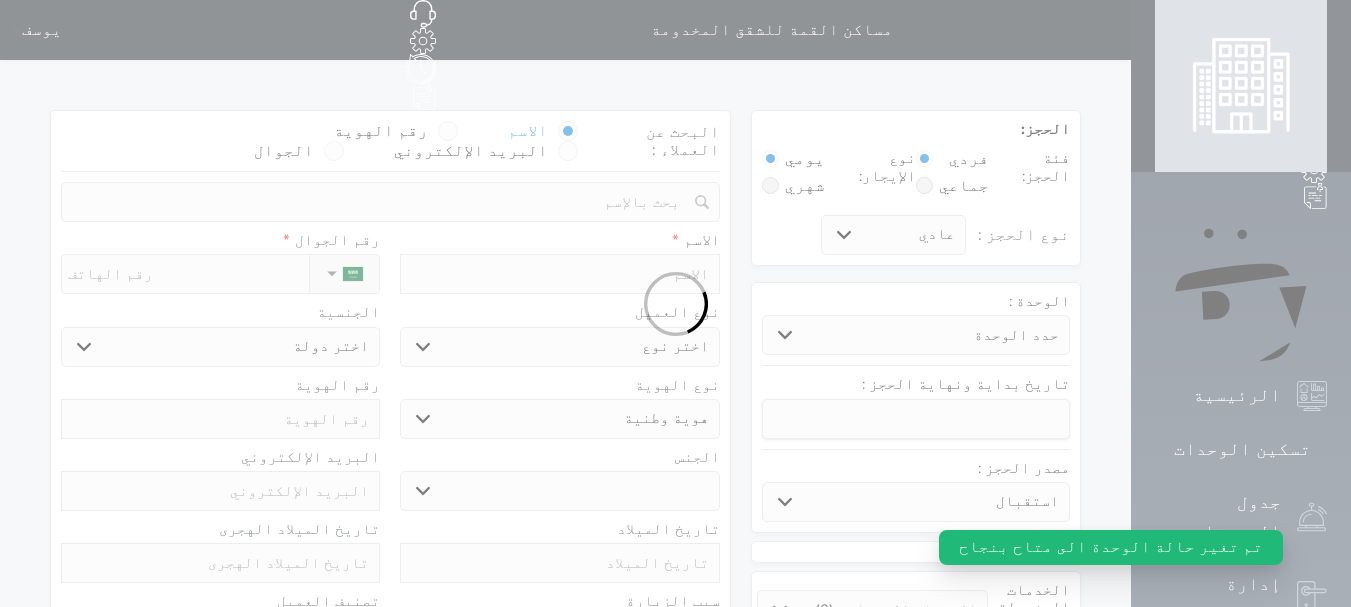 select 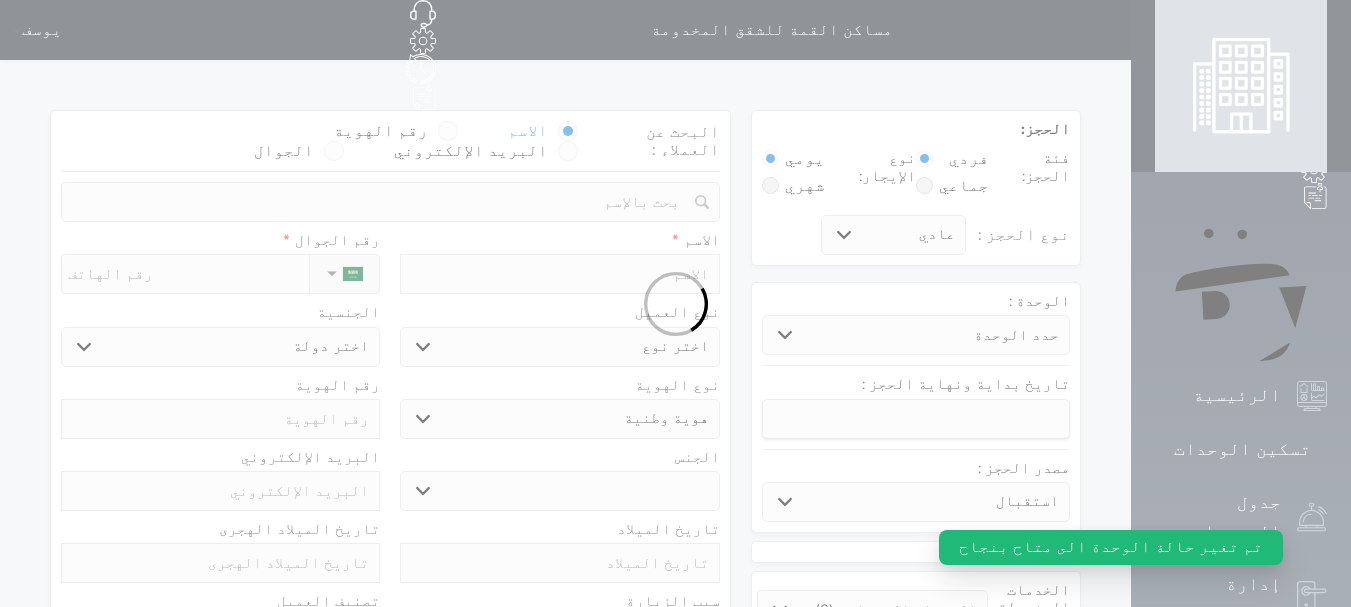 select 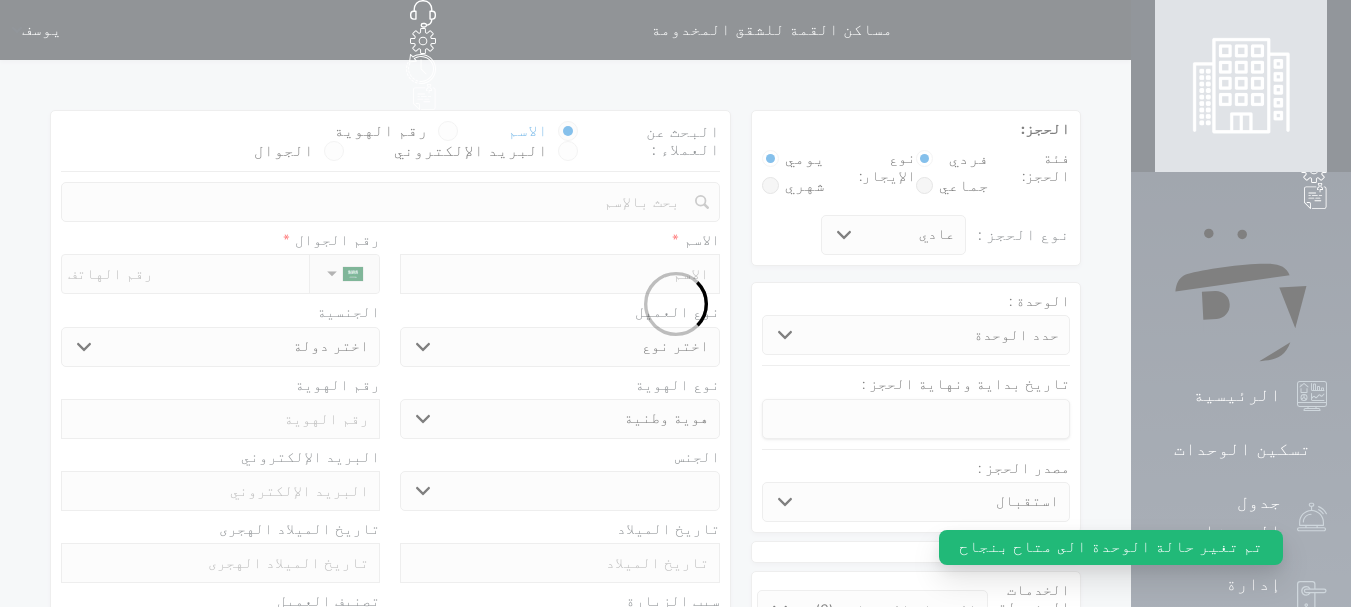 select 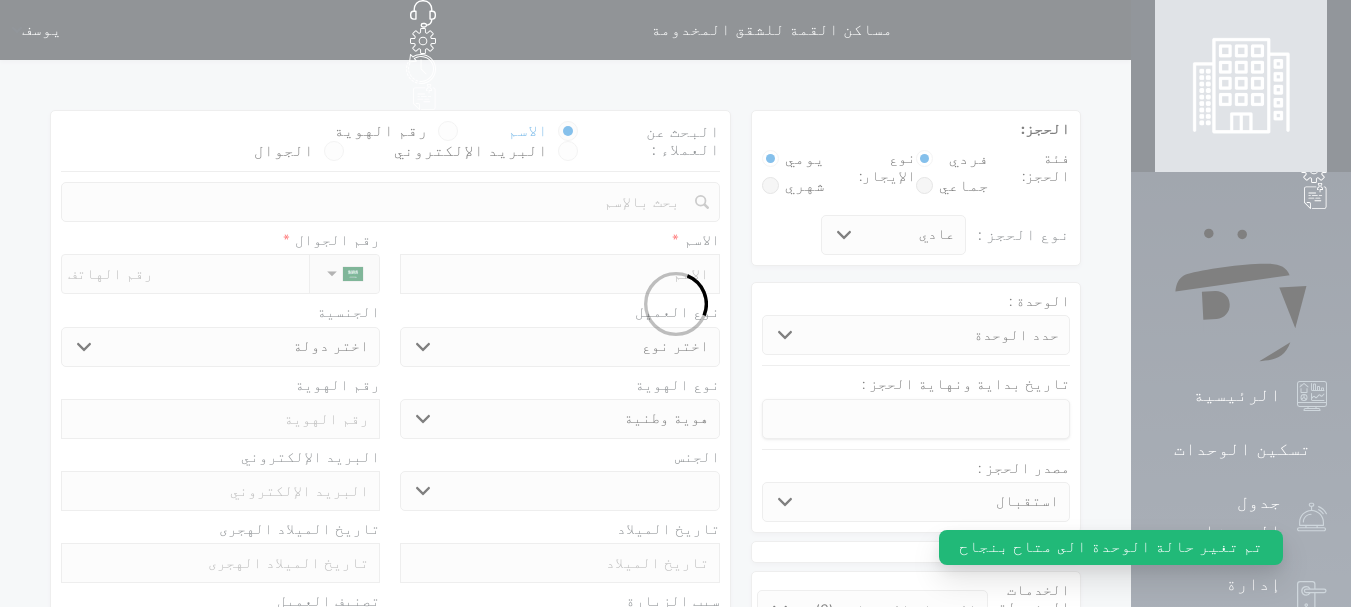 select 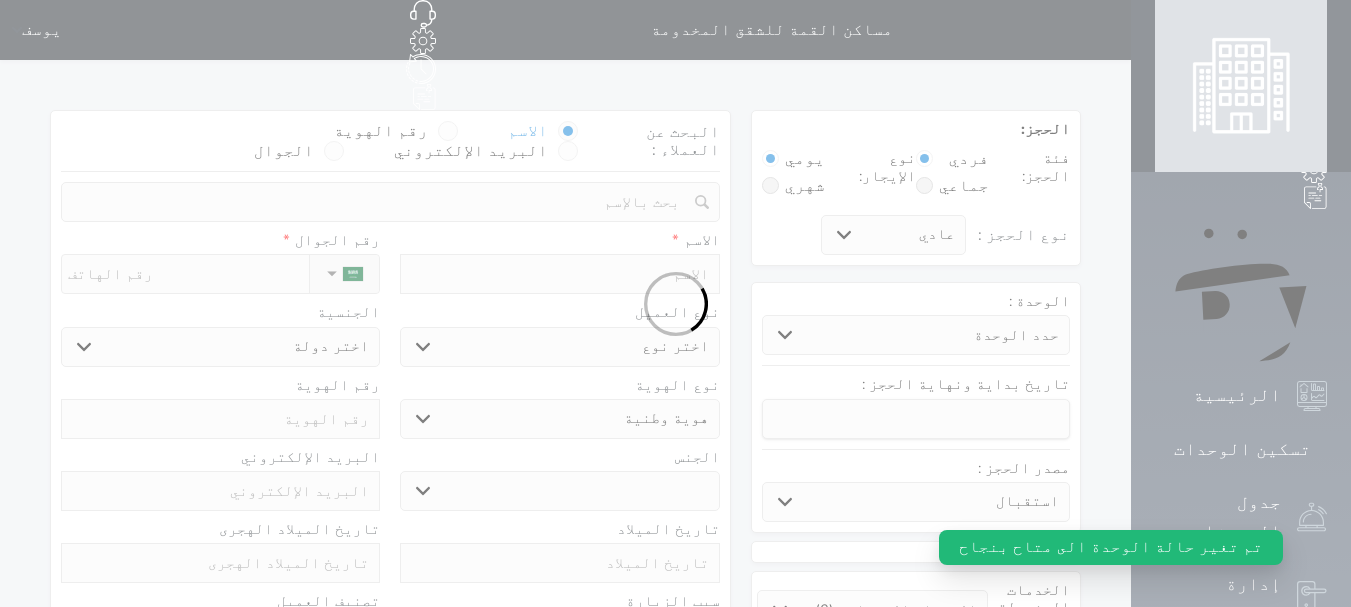 select 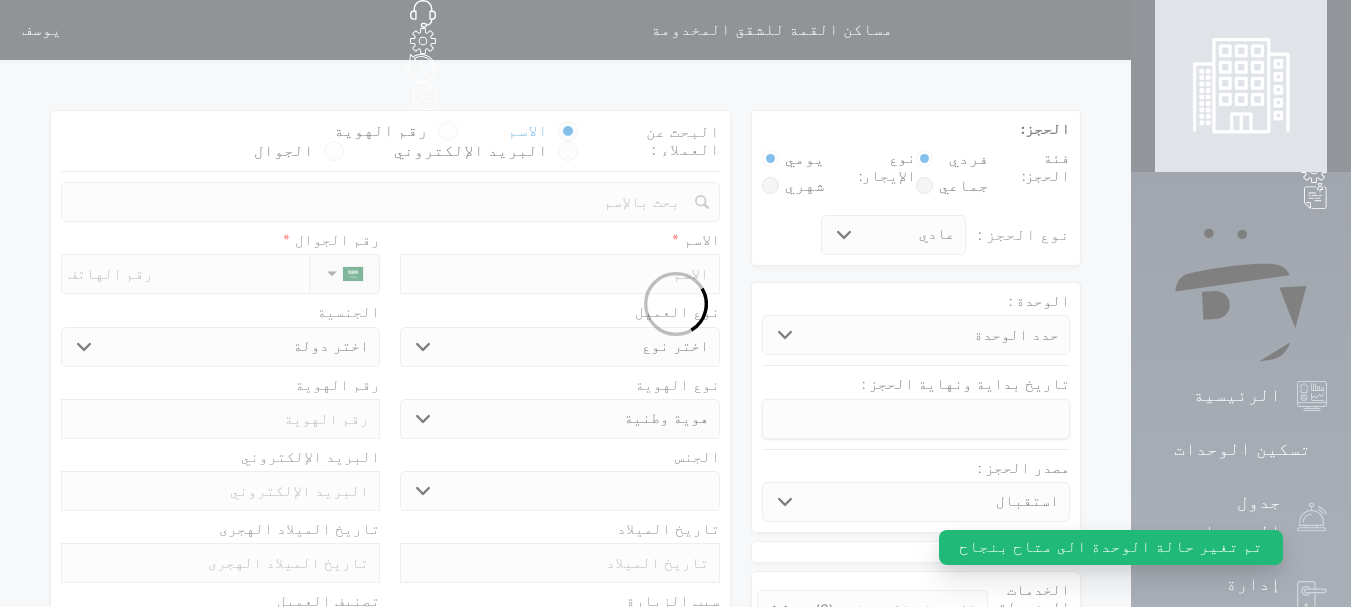 select 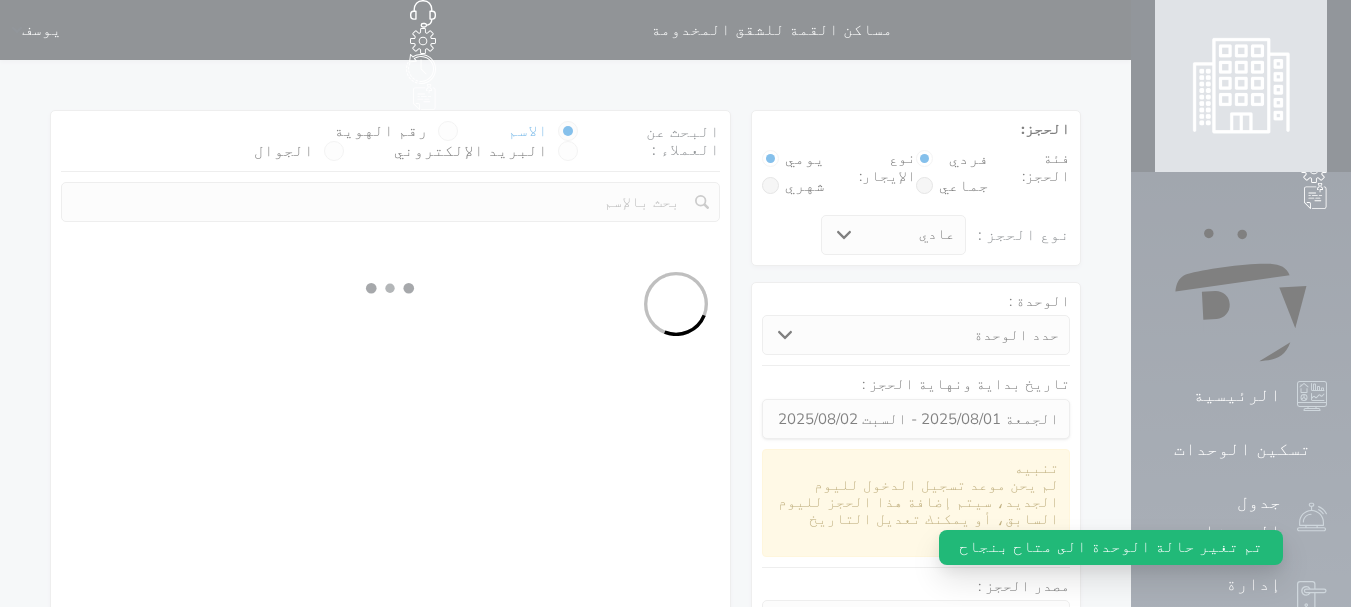 click at bounding box center [675, 303] 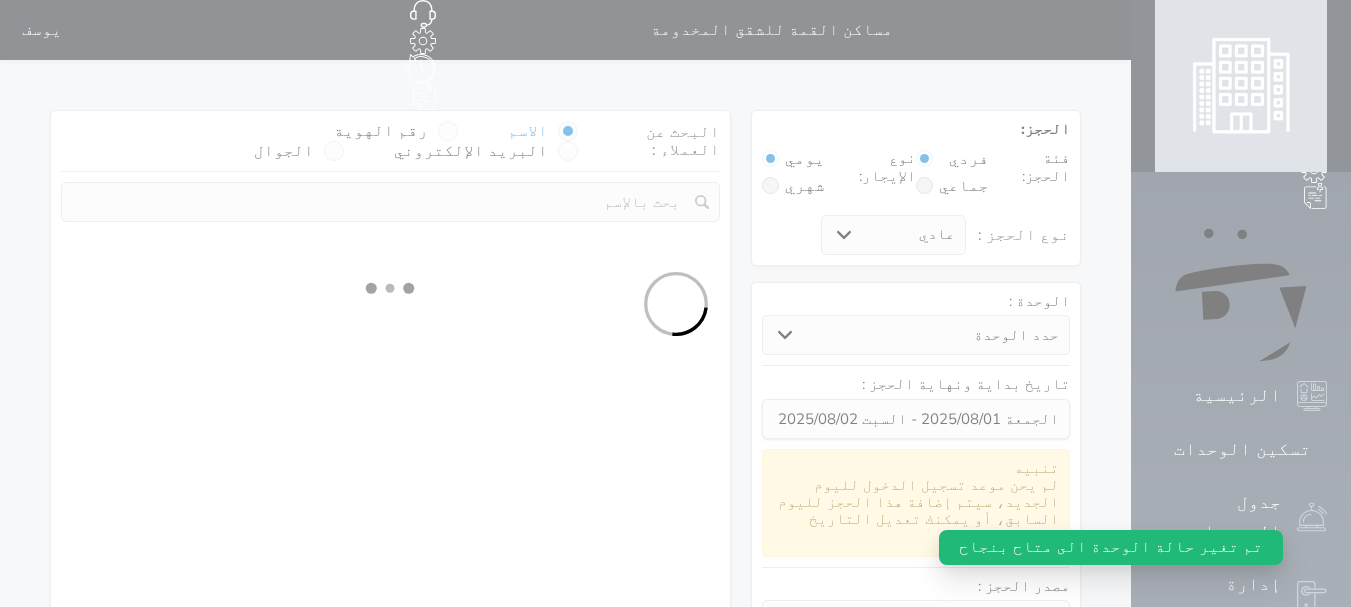 select 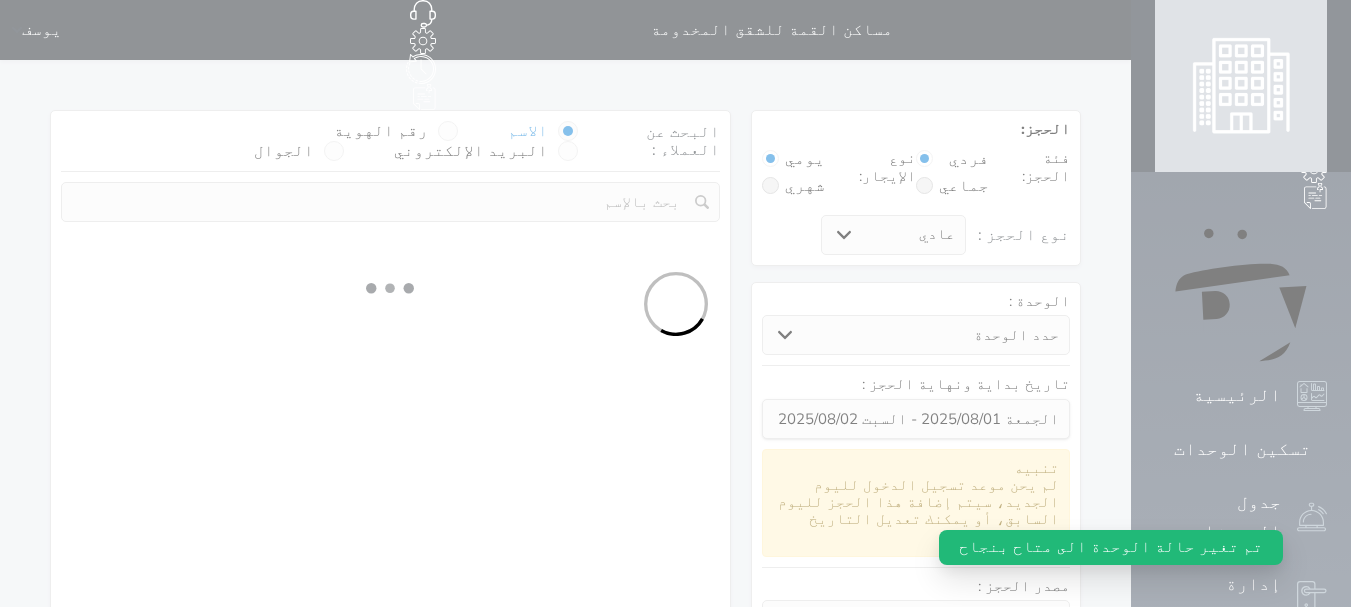 select on "1" 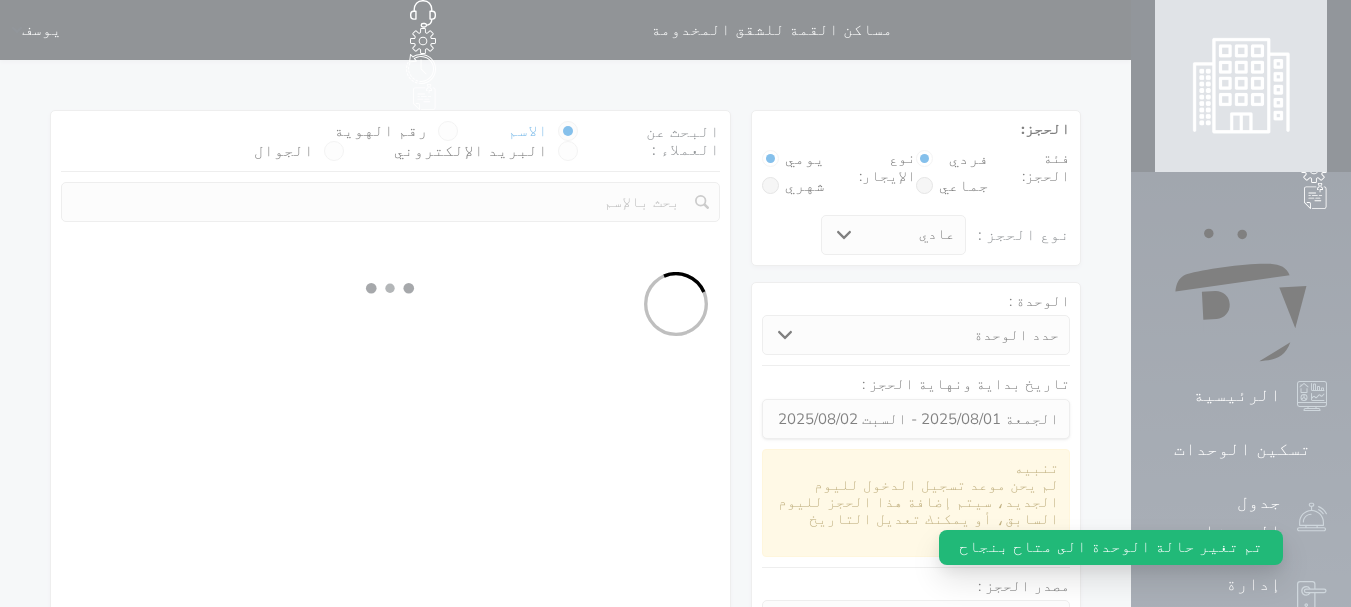select on "113" 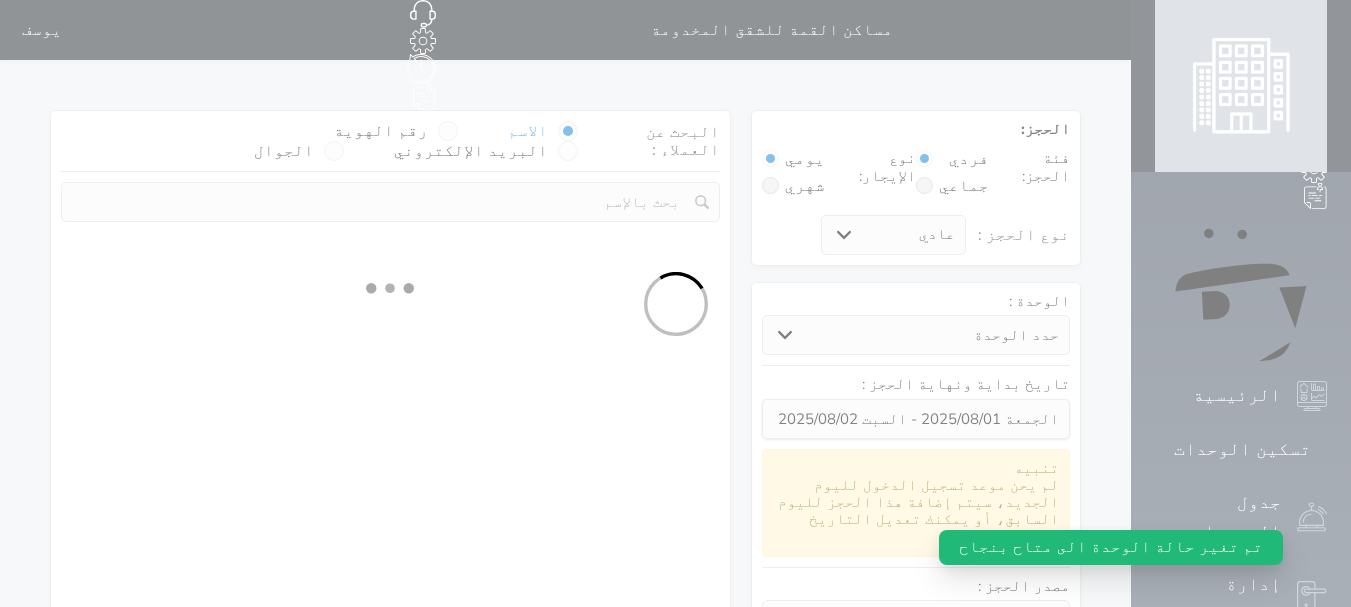 select on "1" 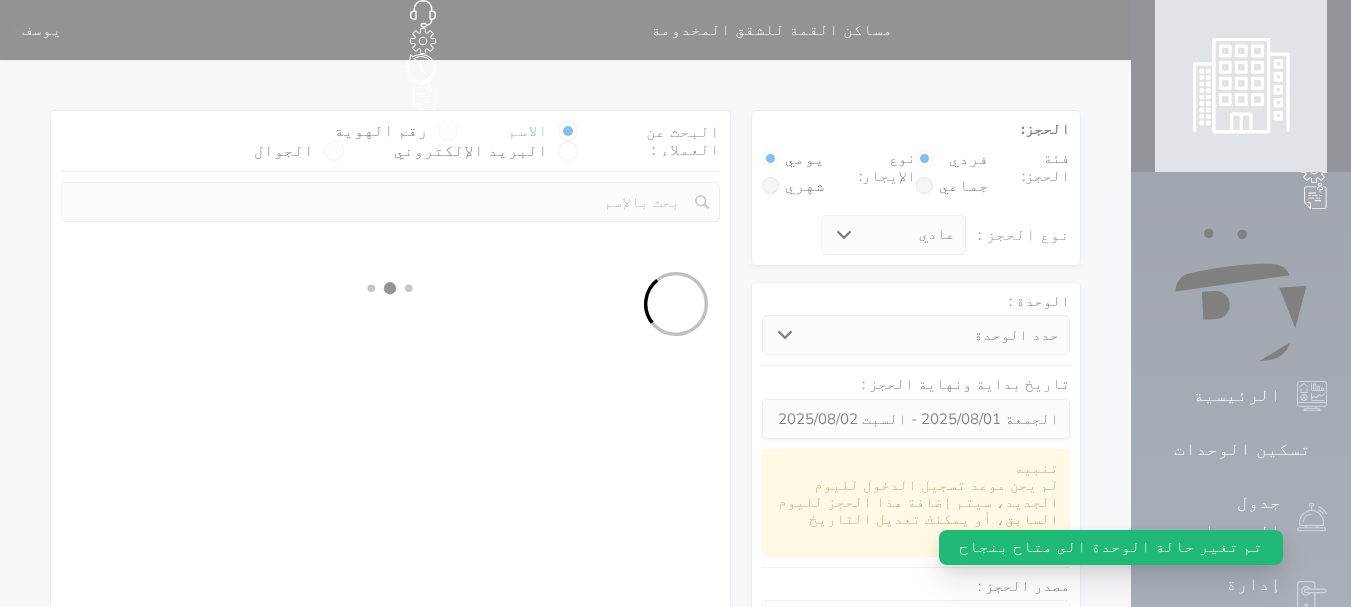 select 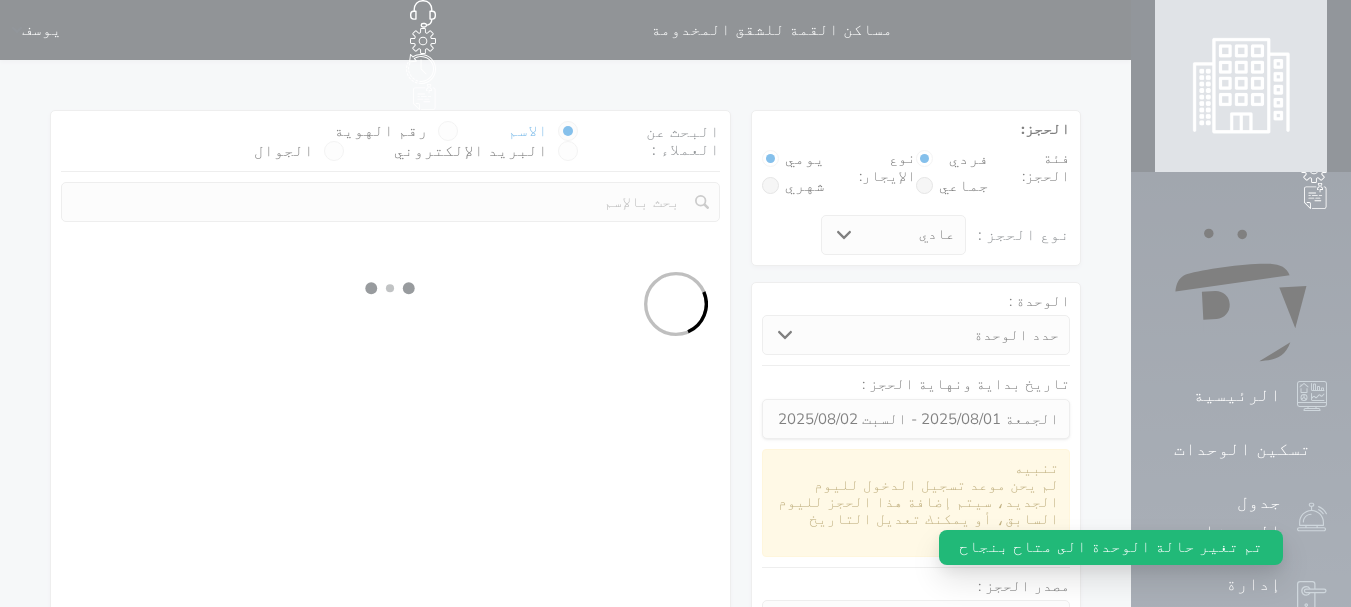 select on "7" 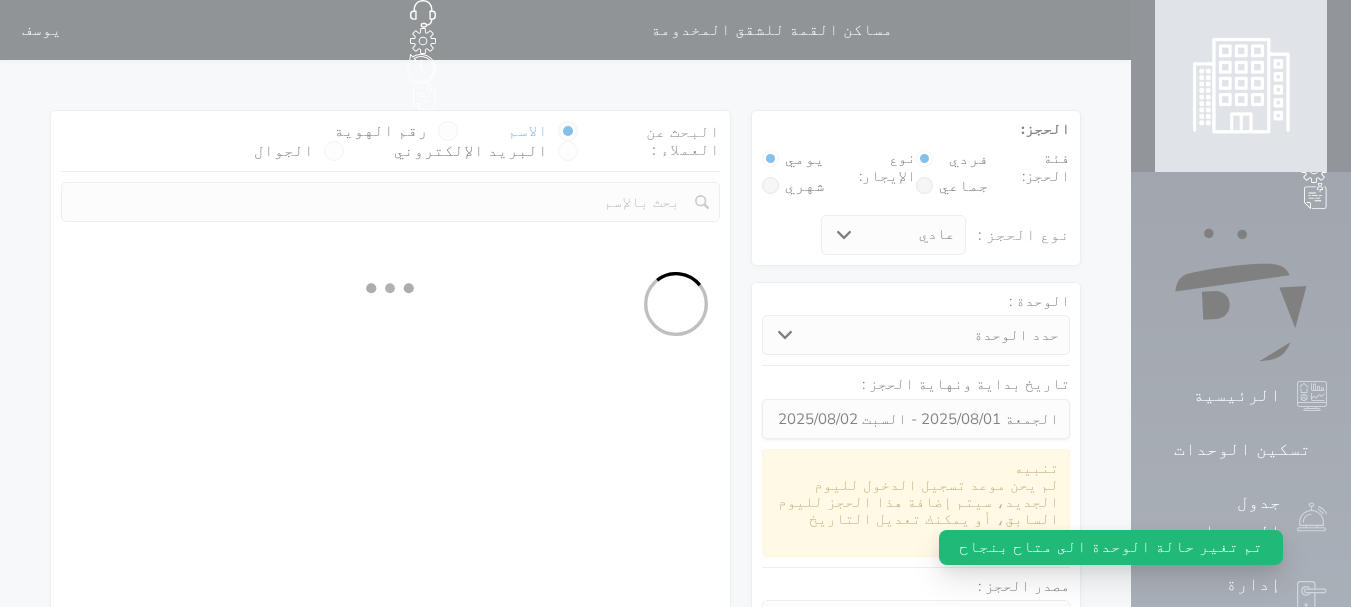 select 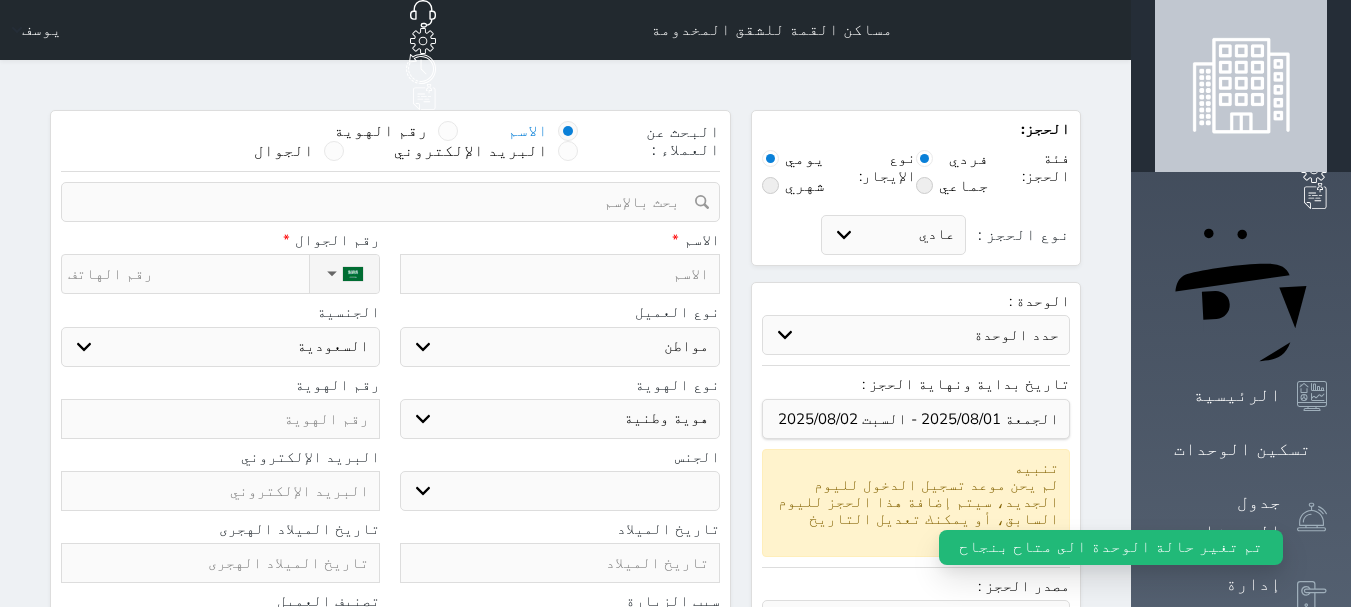select 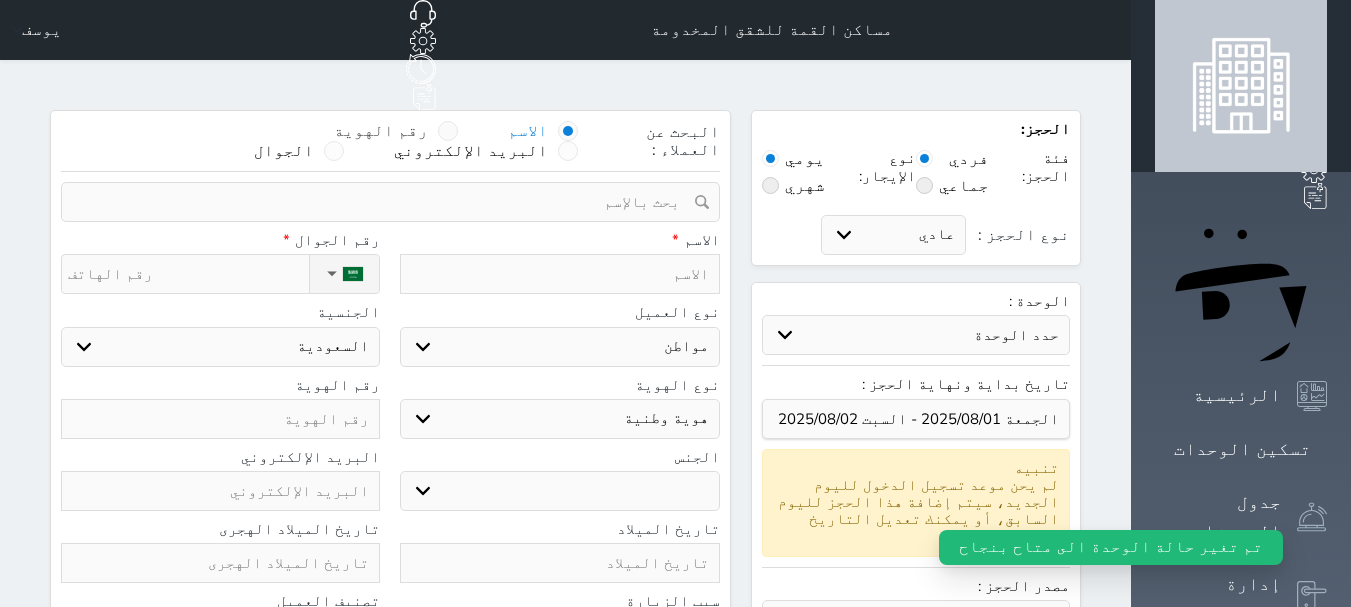select 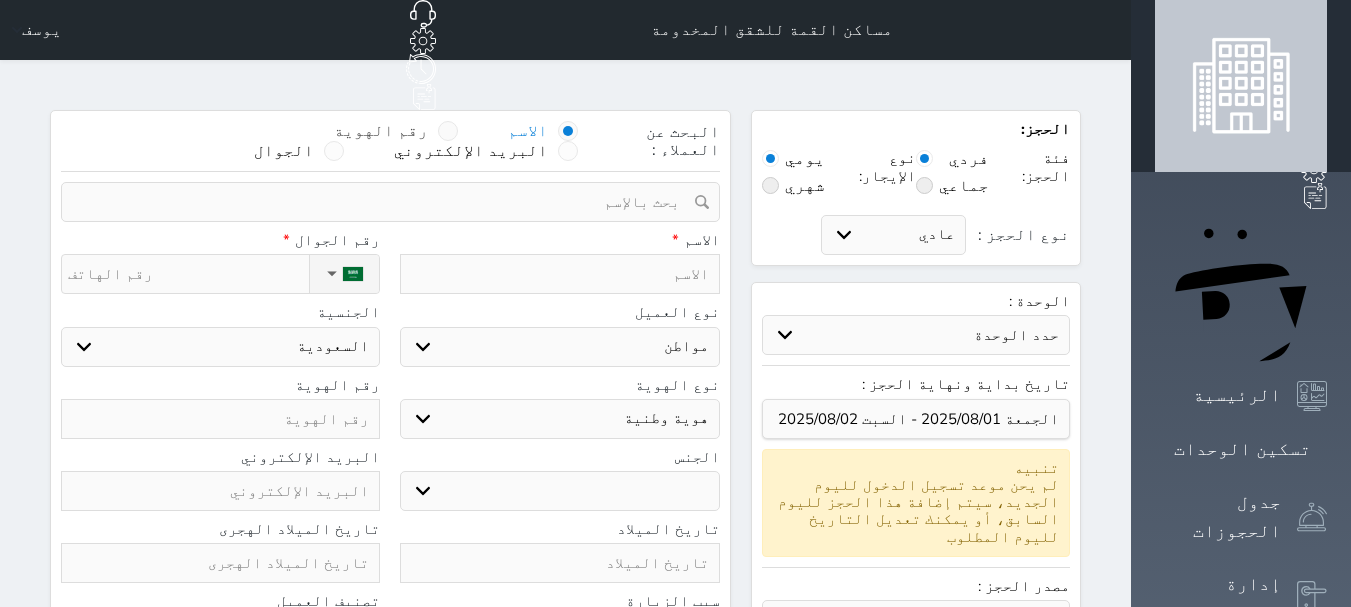 click on "البحث عن العملاء :        الاسم       رقم الهوية       البريد الإلكتروني       الجوال" at bounding box center (390, 146) 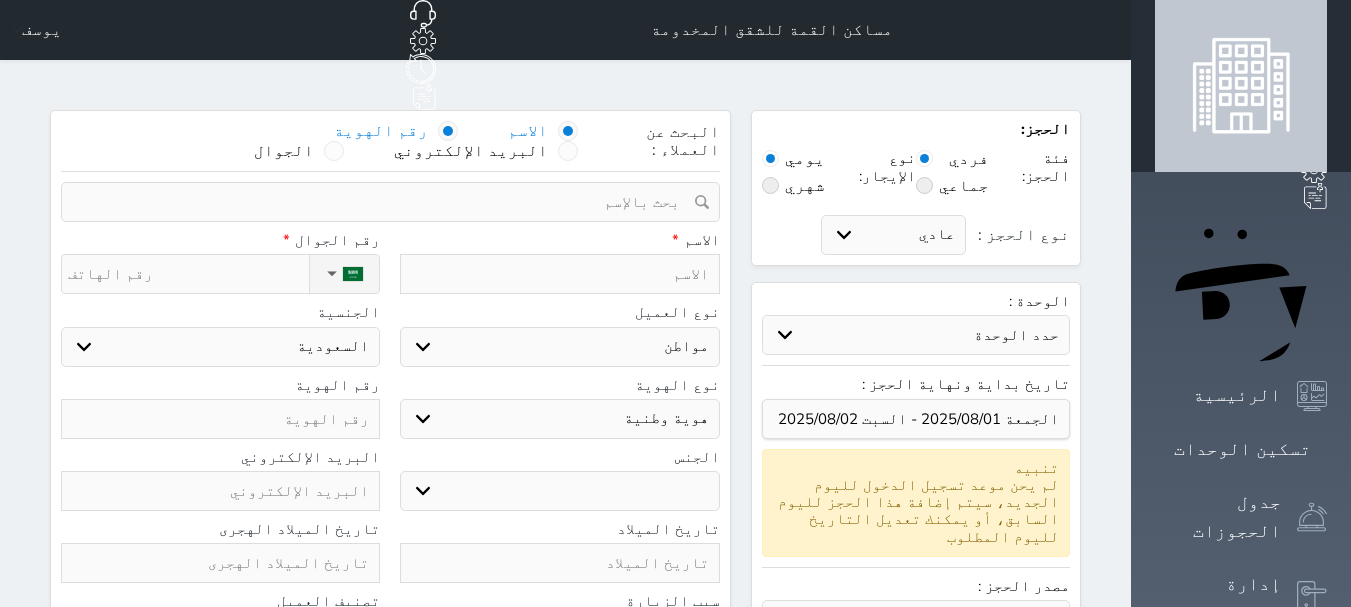 select 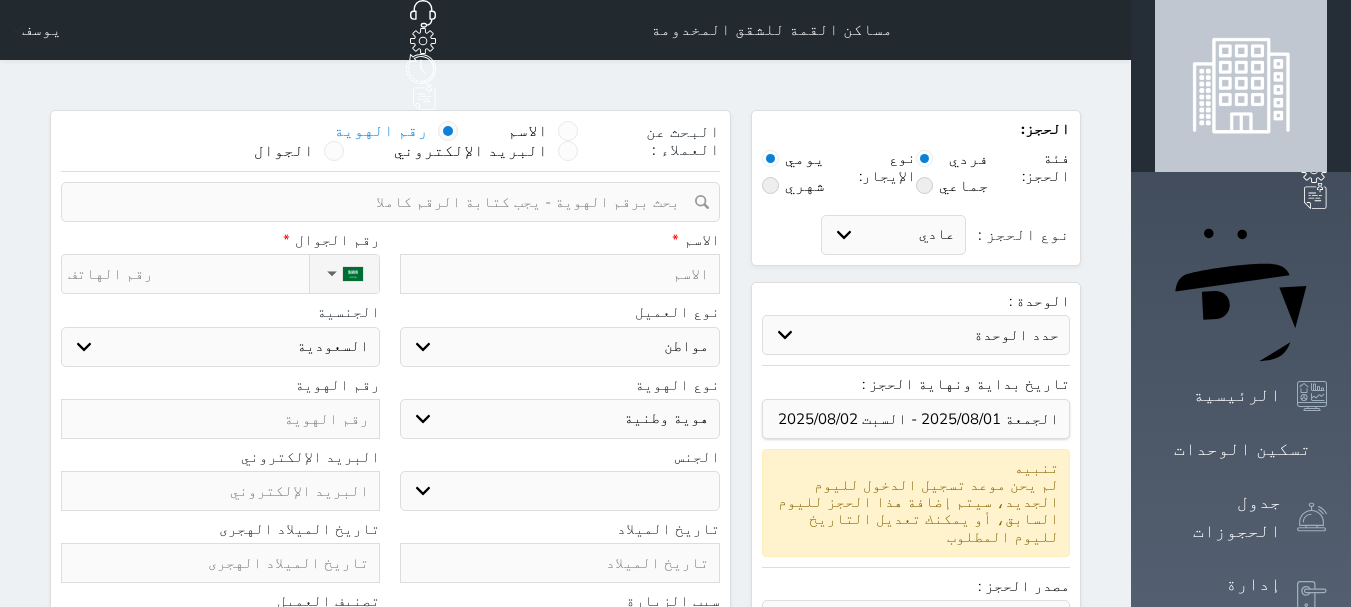 click at bounding box center (383, 202) 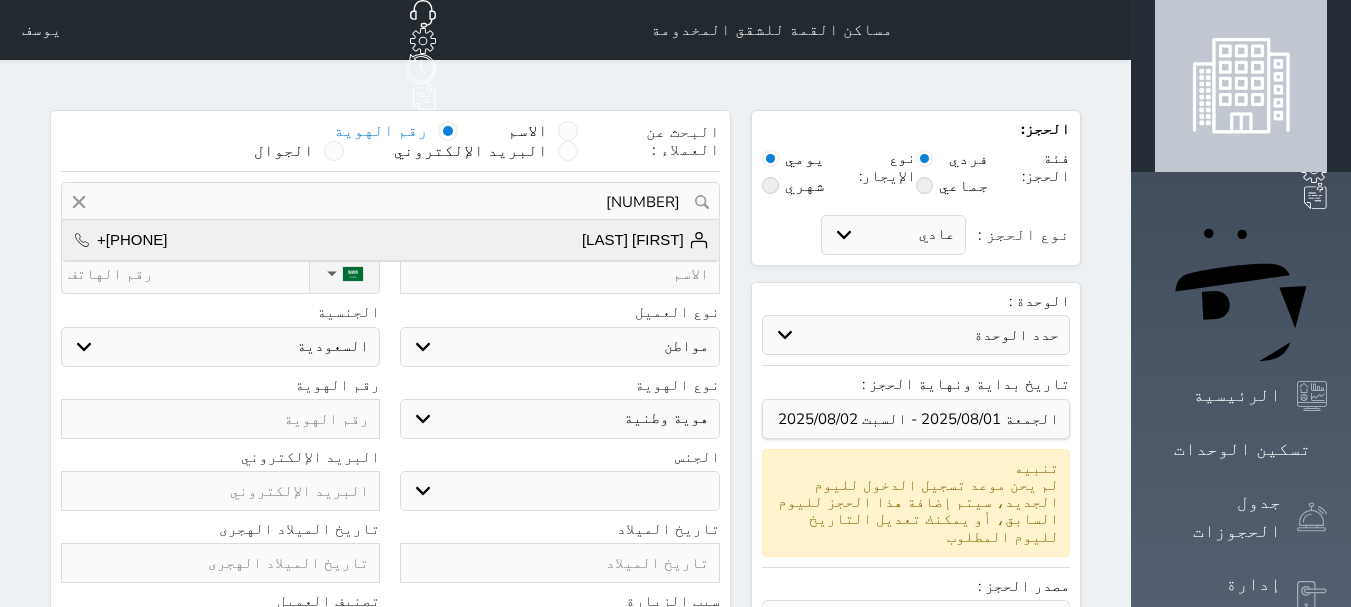 click on "[FIRST] [LAST]" at bounding box center [645, 240] 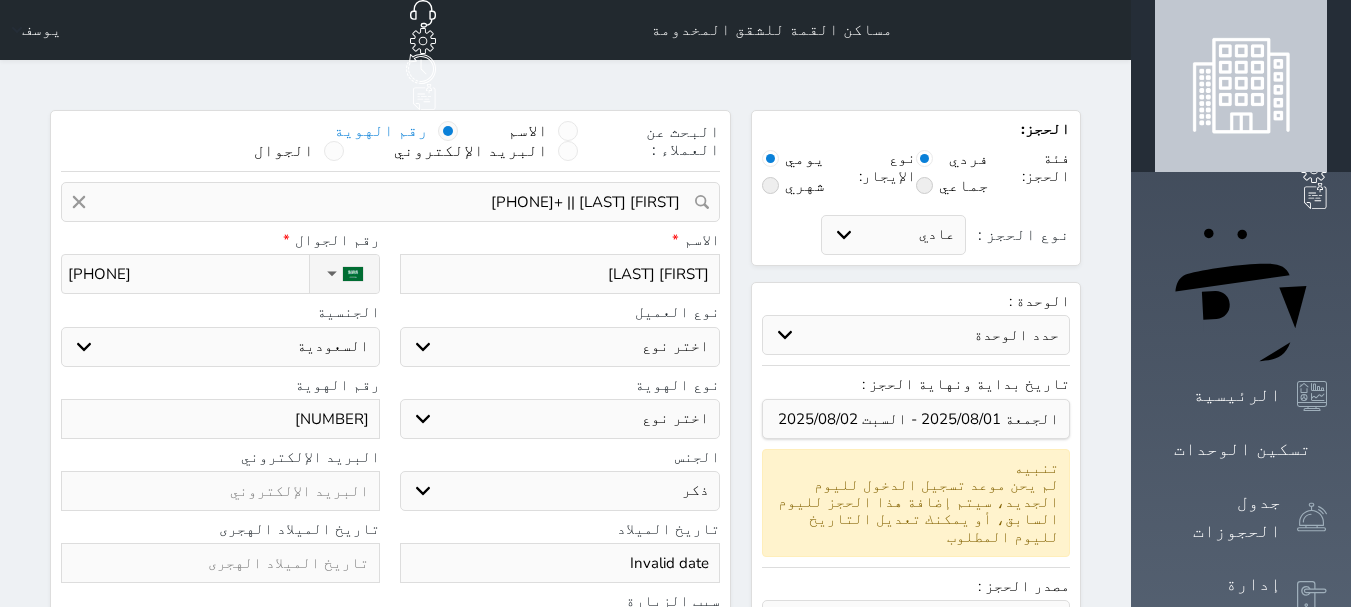 select 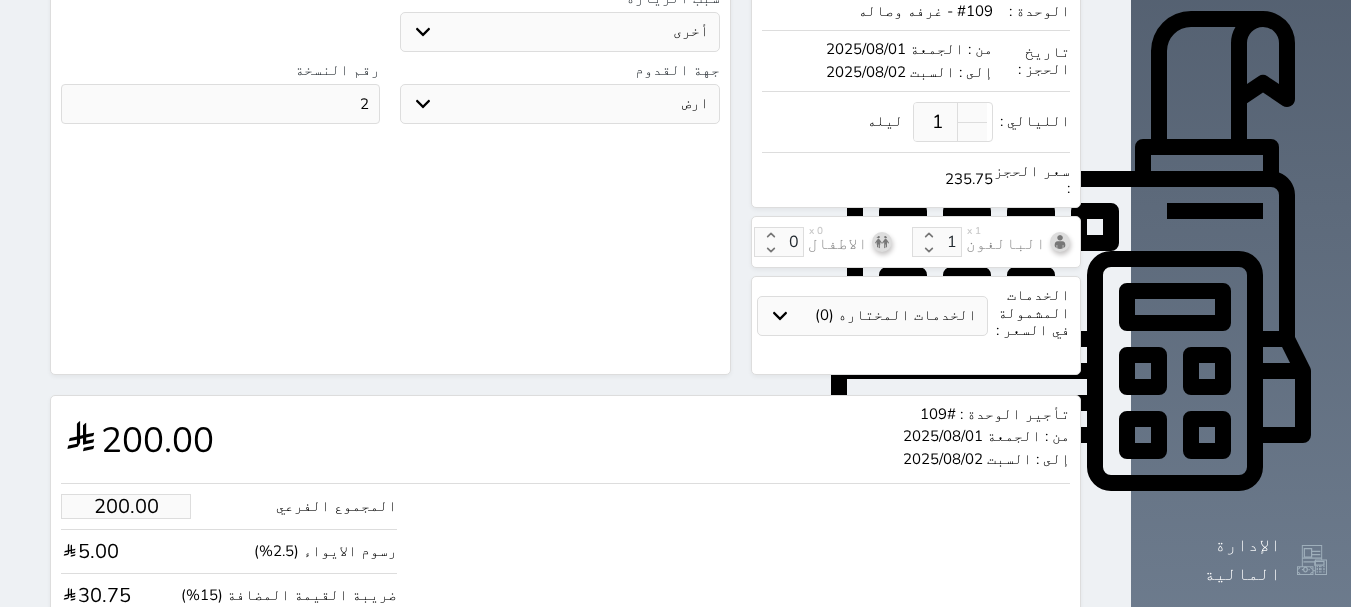 scroll, scrollTop: 700, scrollLeft: 0, axis: vertical 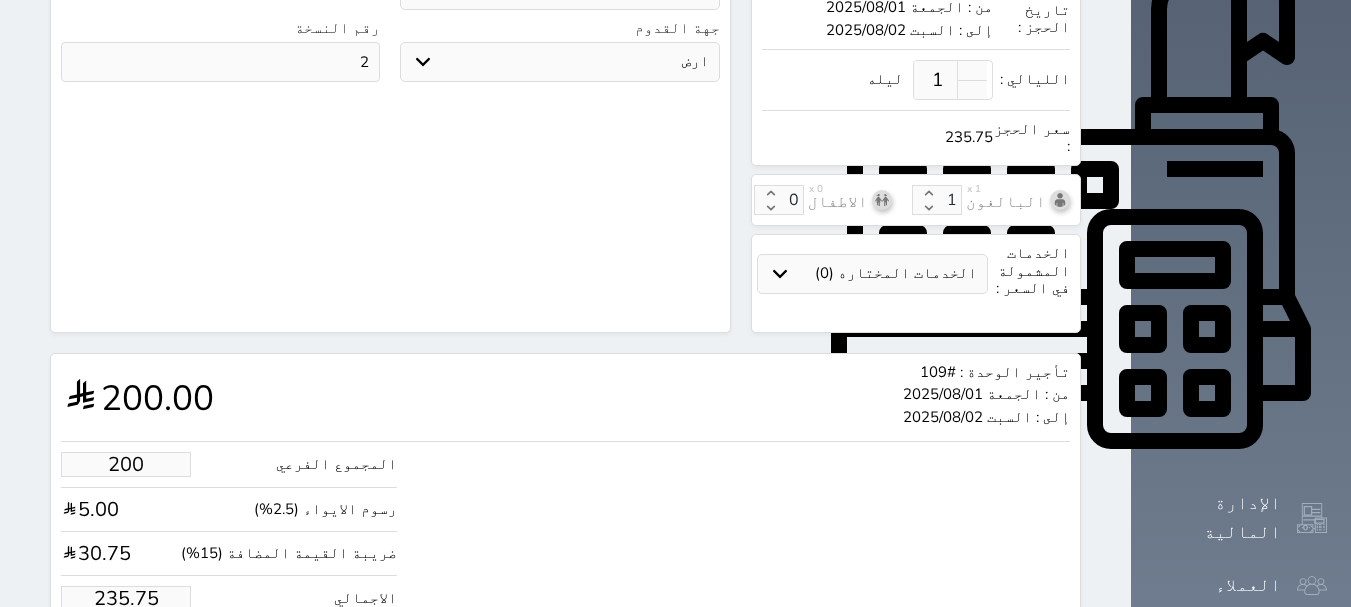 click on "200" at bounding box center (126, 464) 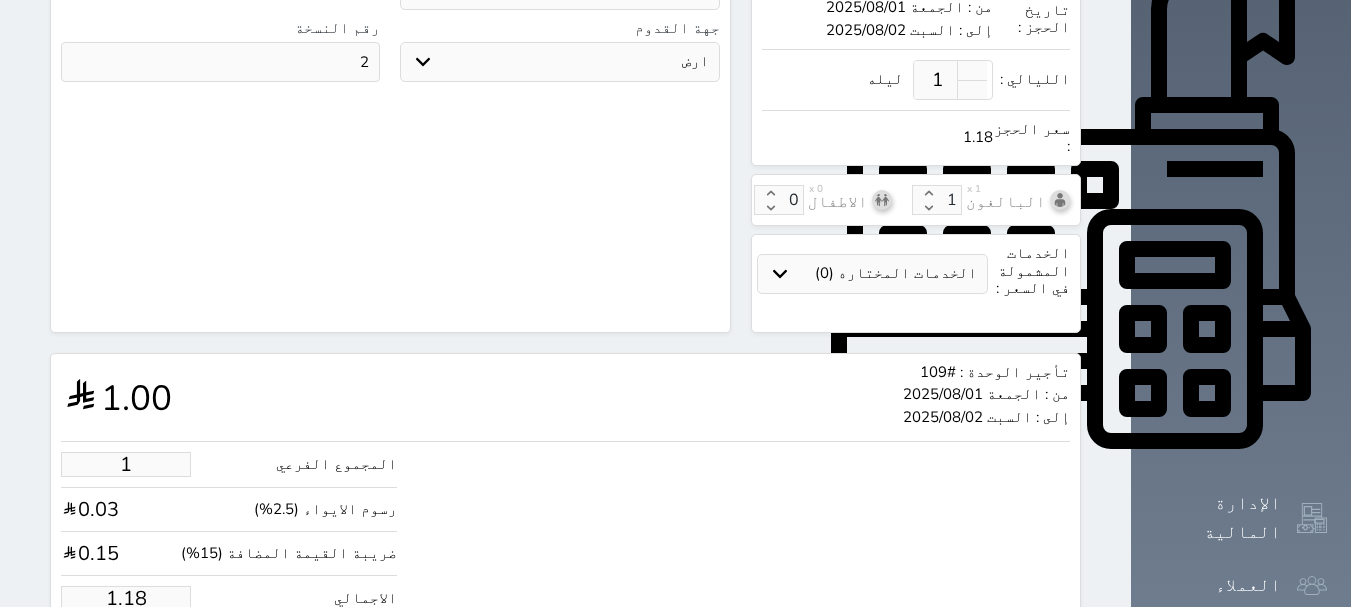 type on "18" 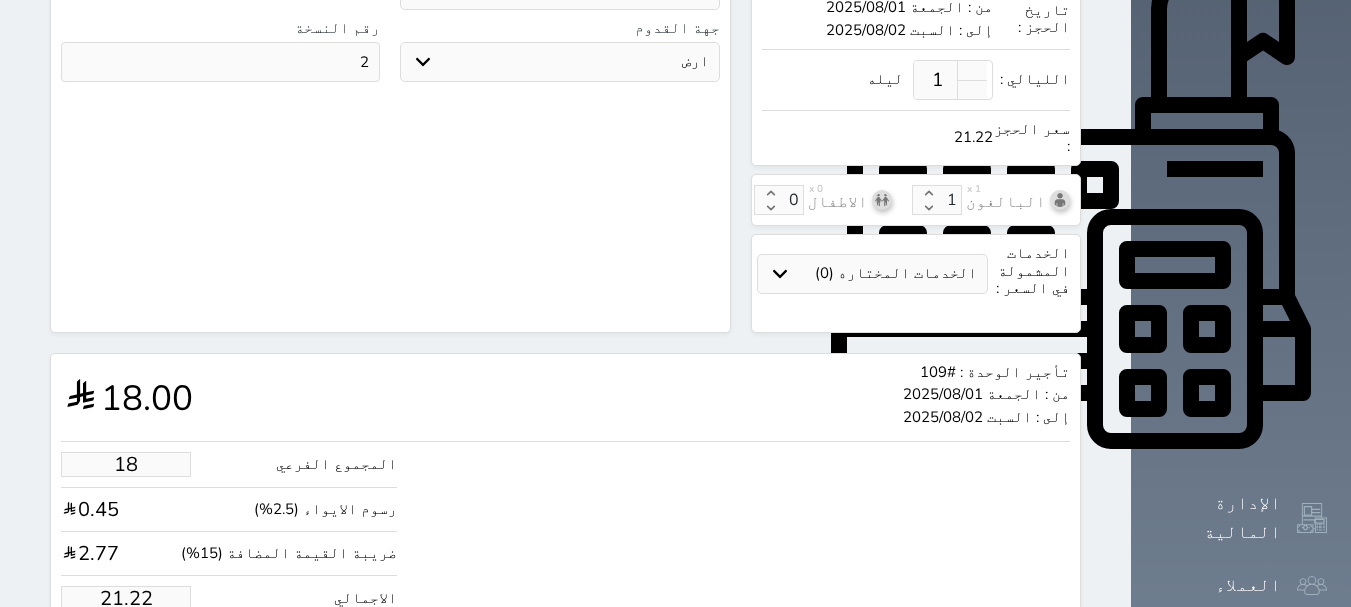 type on "180" 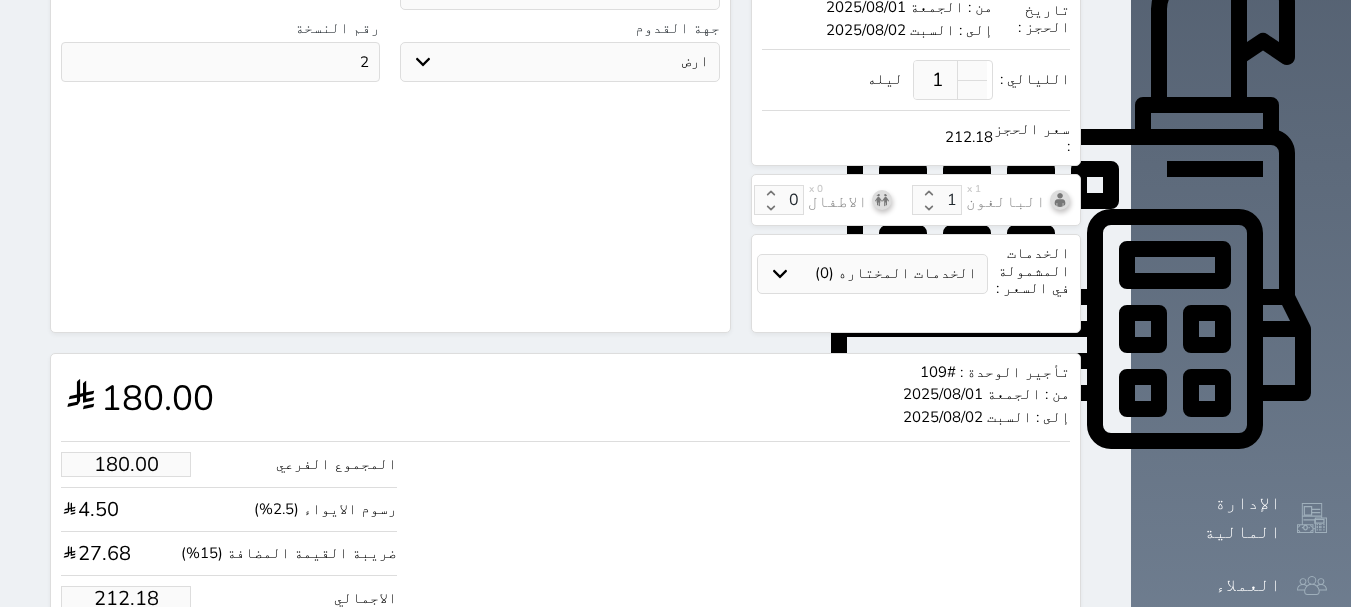 click on "حجز" at bounding box center [149, 659] 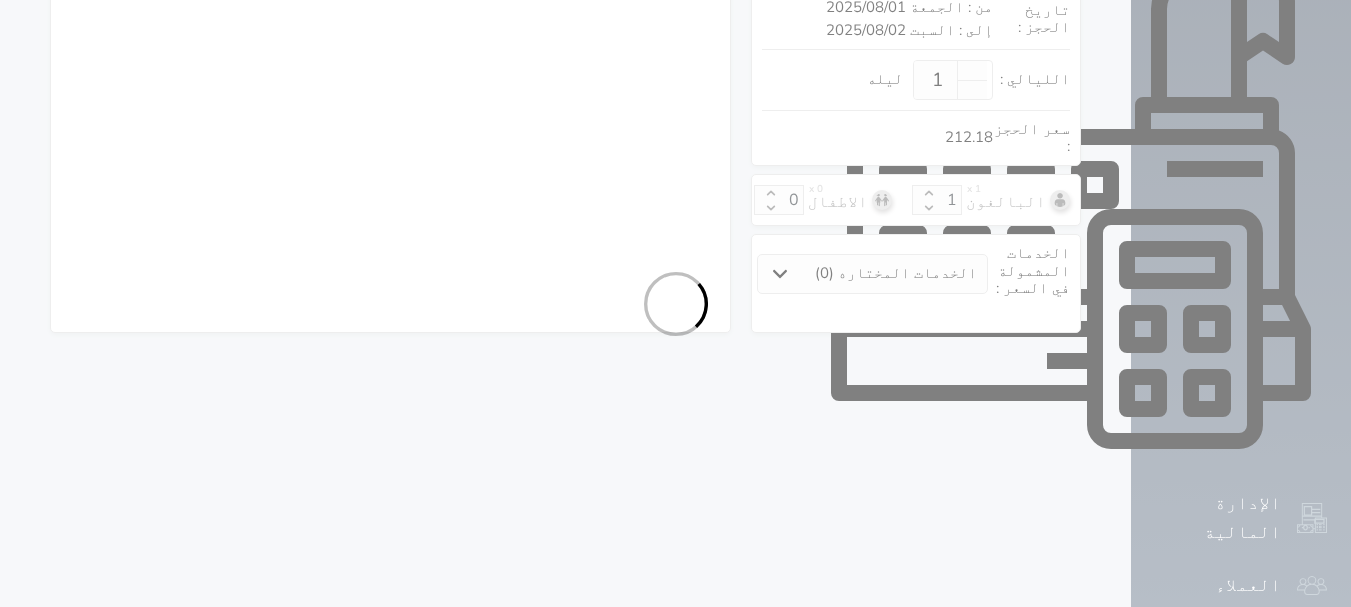 select on "113" 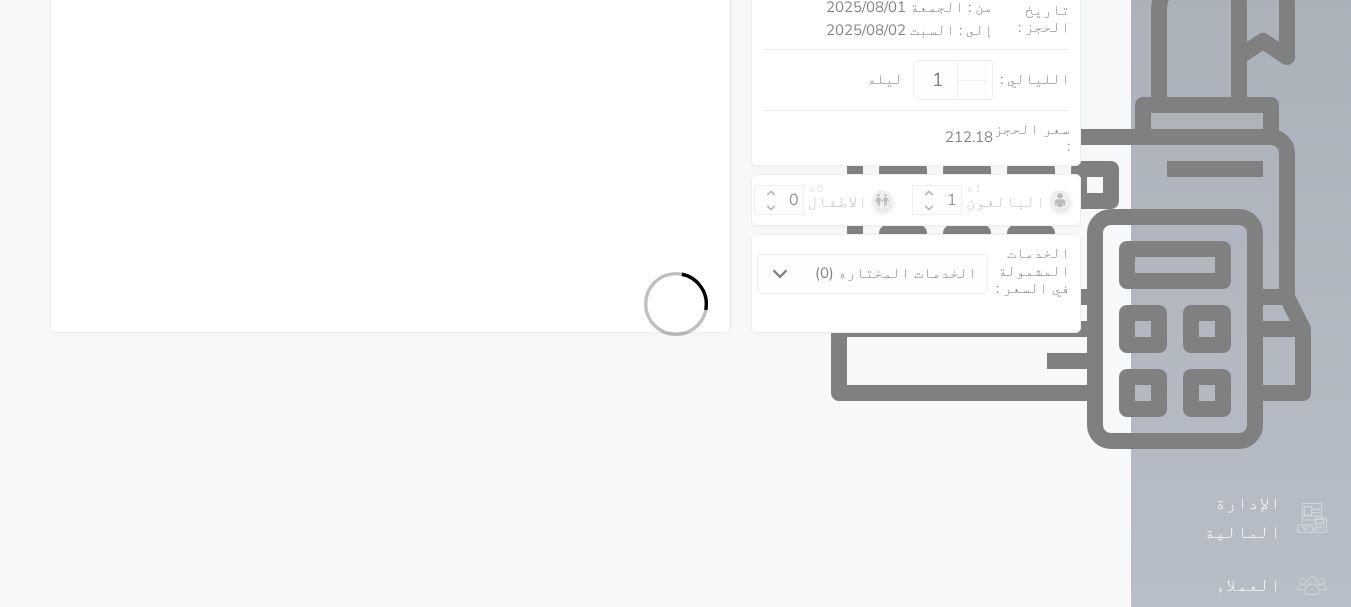 select on "7" 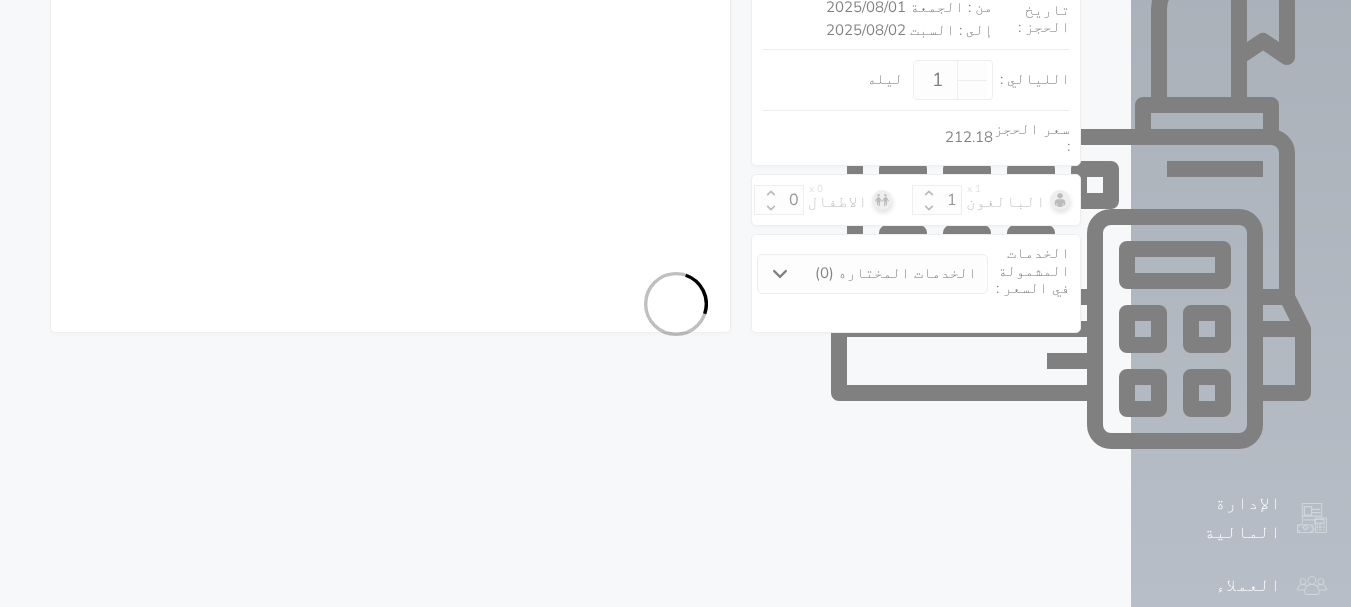 select on "9" 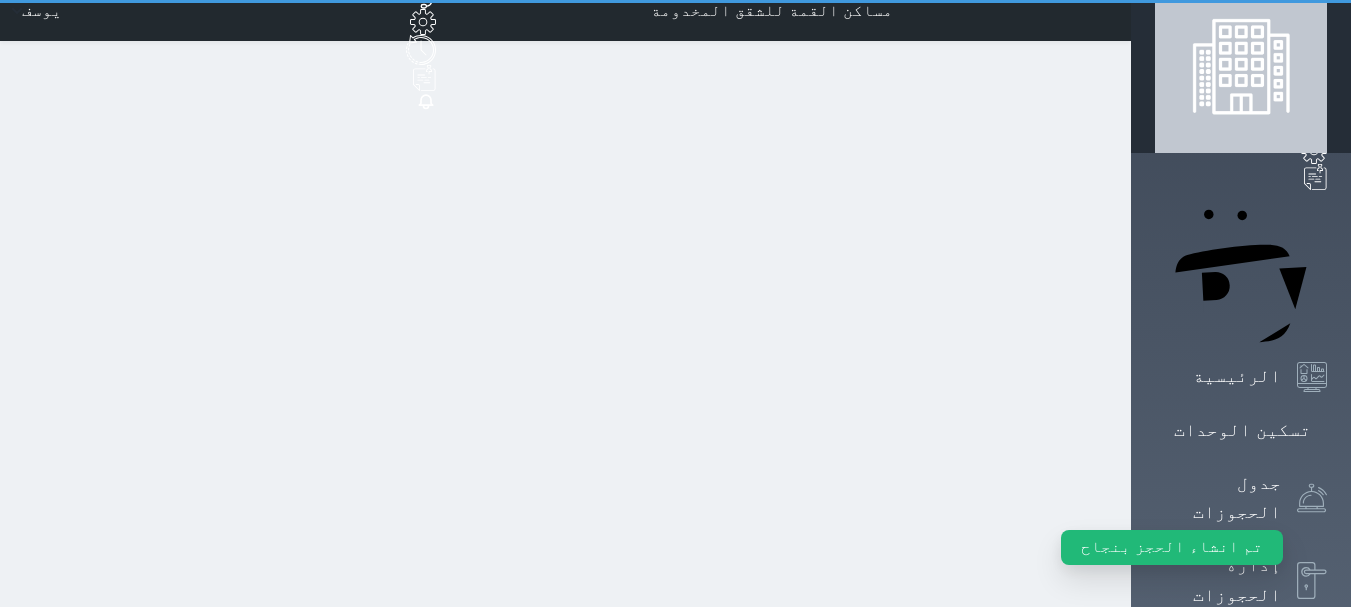 scroll, scrollTop: 0, scrollLeft: 0, axis: both 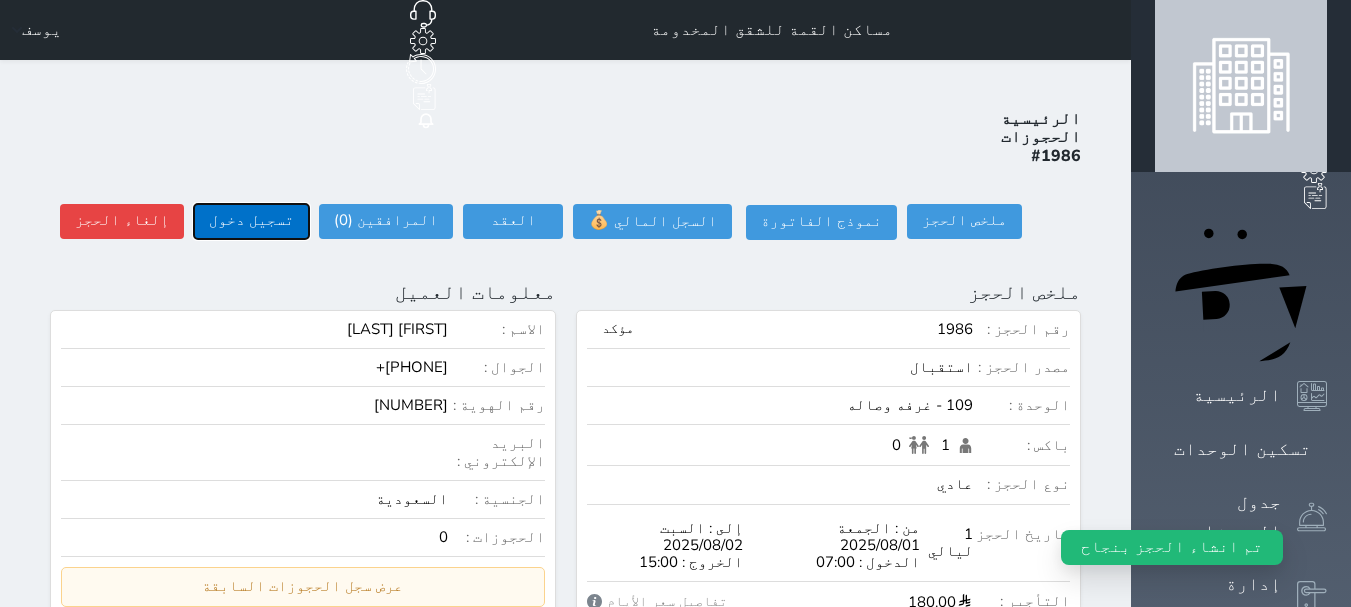 click on "تسجيل دخول" at bounding box center (251, 221) 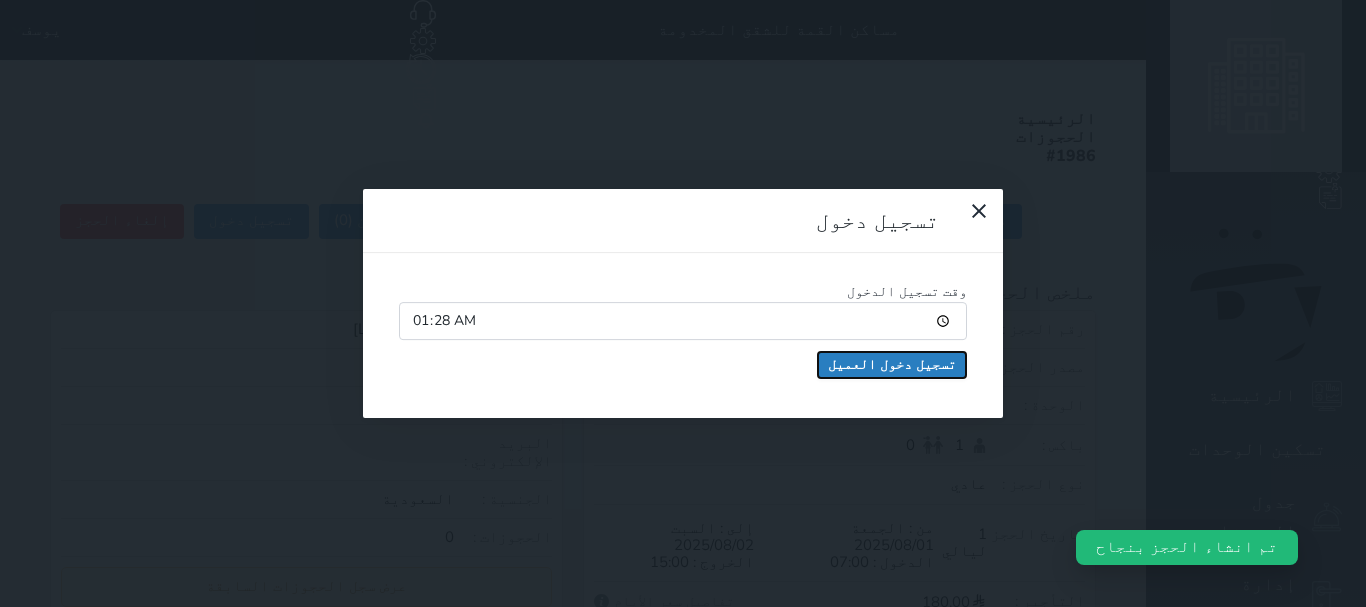 click on "تسجيل دخول العميل" at bounding box center (892, 365) 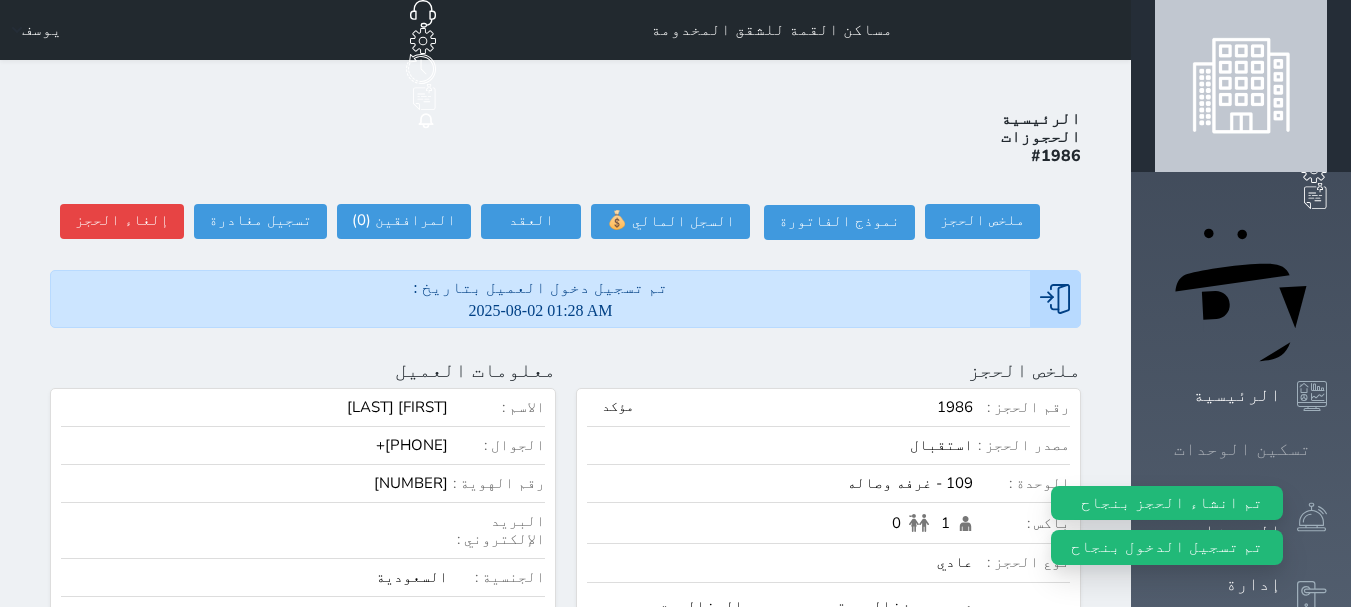 click 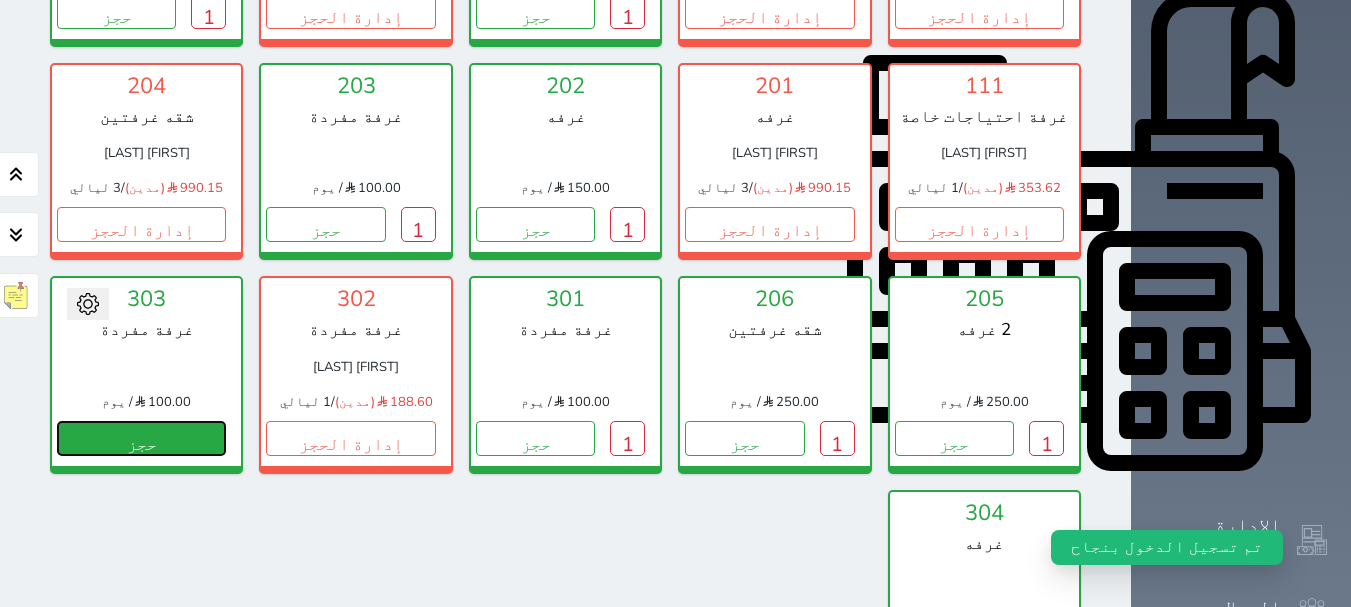 click on "حجز" at bounding box center (141, 438) 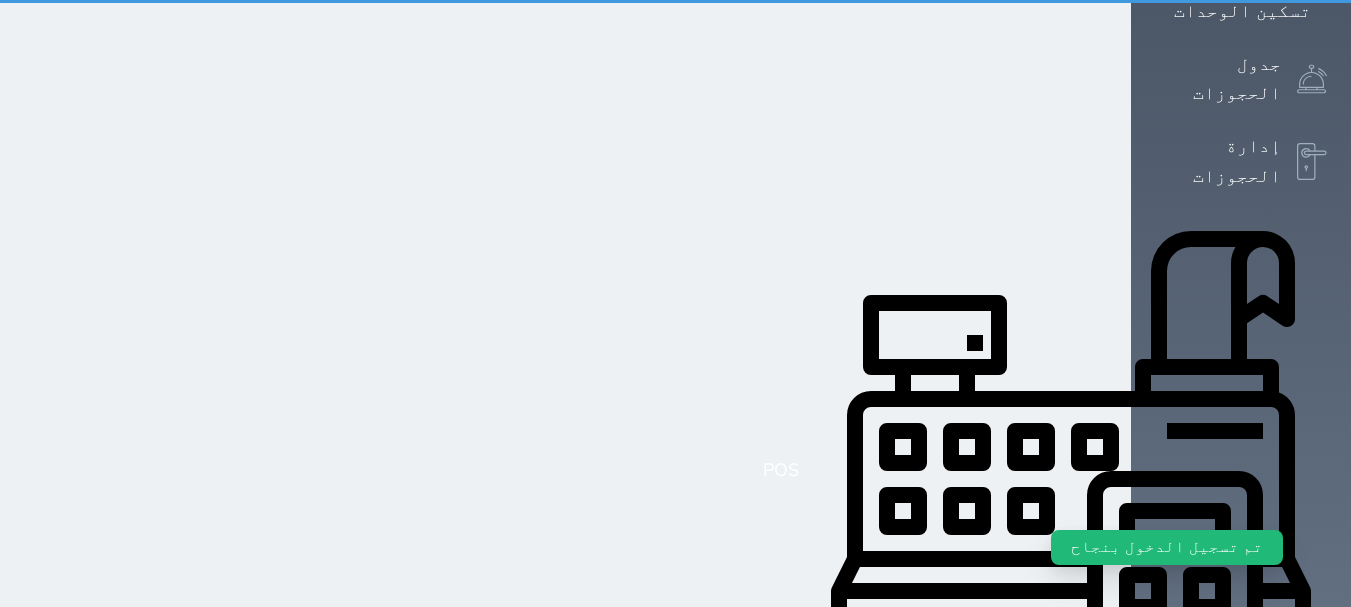scroll, scrollTop: 20, scrollLeft: 0, axis: vertical 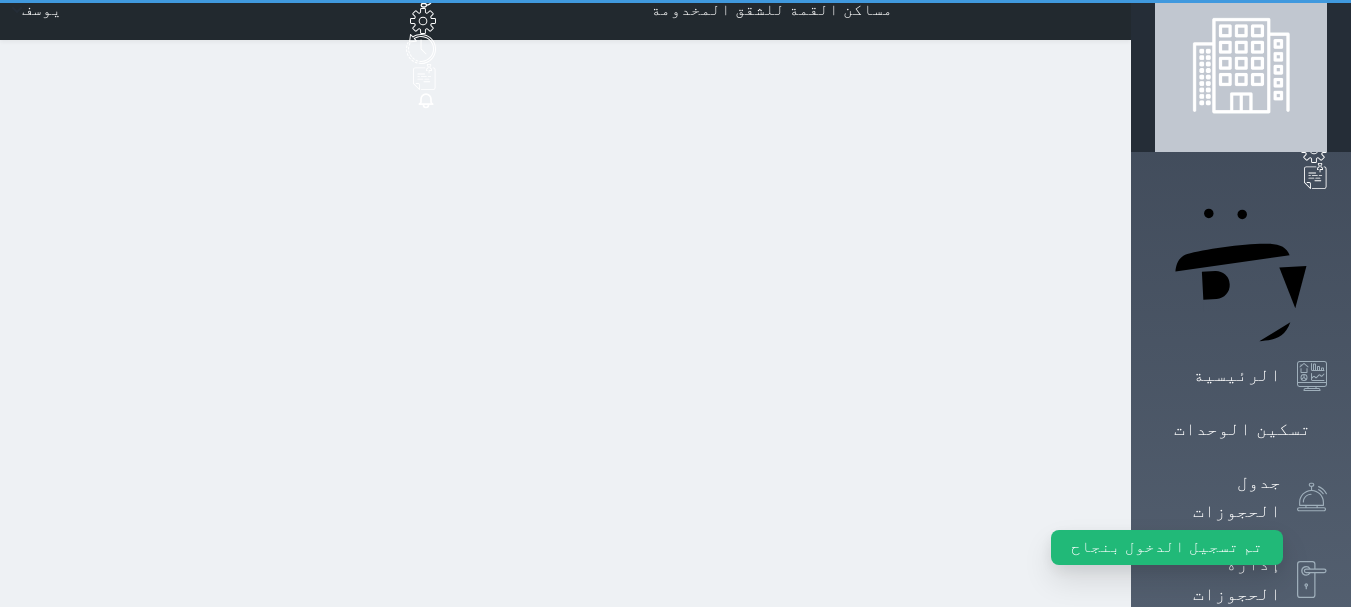 select on "1" 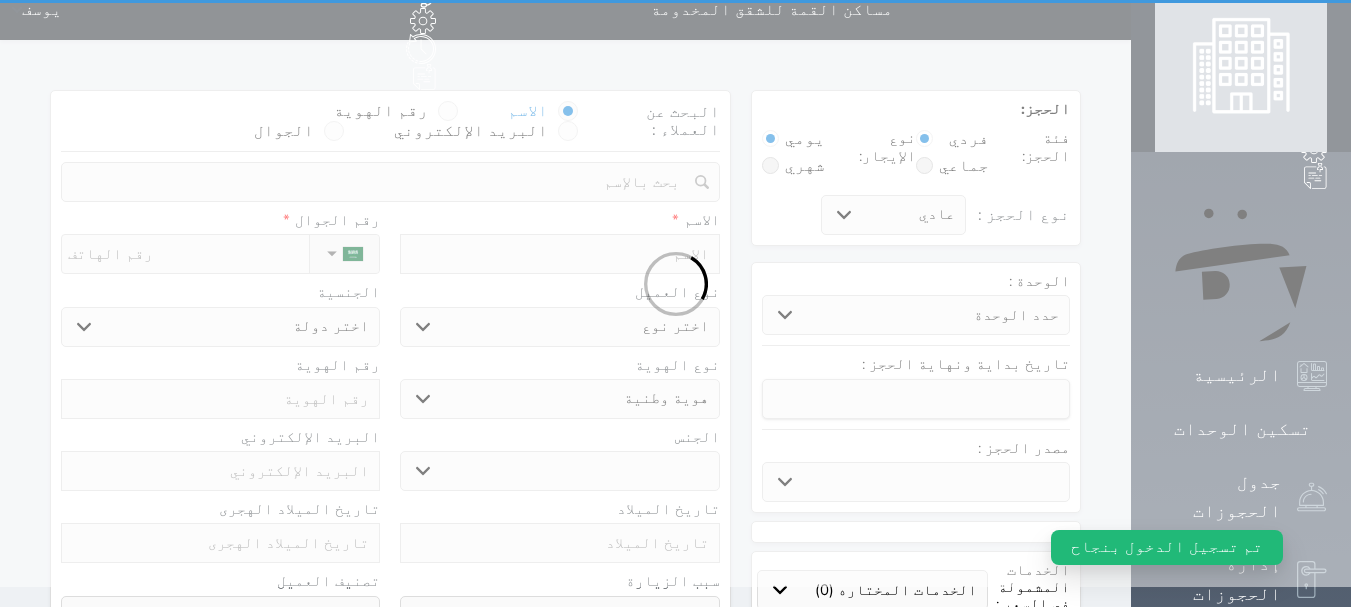 scroll, scrollTop: 0, scrollLeft: 0, axis: both 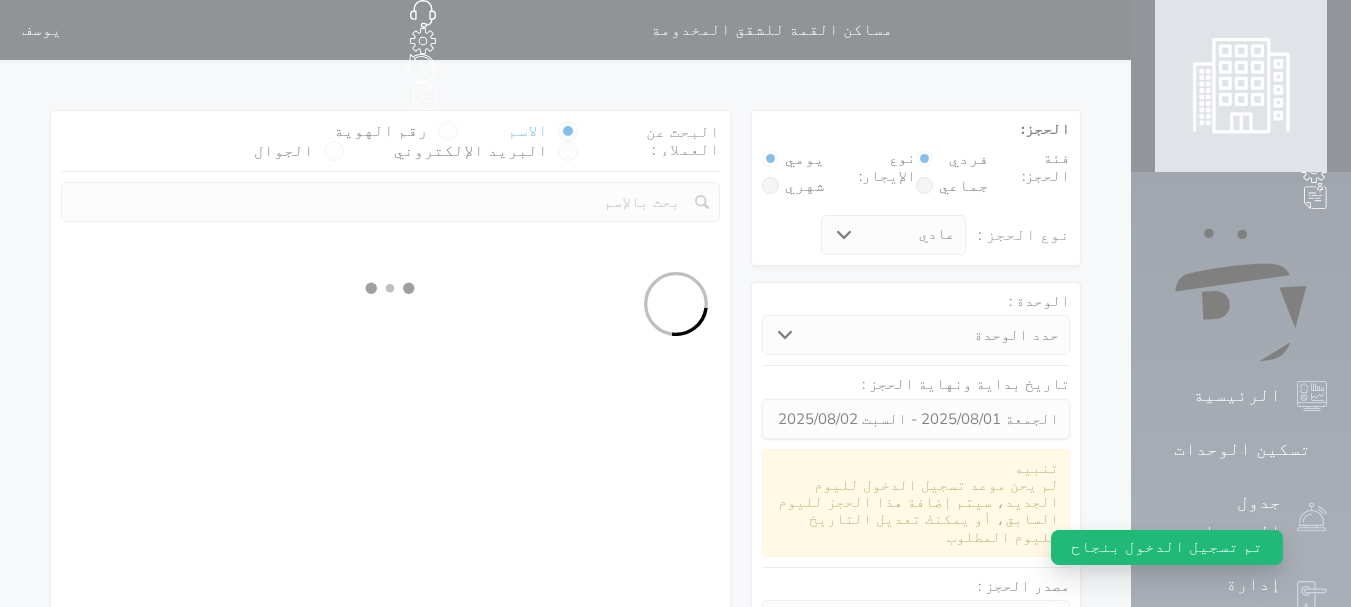 select 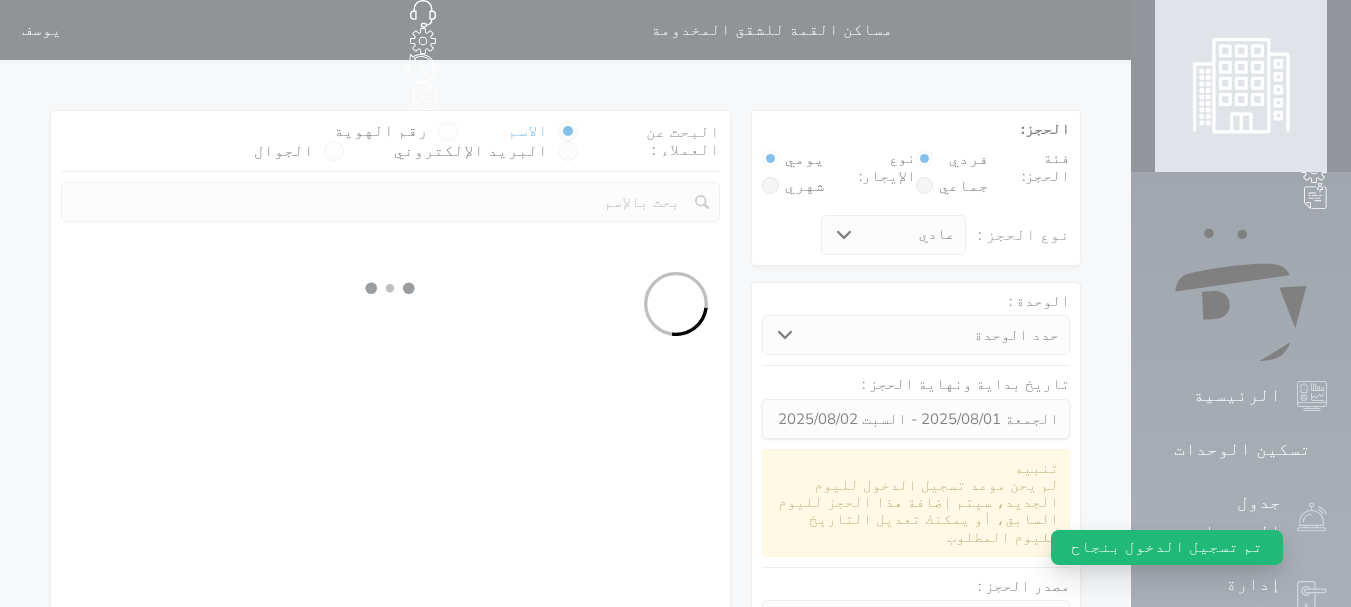 select on "1" 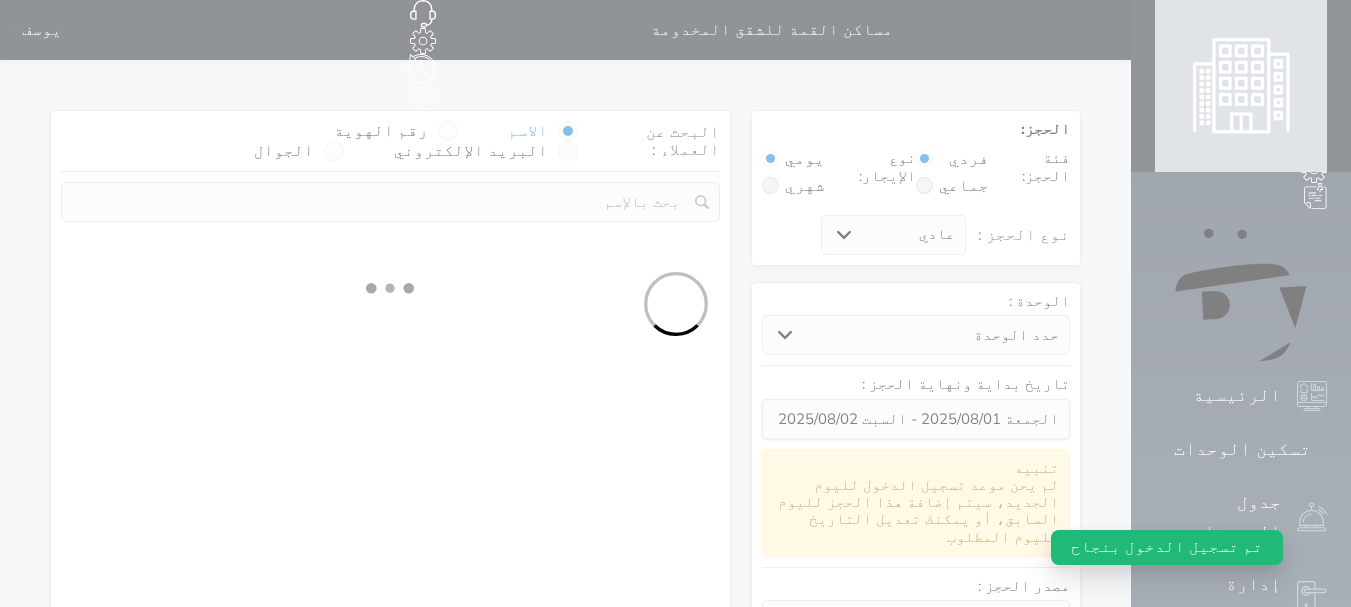 select on "113" 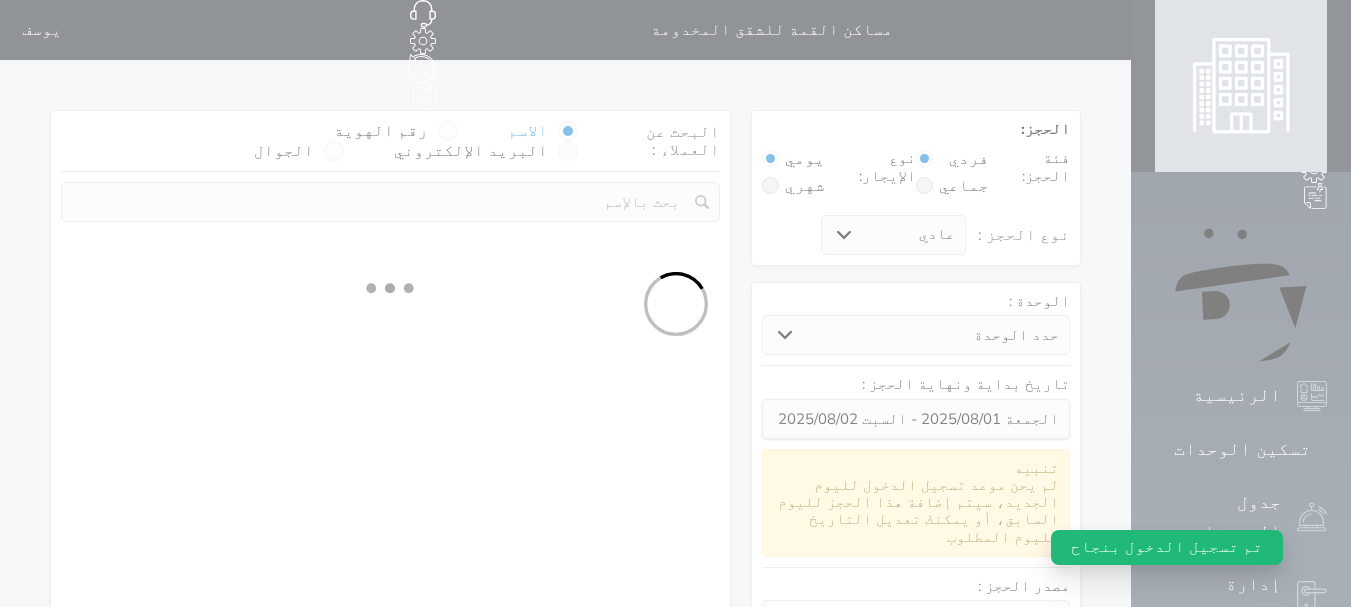select on "1" 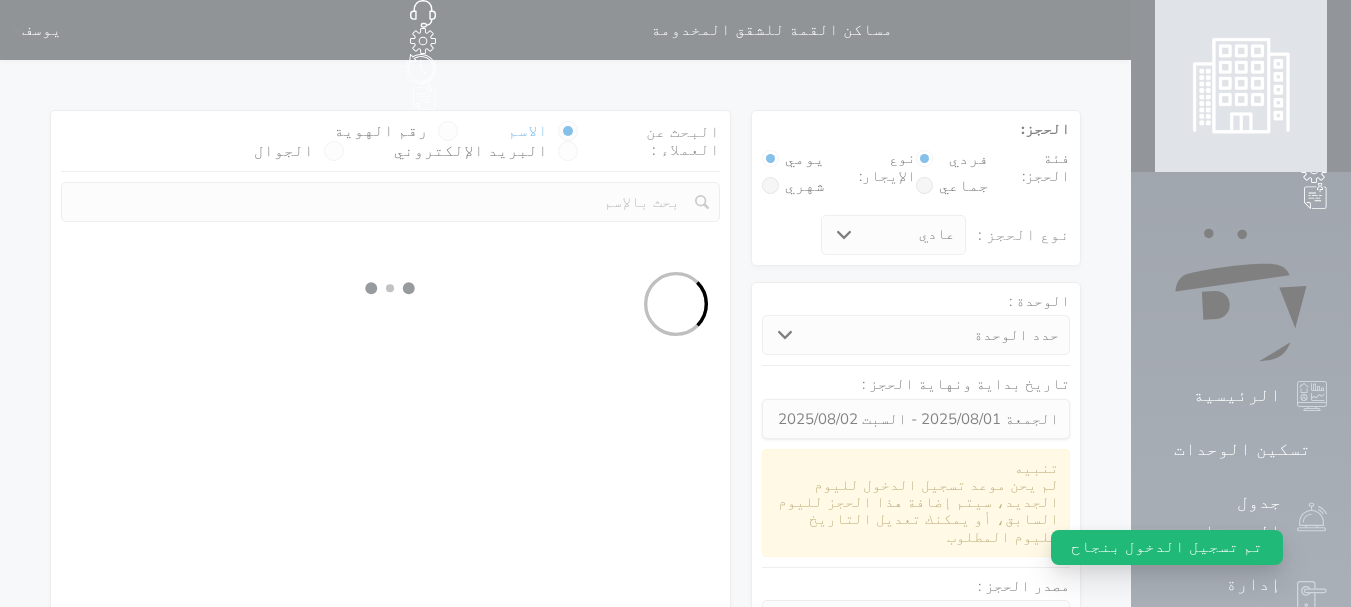 select 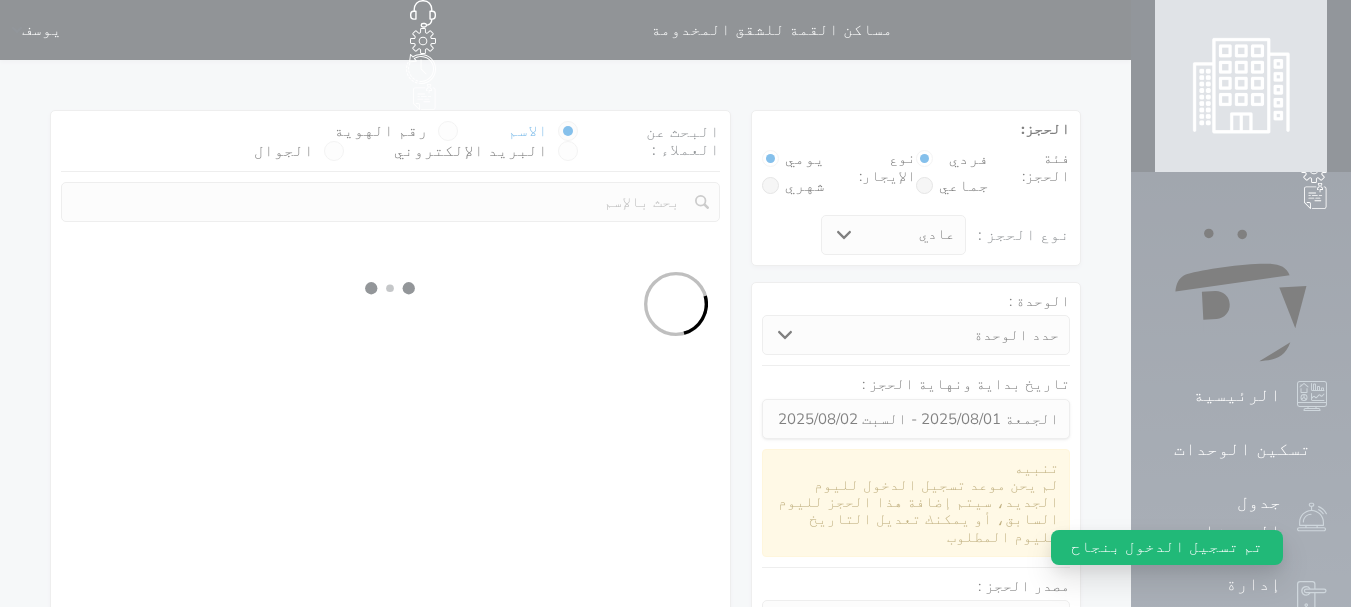 select on "7" 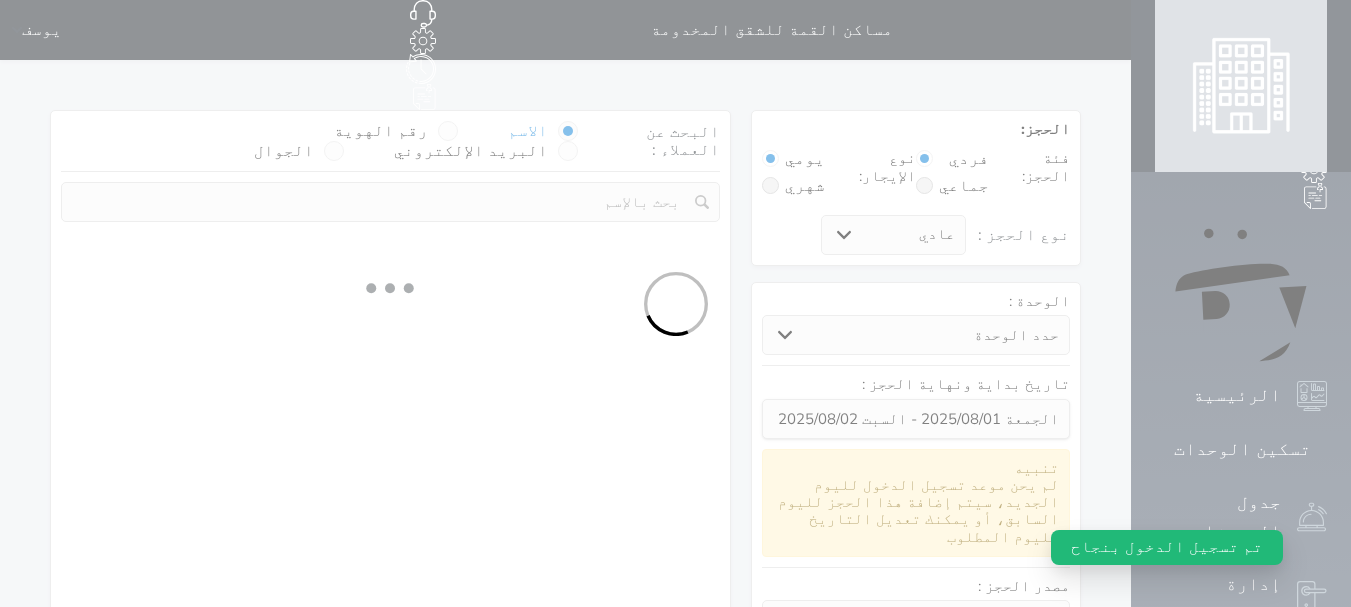 select 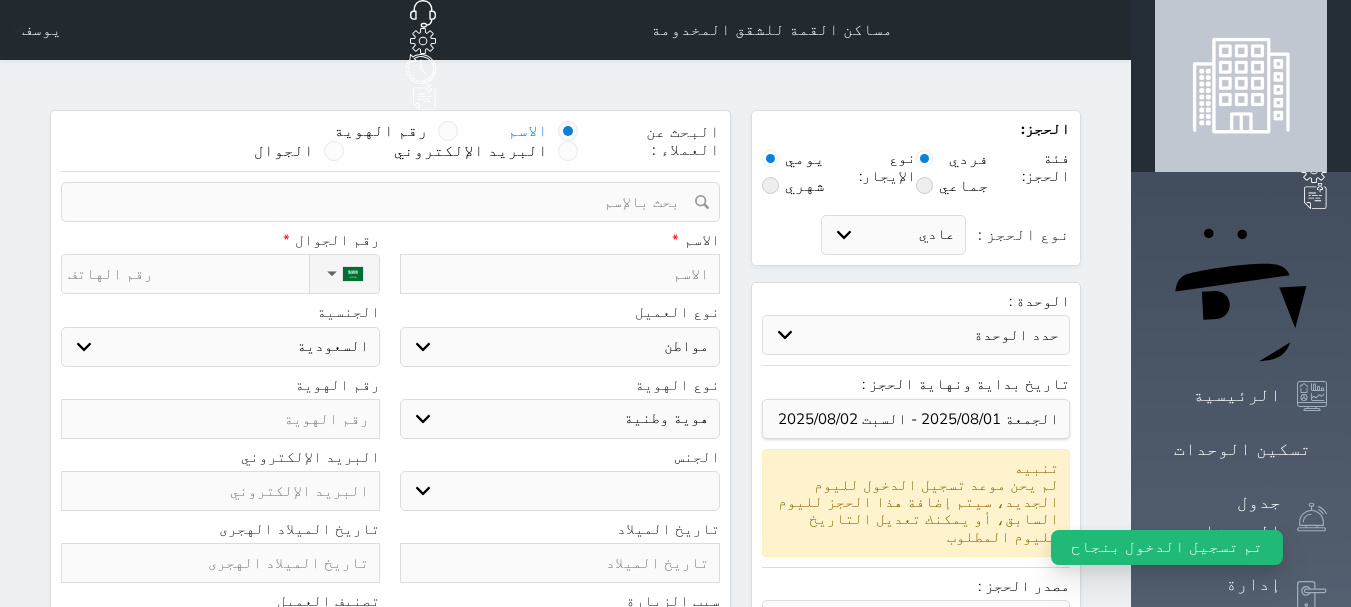select 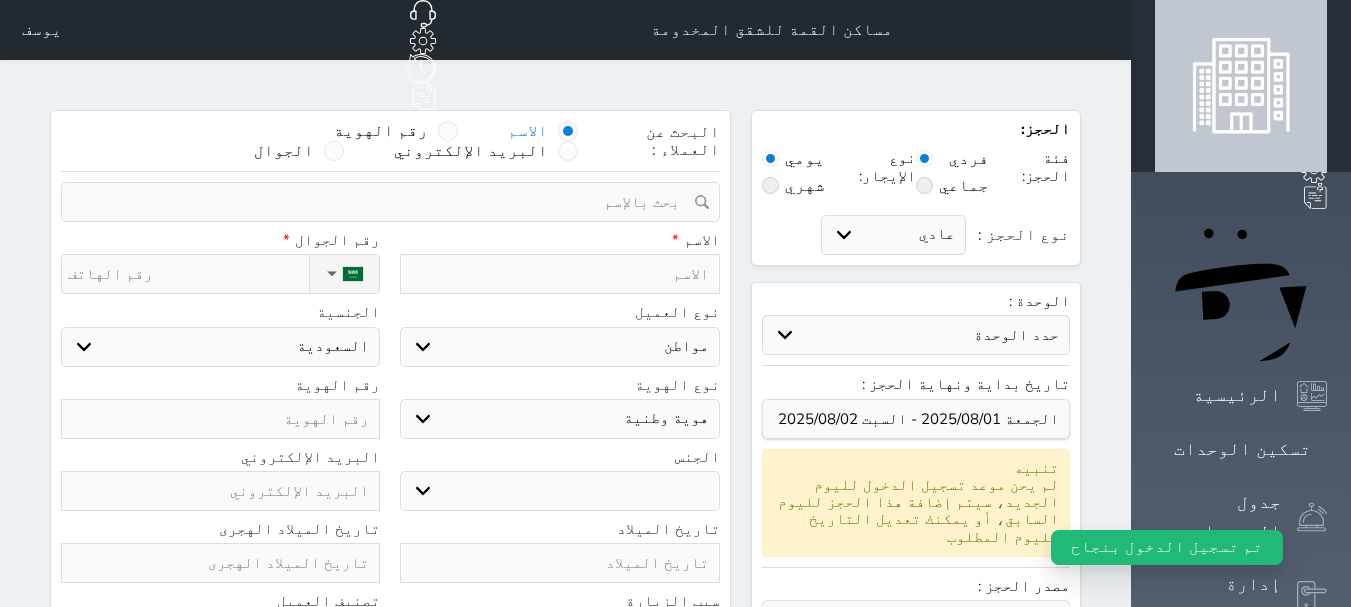 select 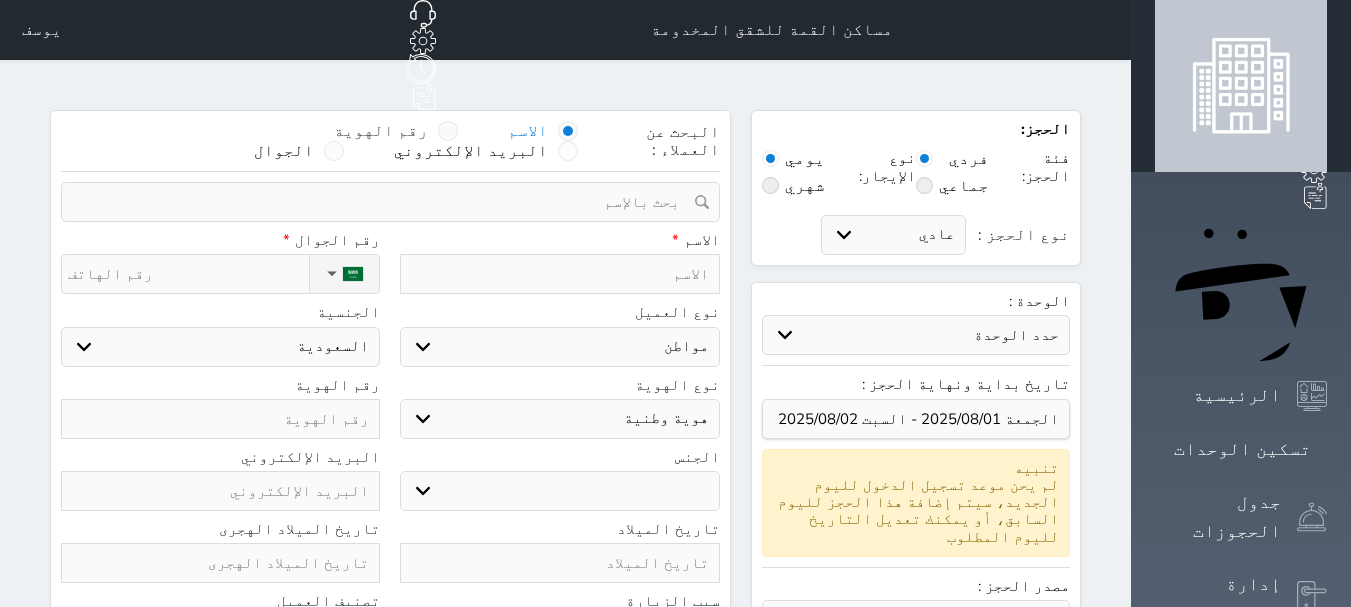 click at bounding box center [448, 131] 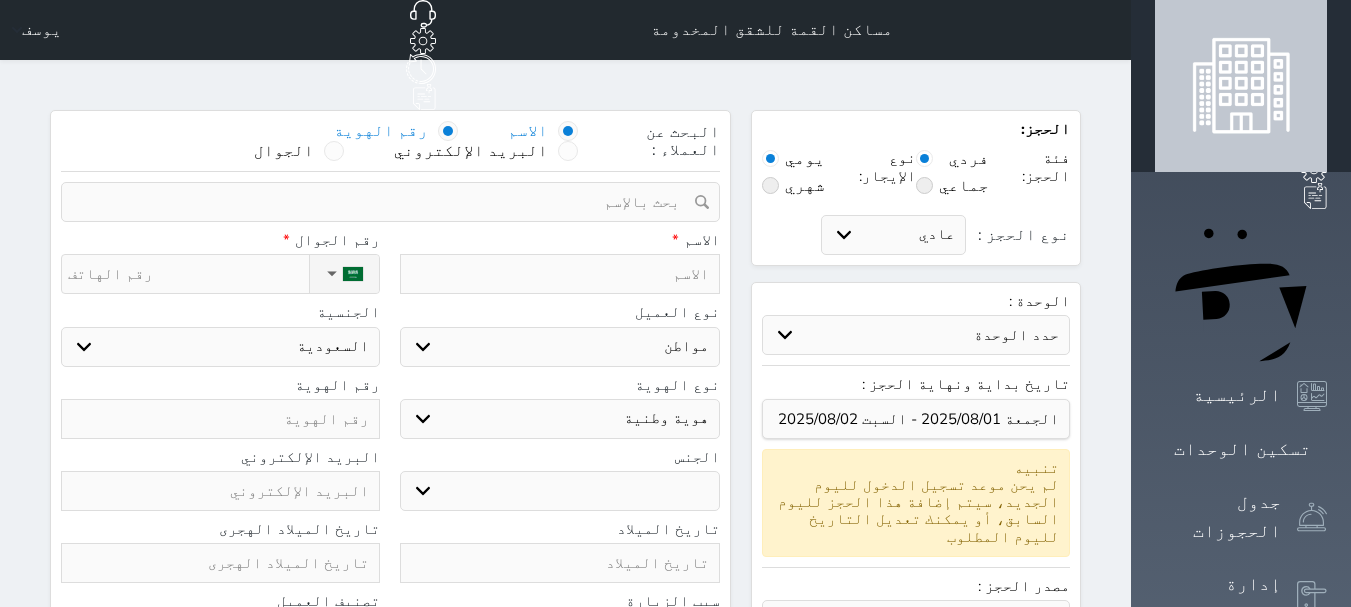 select 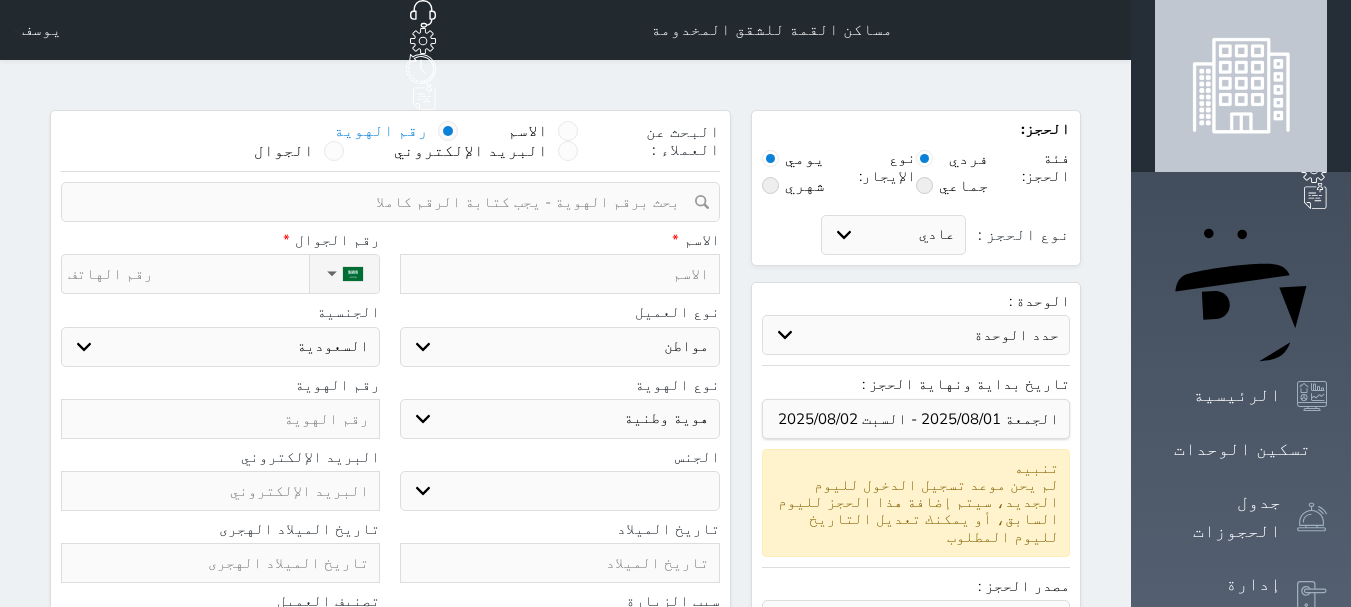 click at bounding box center (383, 202) 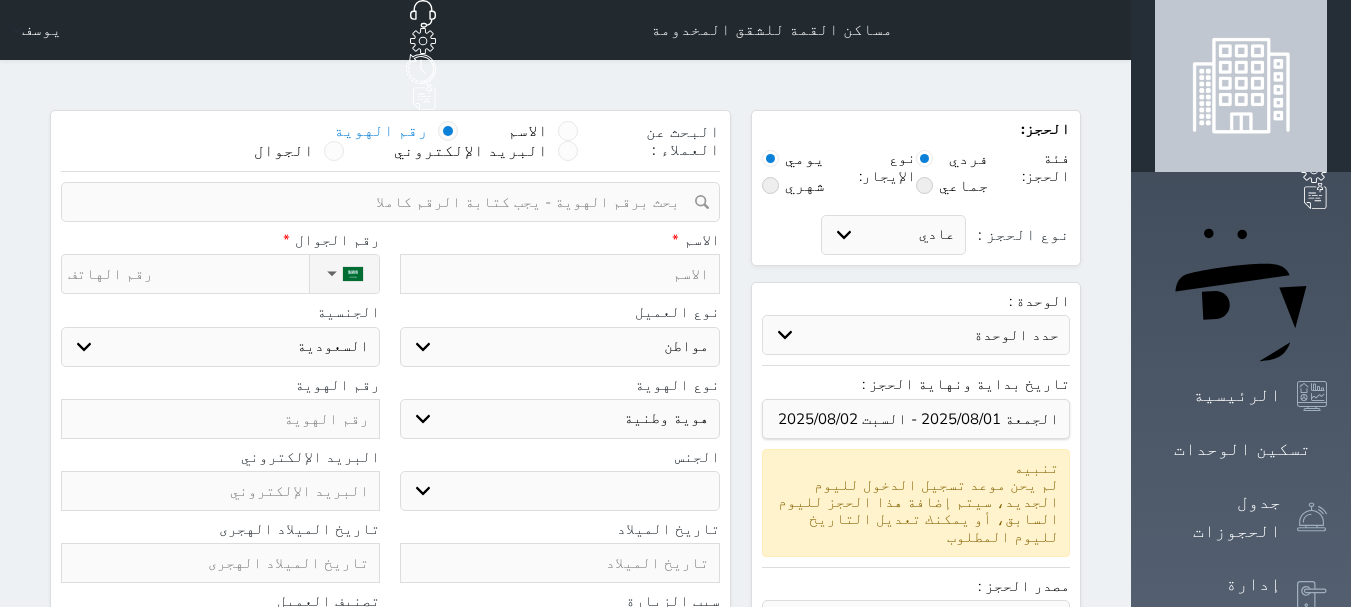 select 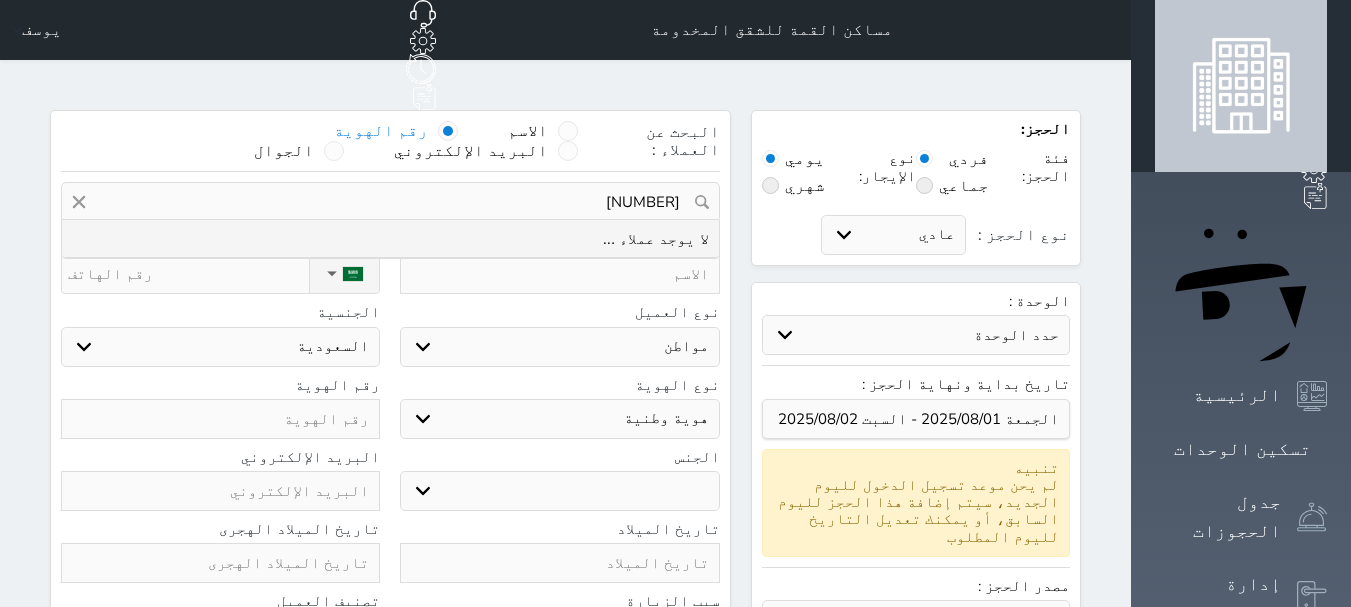 type on "[NUMBER]" 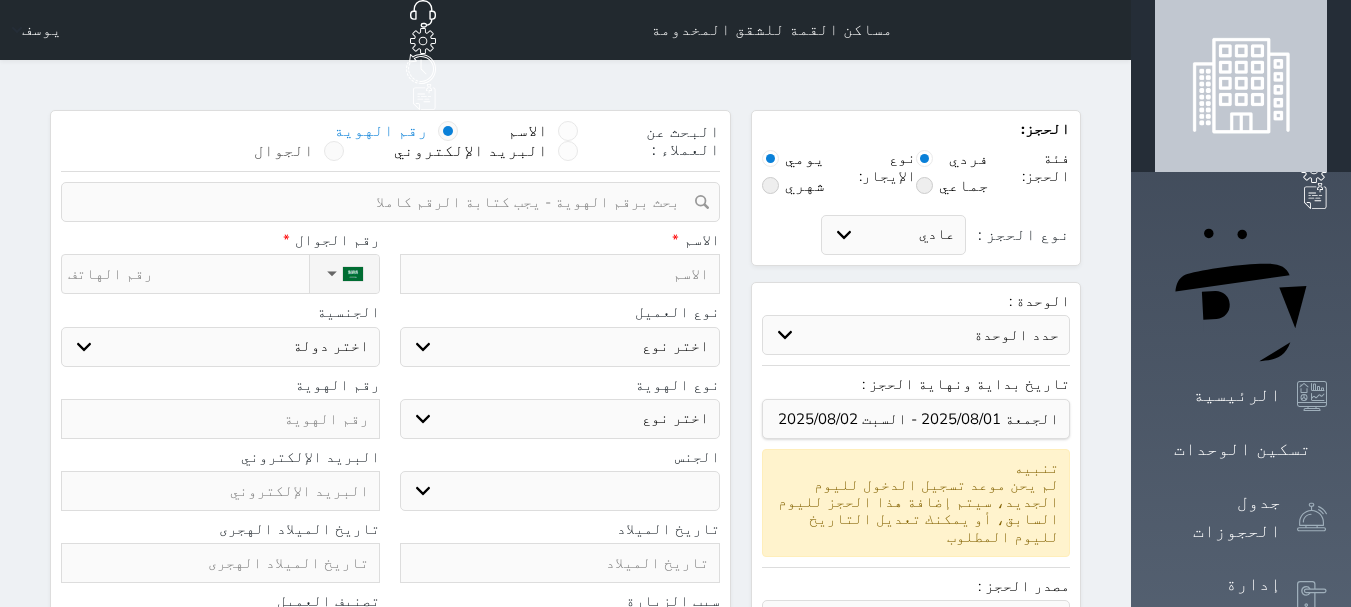 click at bounding box center [334, 151] 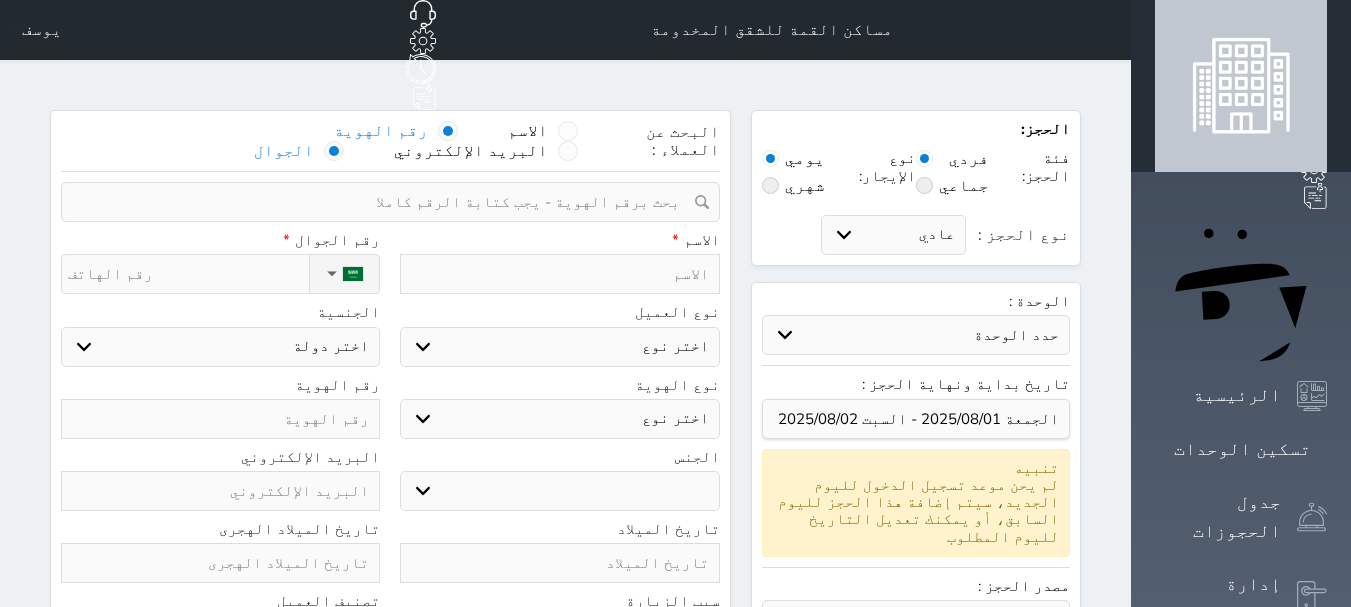 select 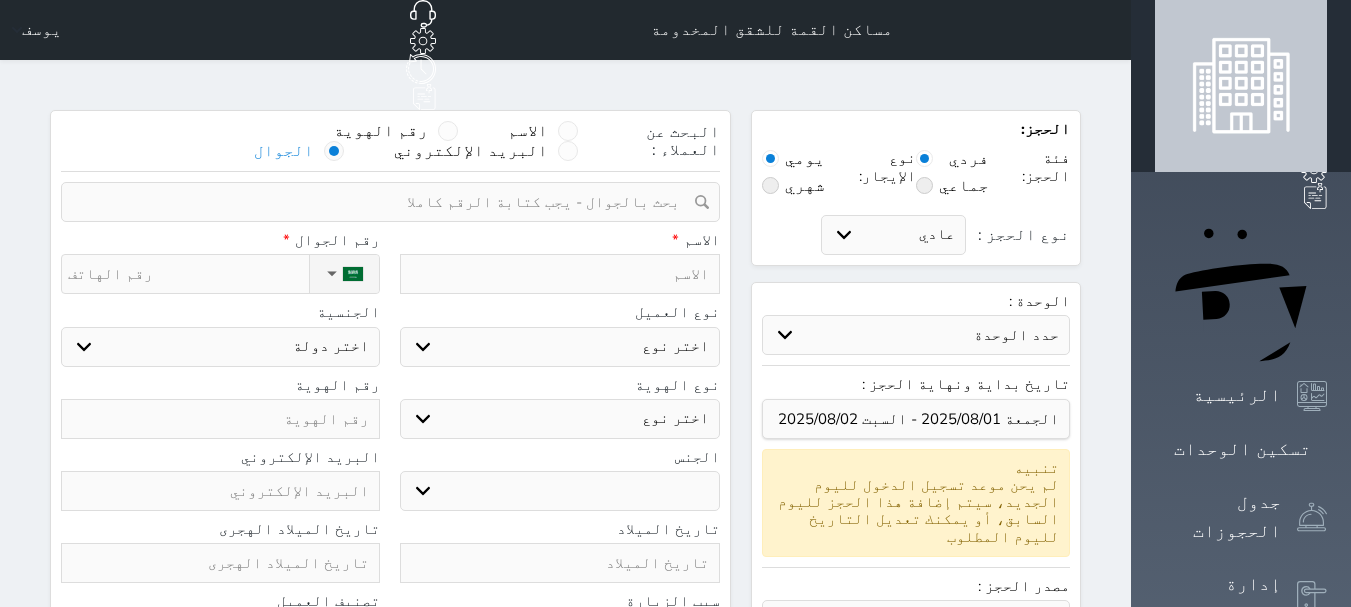 click at bounding box center [383, 202] 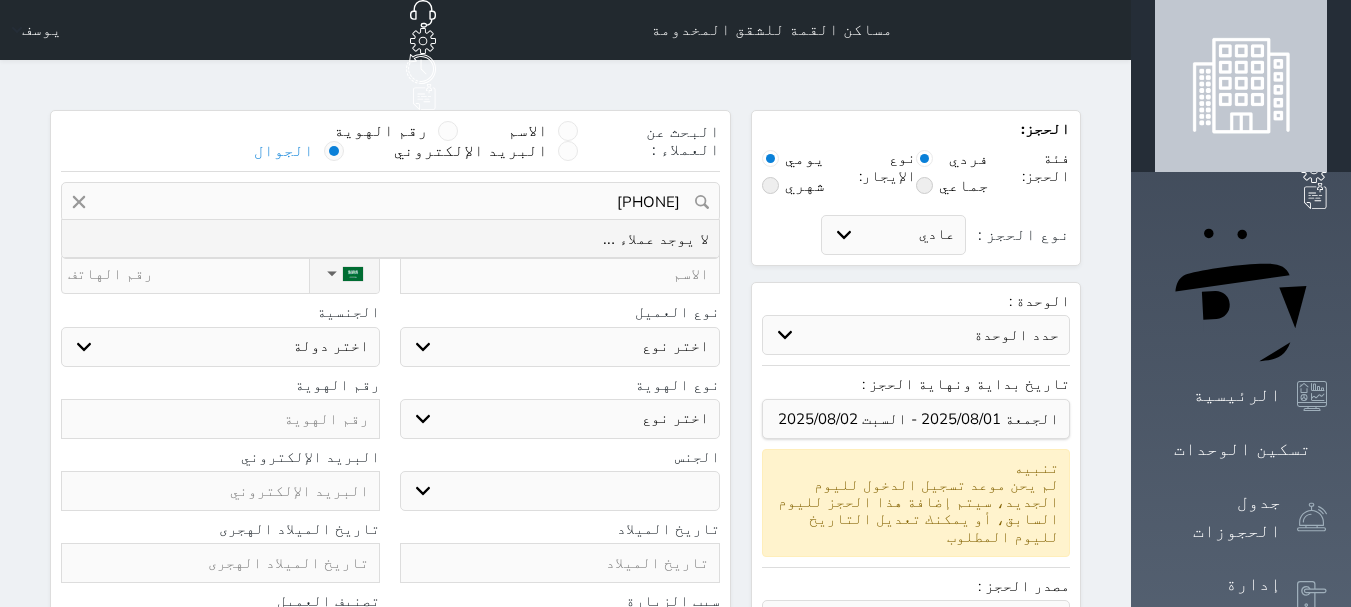 click 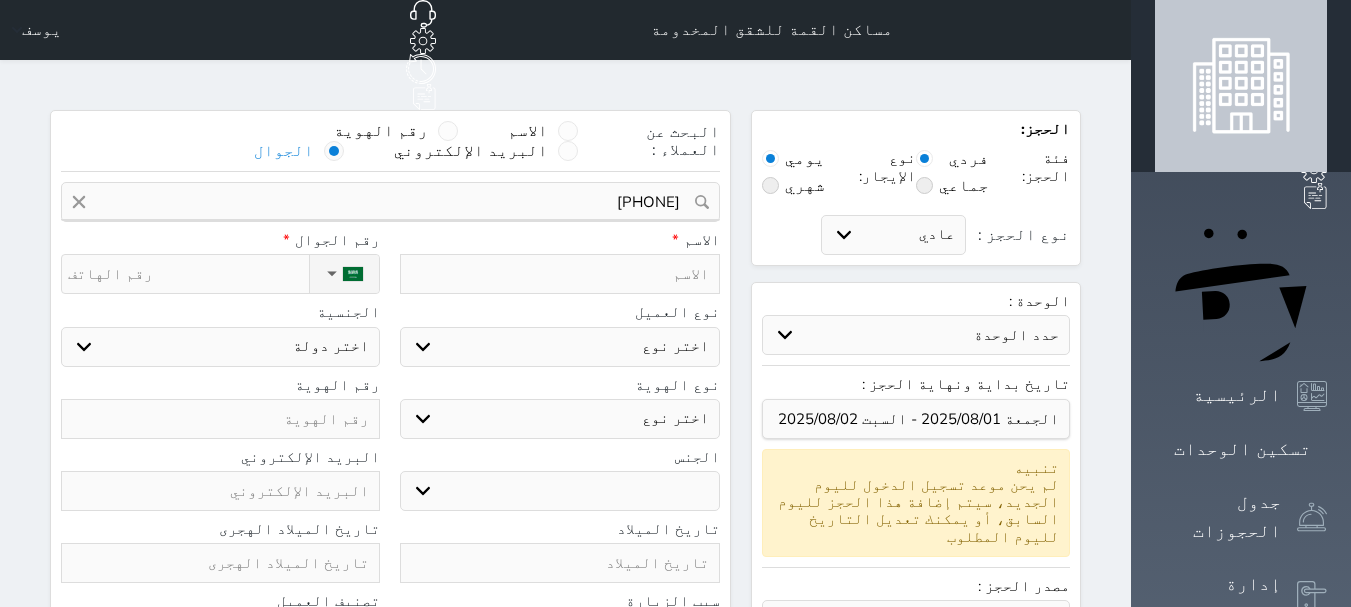 click 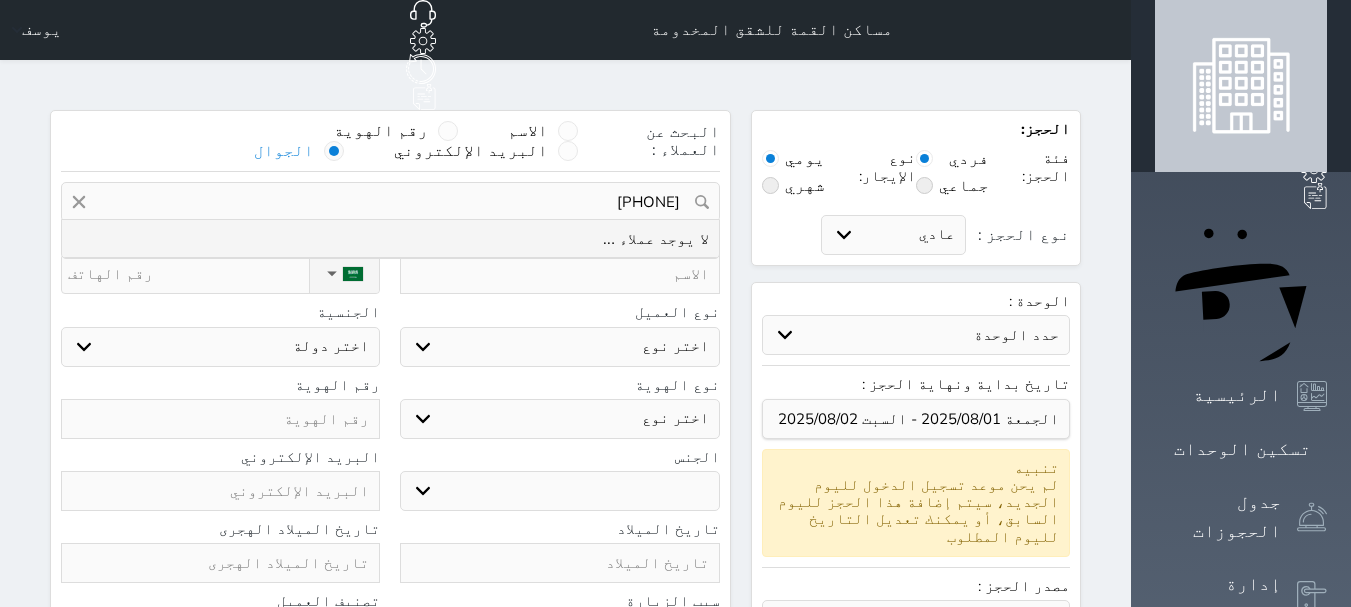 click on "[PHONE]" at bounding box center [390, 202] 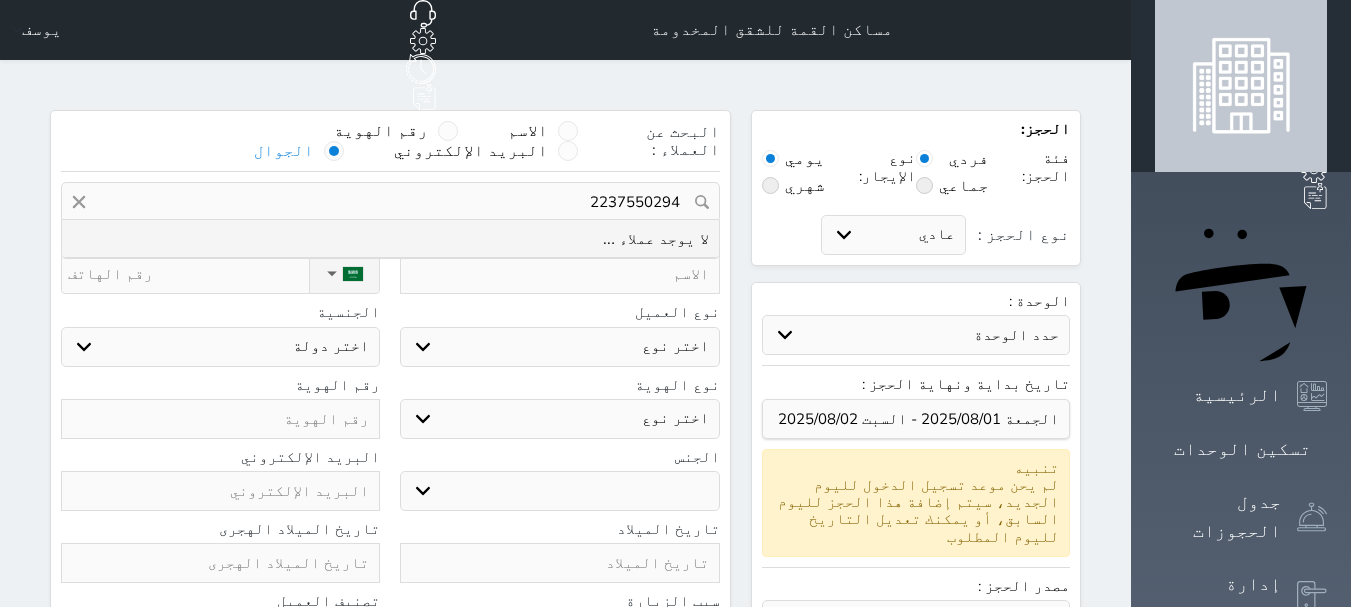 type on "2237550294" 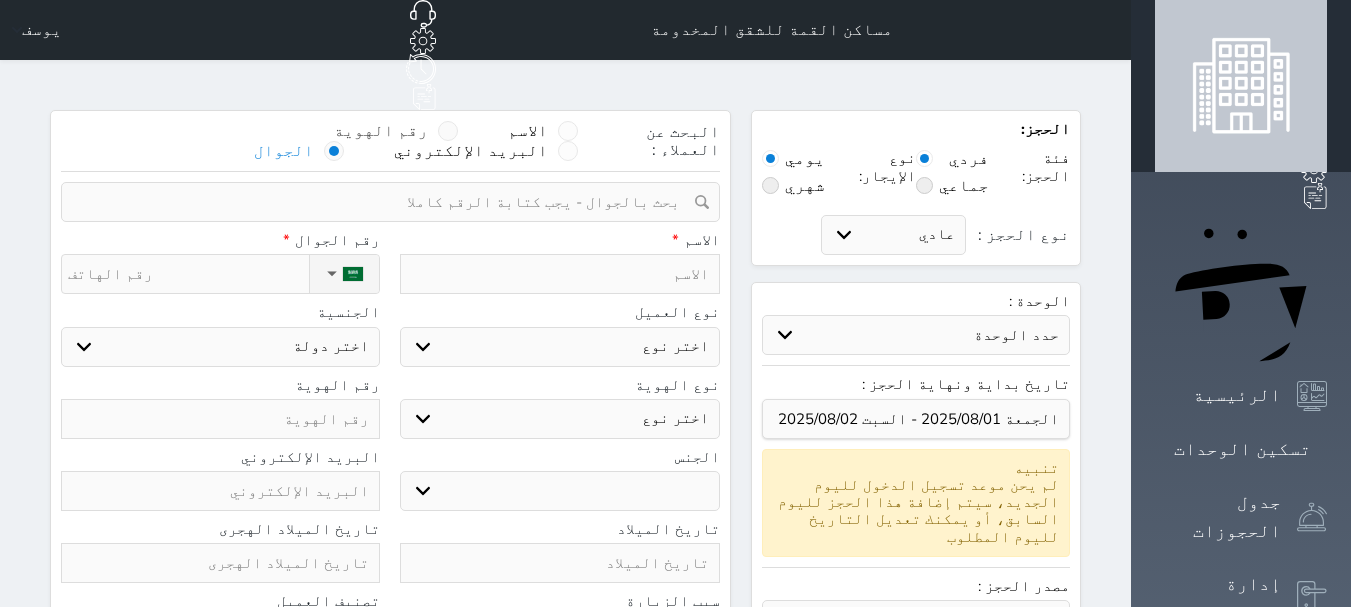 click at bounding box center (448, 131) 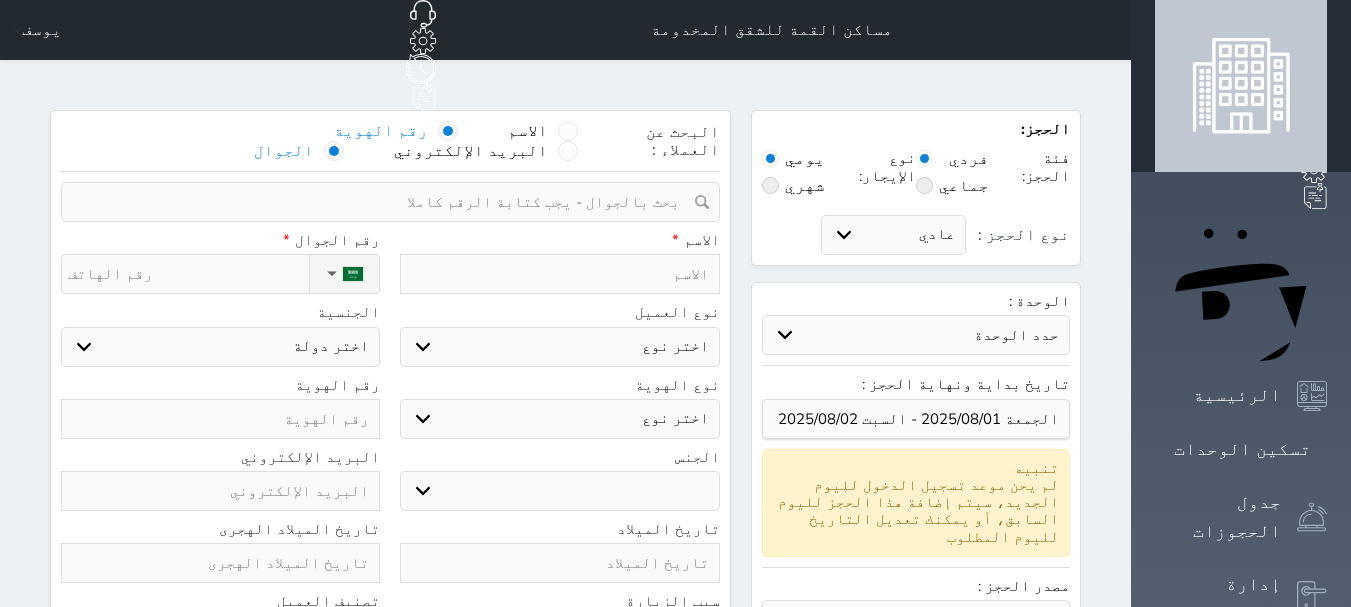 select 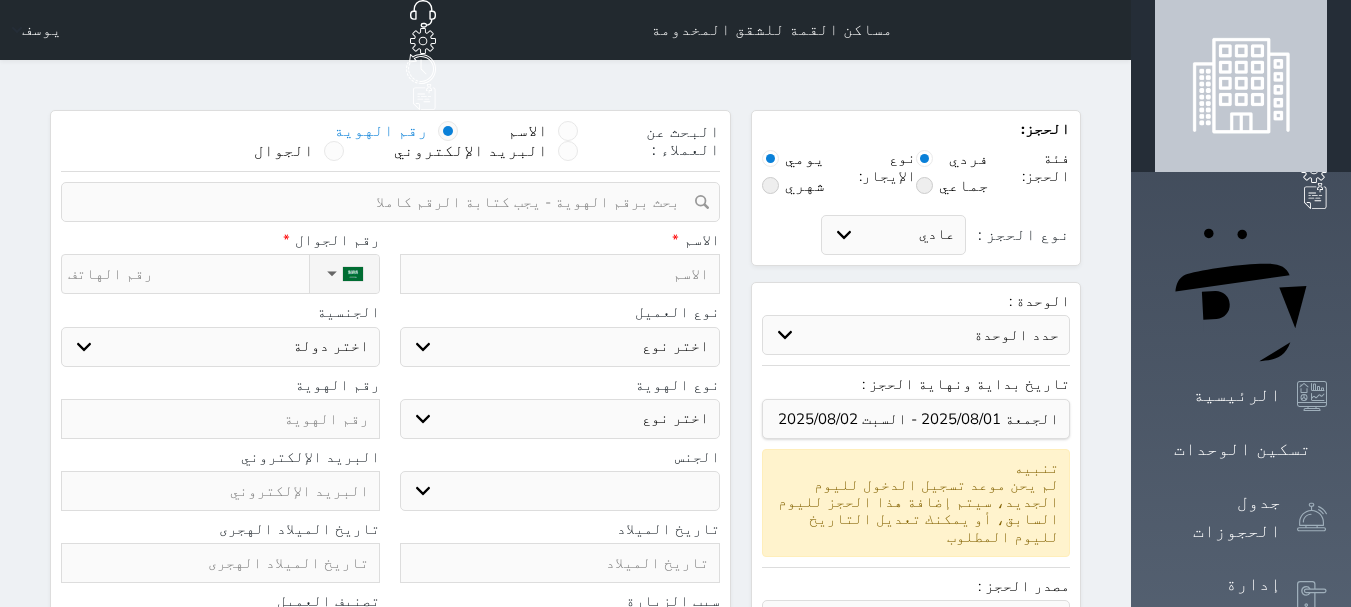 click at bounding box center [383, 202] 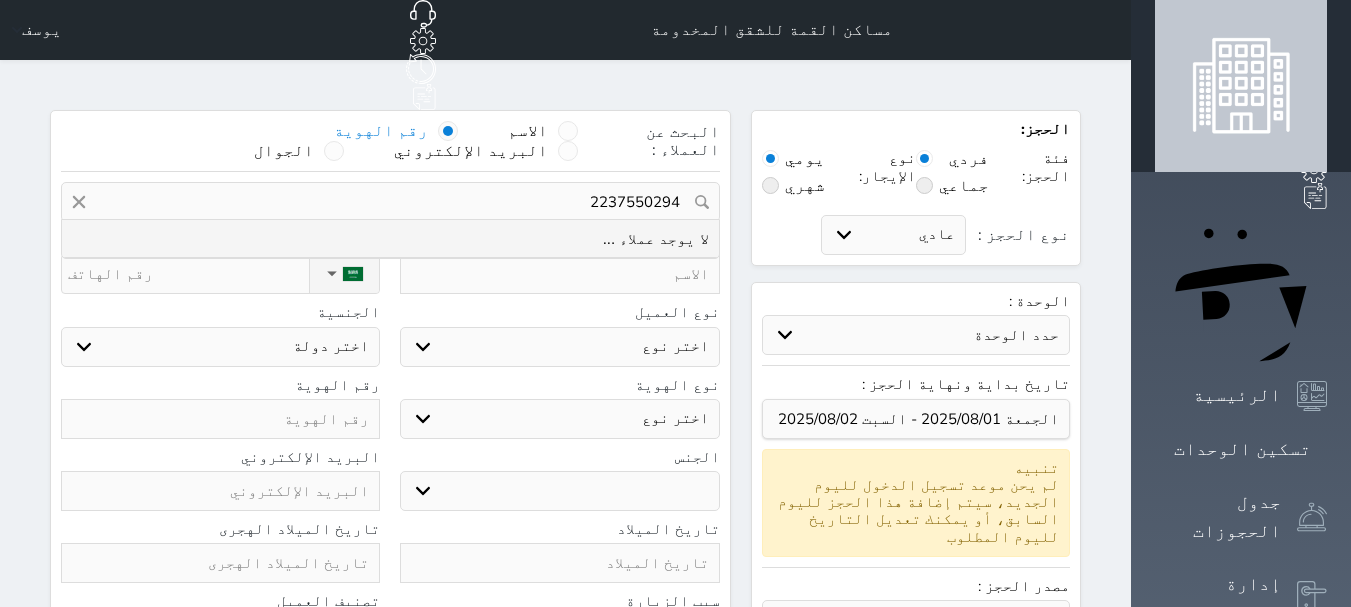 type on "2237550294" 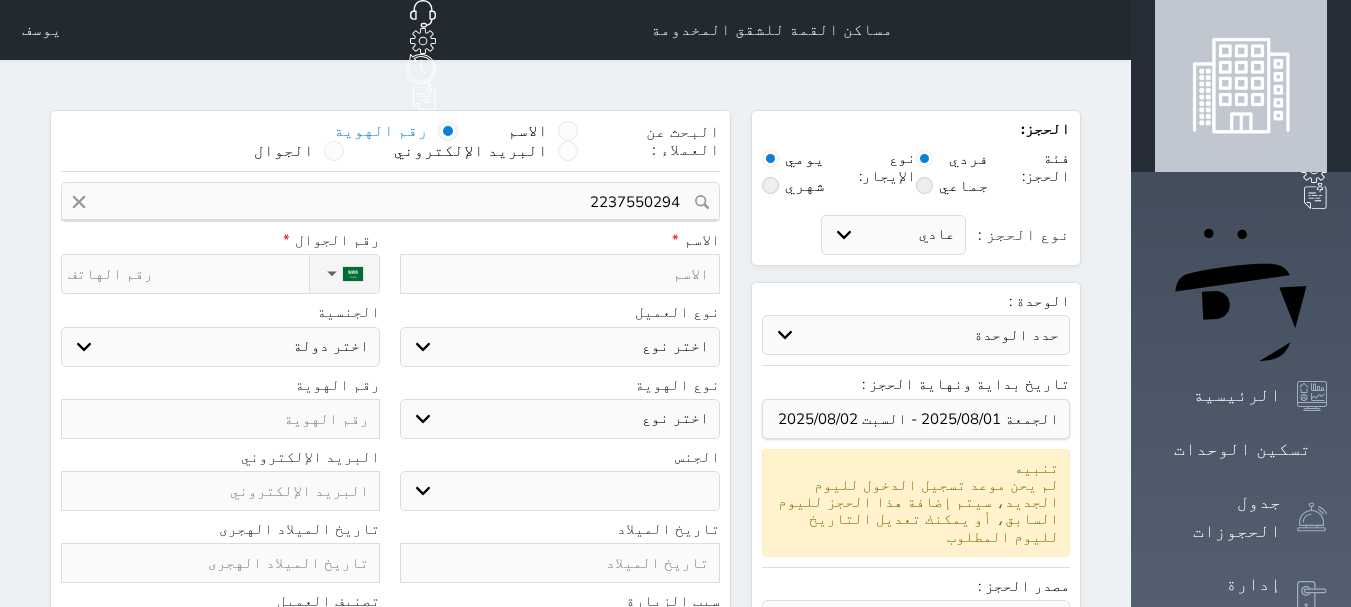 click at bounding box center [559, 274] 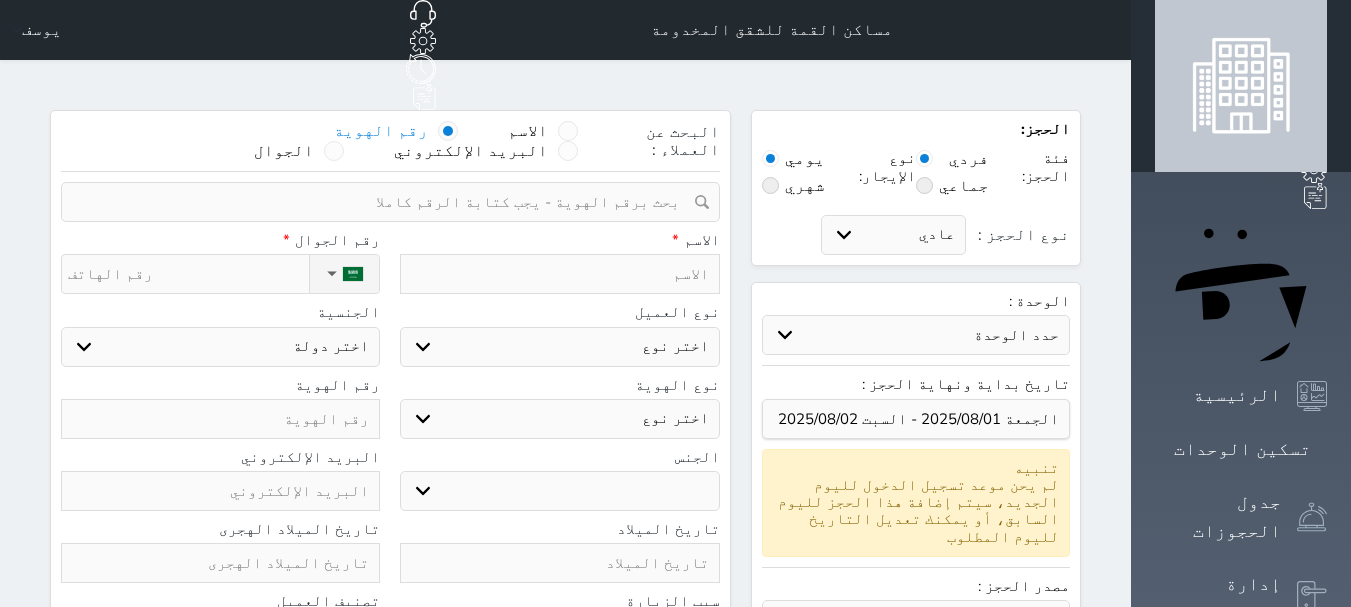 type on "ع" 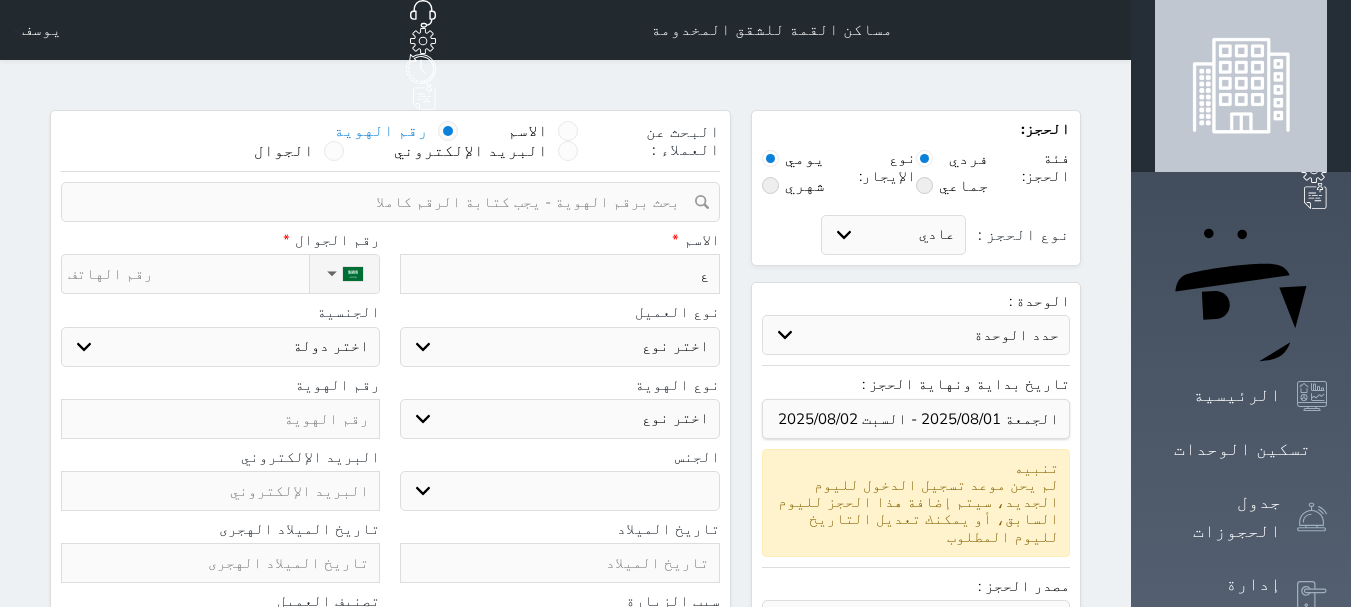 select 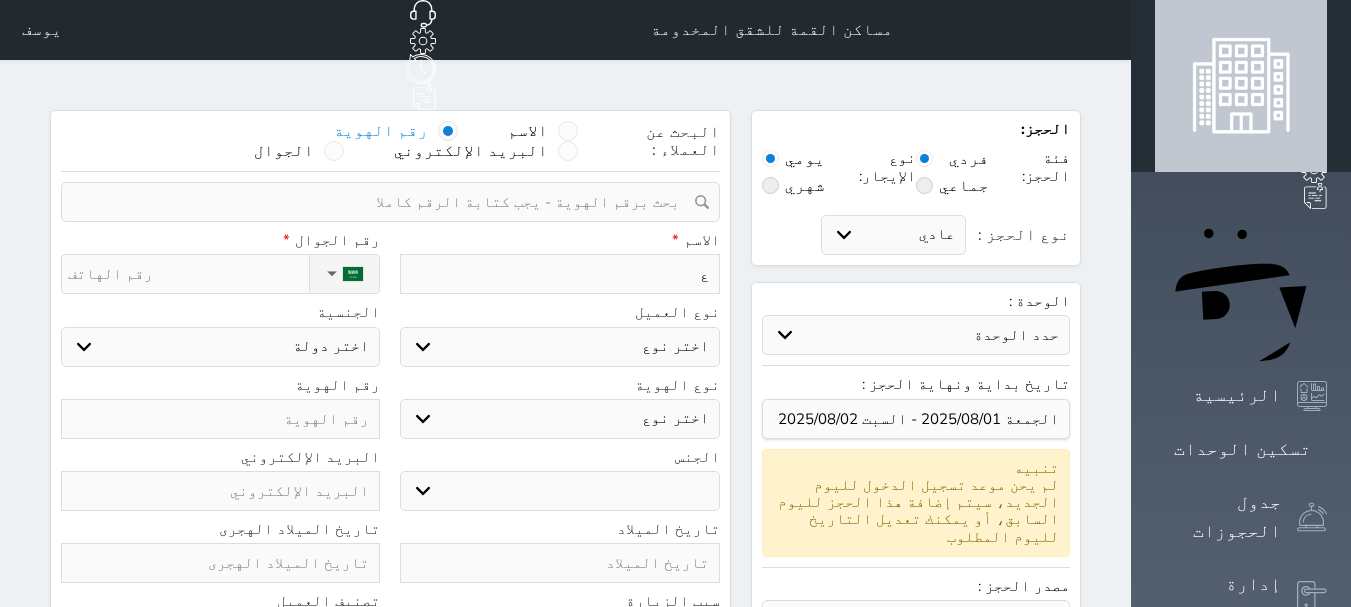 type on "عب" 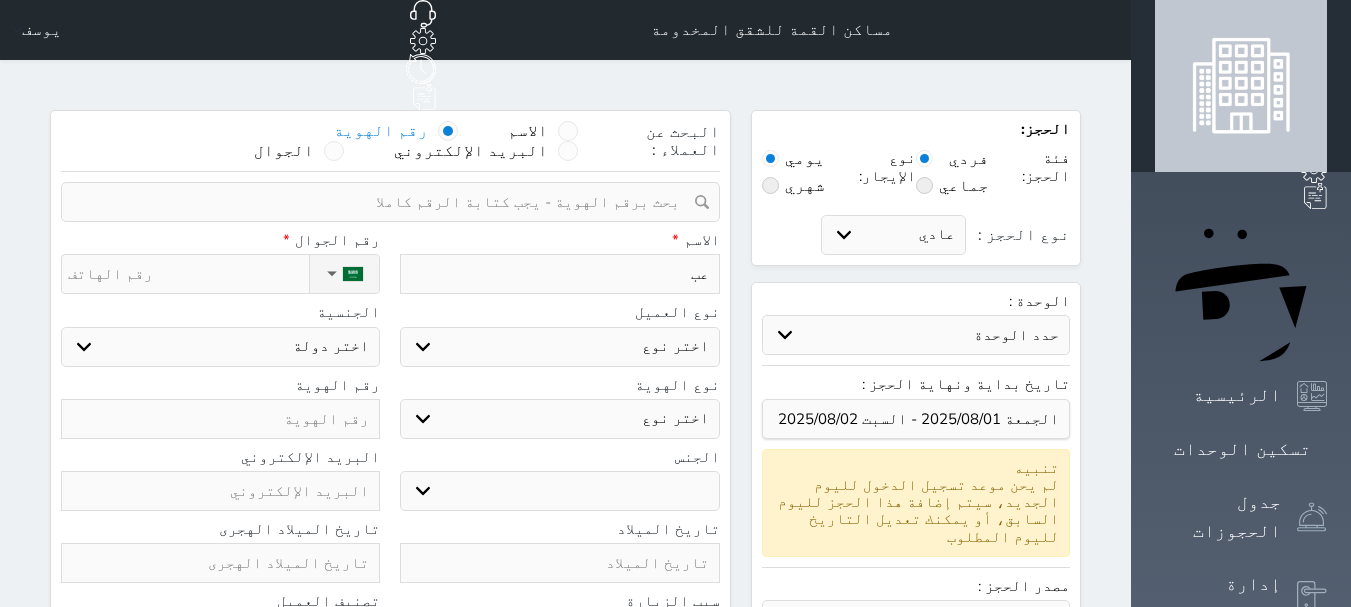 select 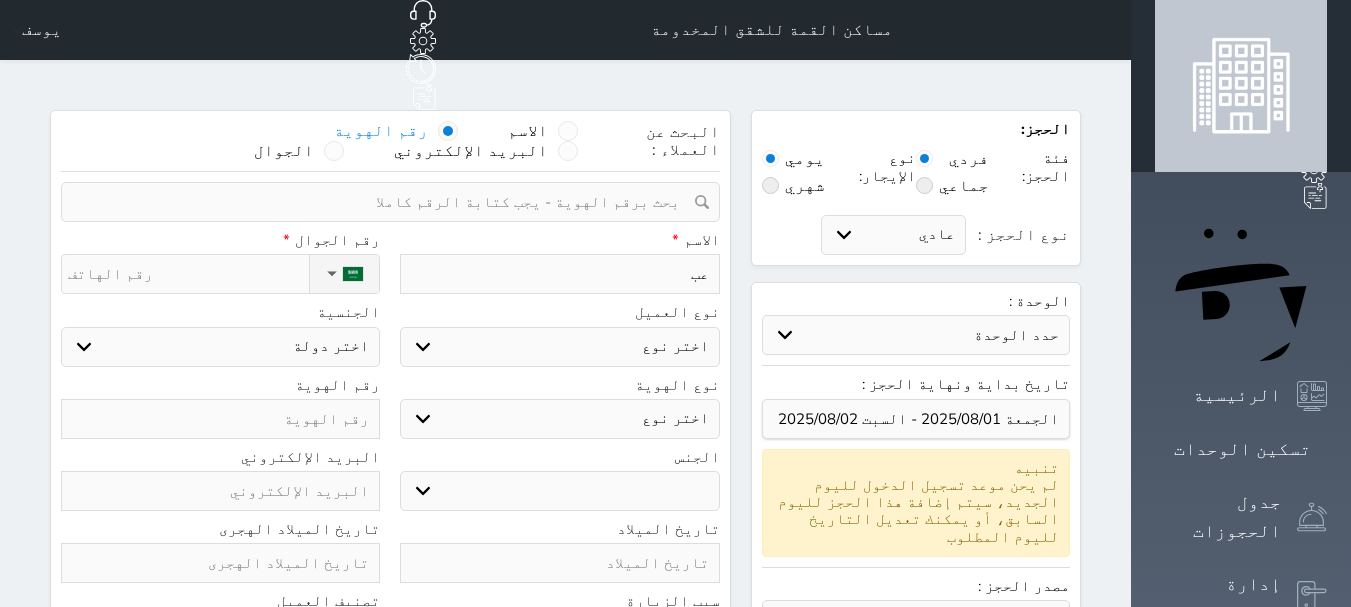 type on "عبد" 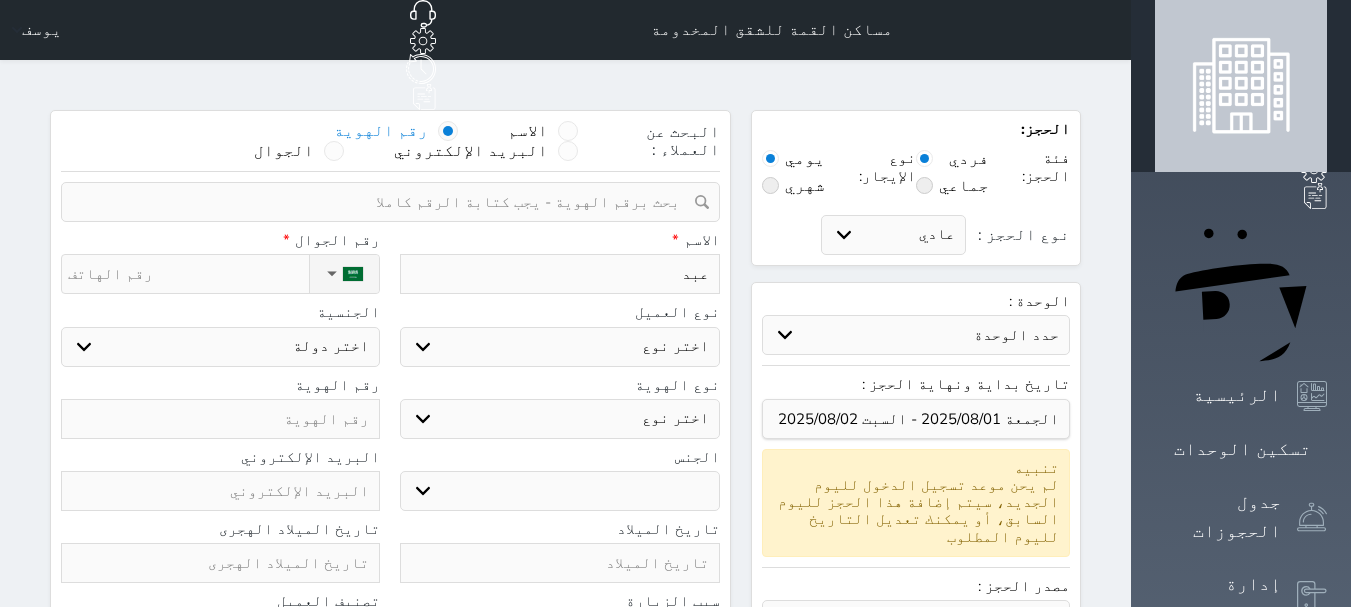 type on "عبدا" 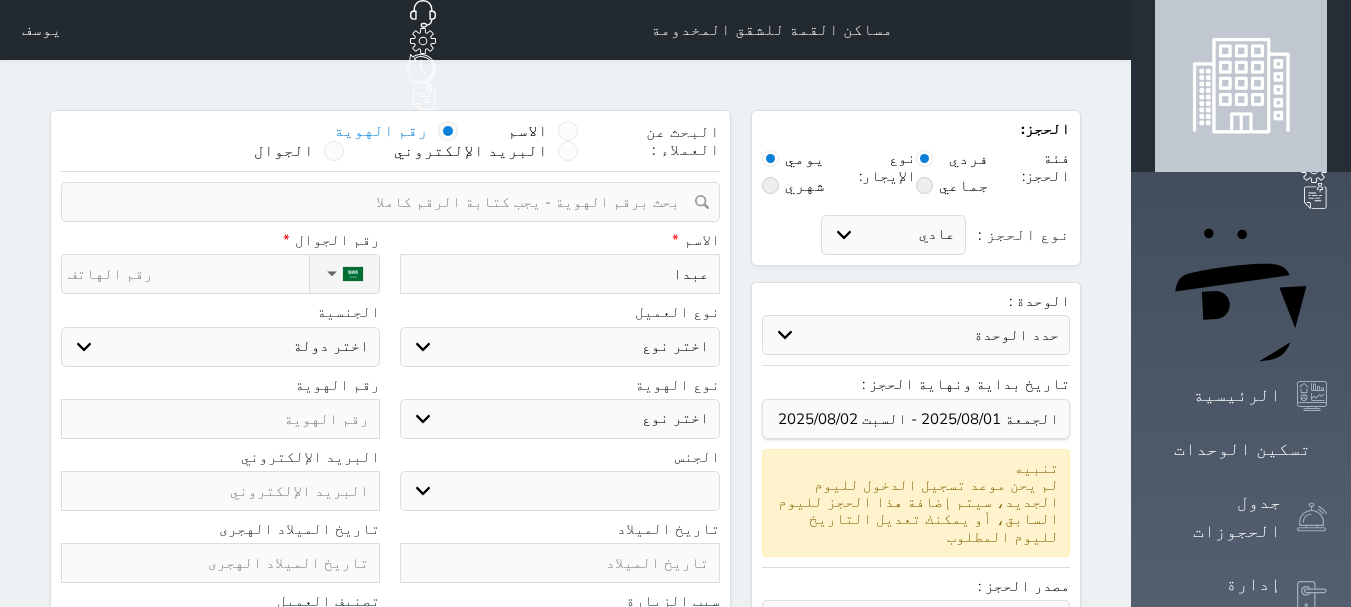 type on "عبدال" 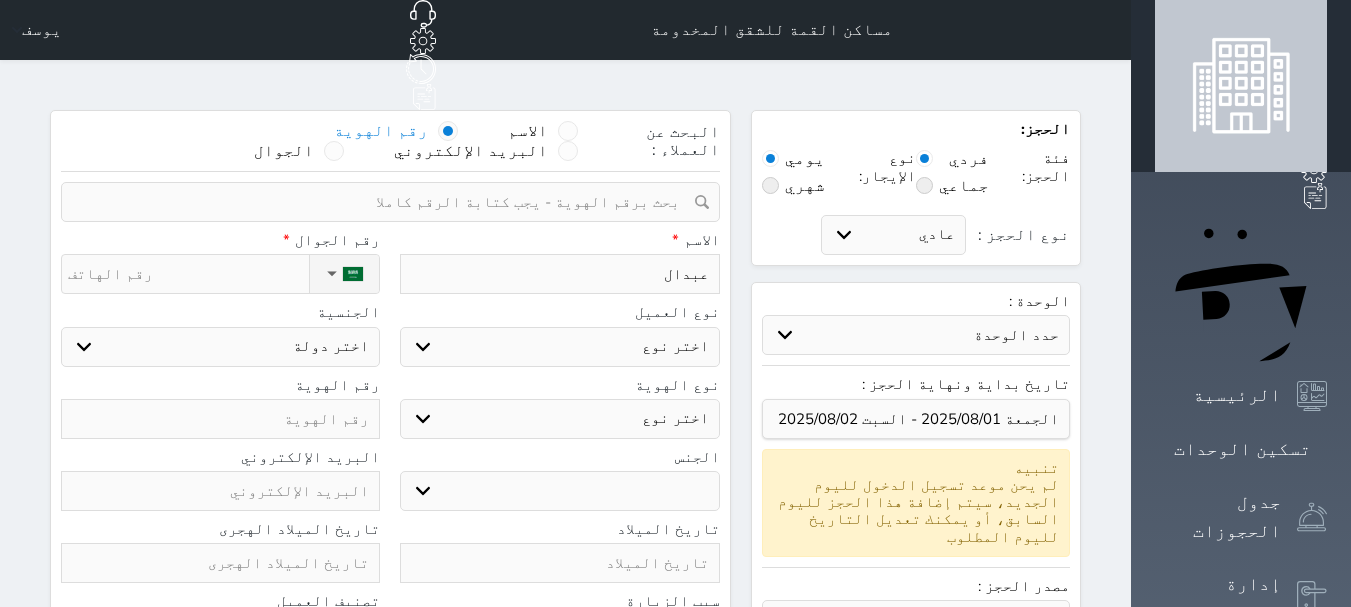 select 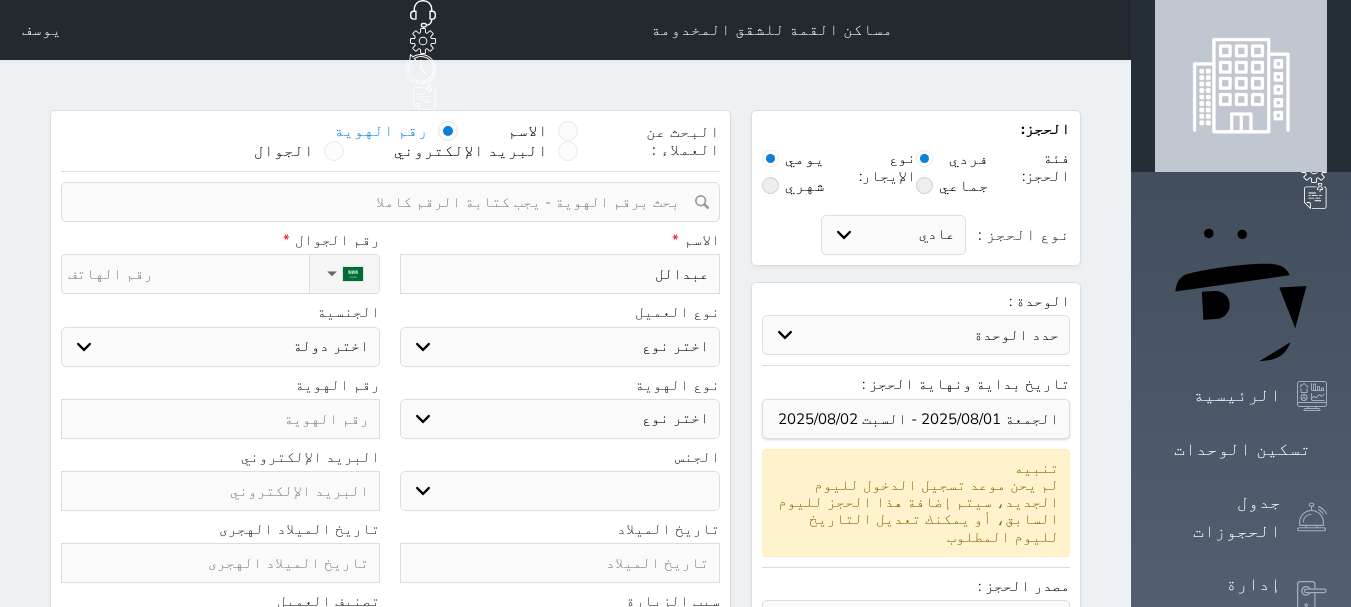 select 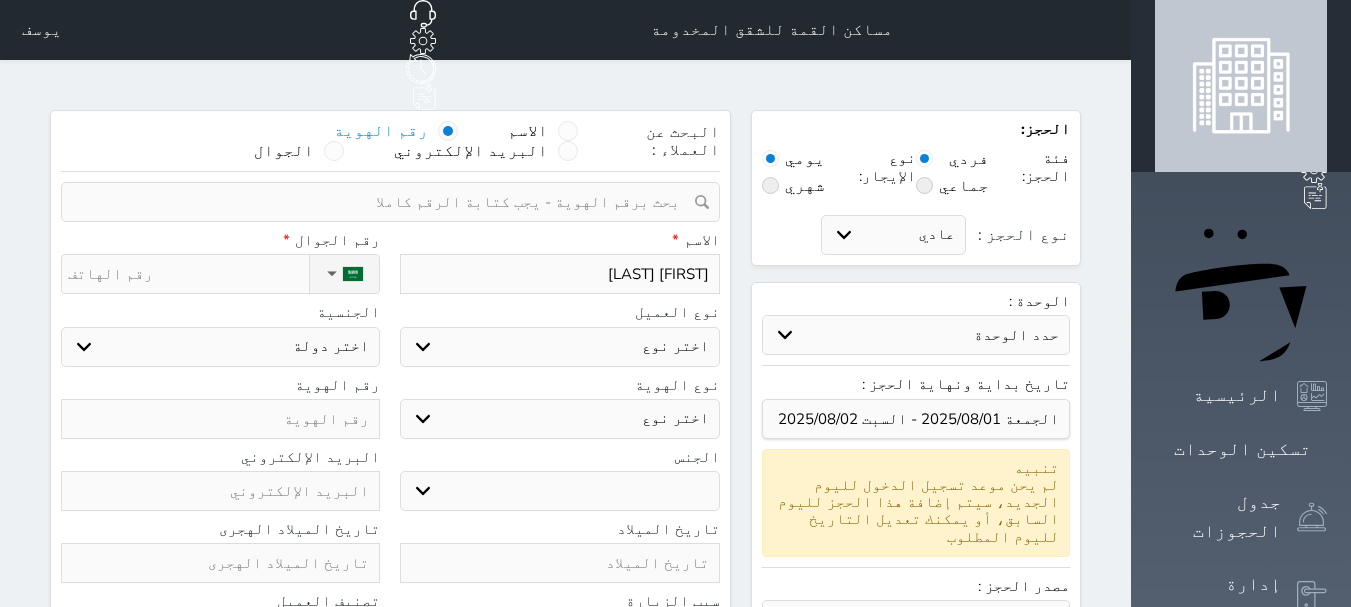 click on "اختر نوع   مواطن مواطن خليجي زائر مقيم" at bounding box center (559, 347) 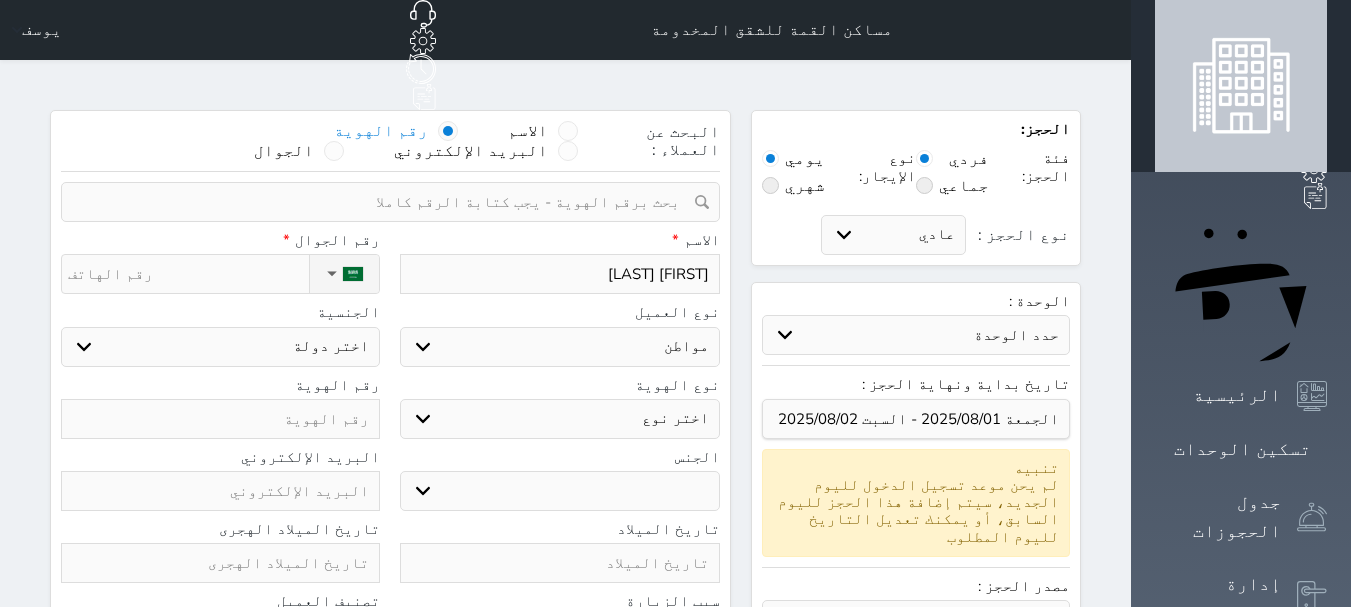 click on "اختر نوع   مواطن مواطن خليجي زائر مقيم" at bounding box center (559, 347) 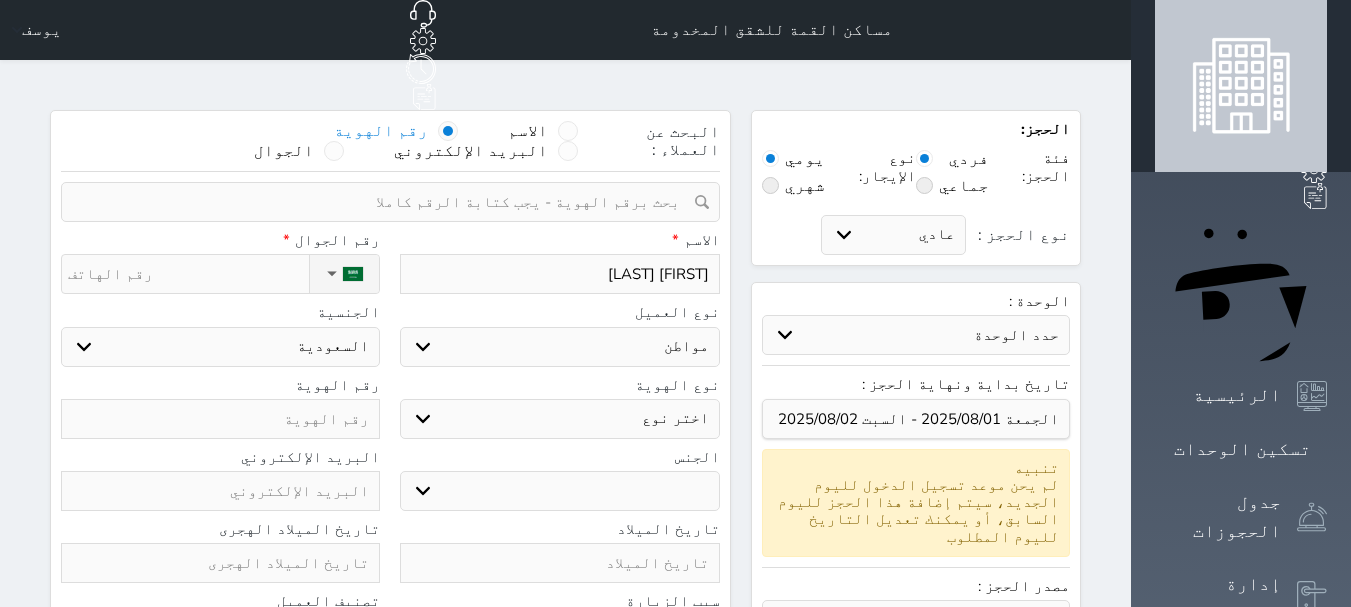 click at bounding box center [220, 419] 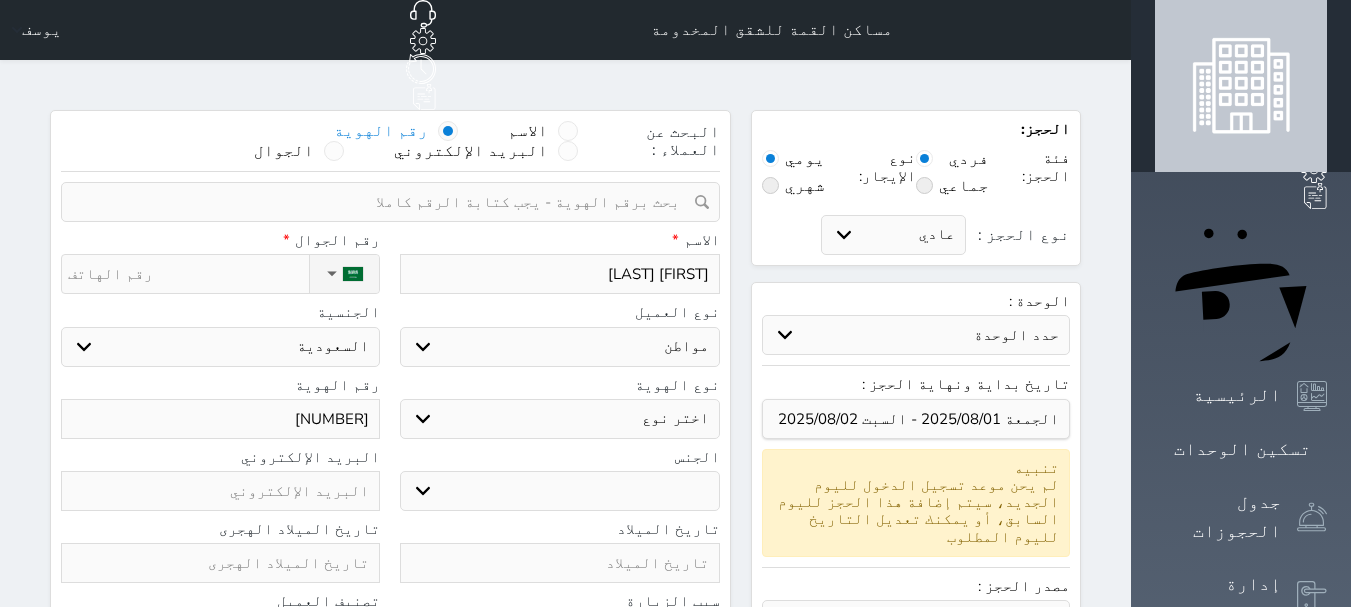 click on "اختر نوع   هوية وطنية هوية عائلية جواز السفر" at bounding box center [559, 419] 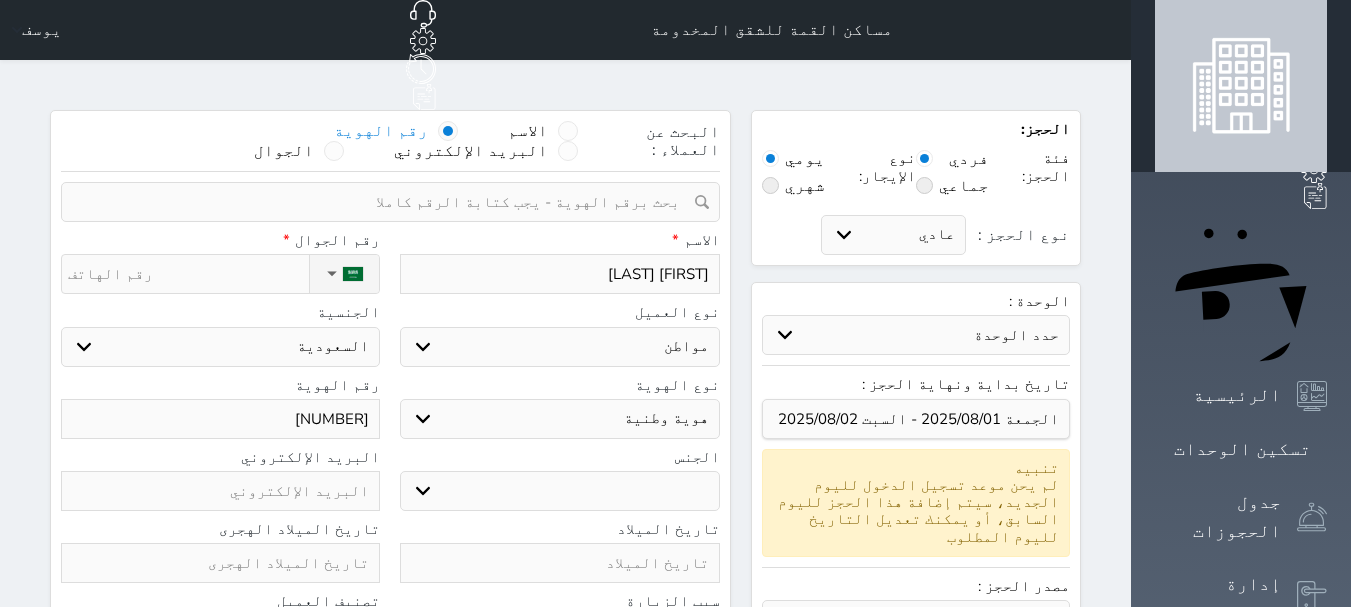 click on "اختر نوع   هوية وطنية هوية عائلية جواز السفر" at bounding box center [559, 419] 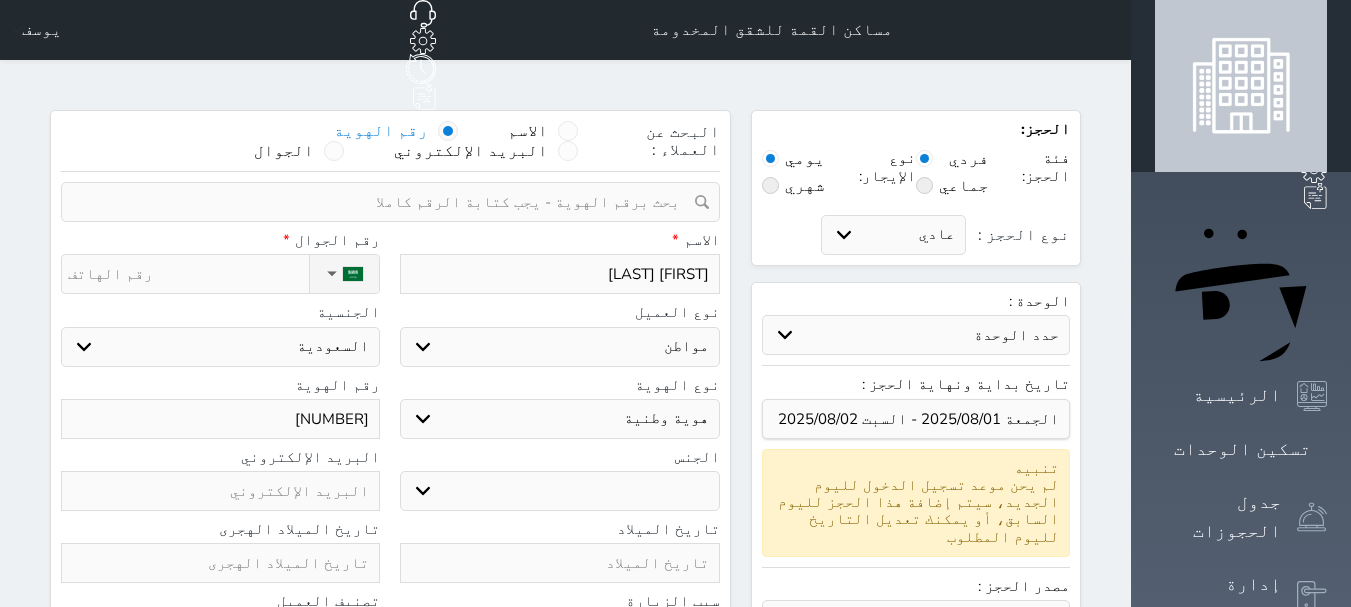 click on "ذكر   انثى" at bounding box center [559, 491] 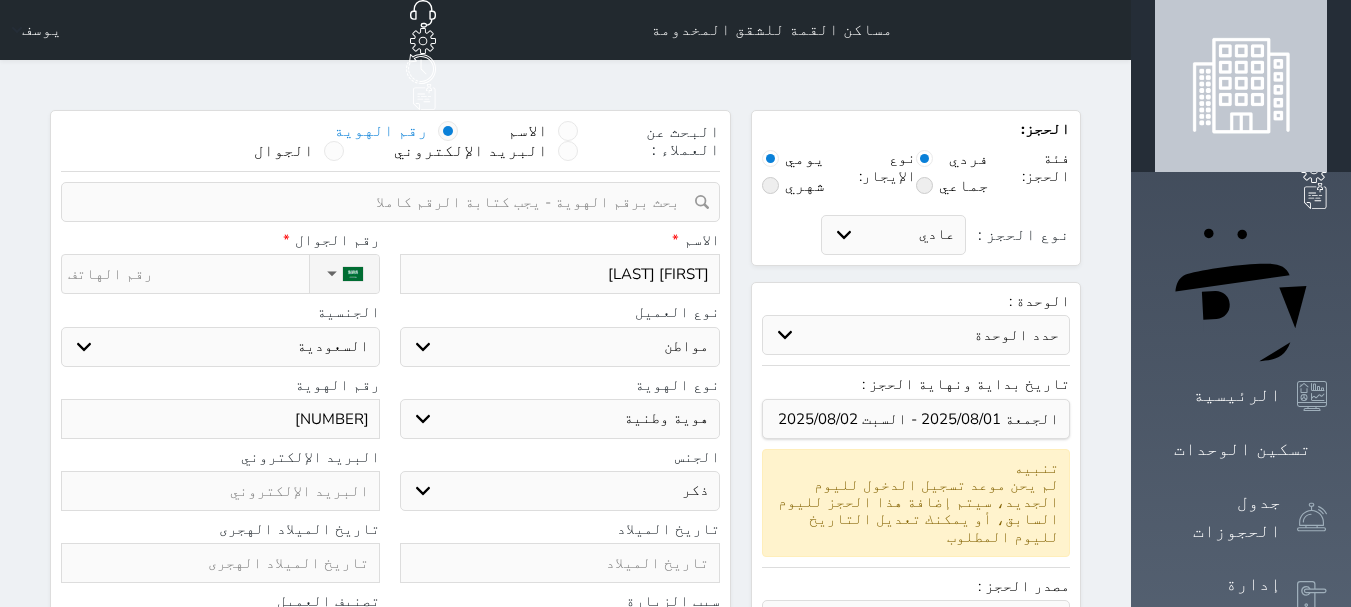 click on "ذكر   انثى" at bounding box center [559, 491] 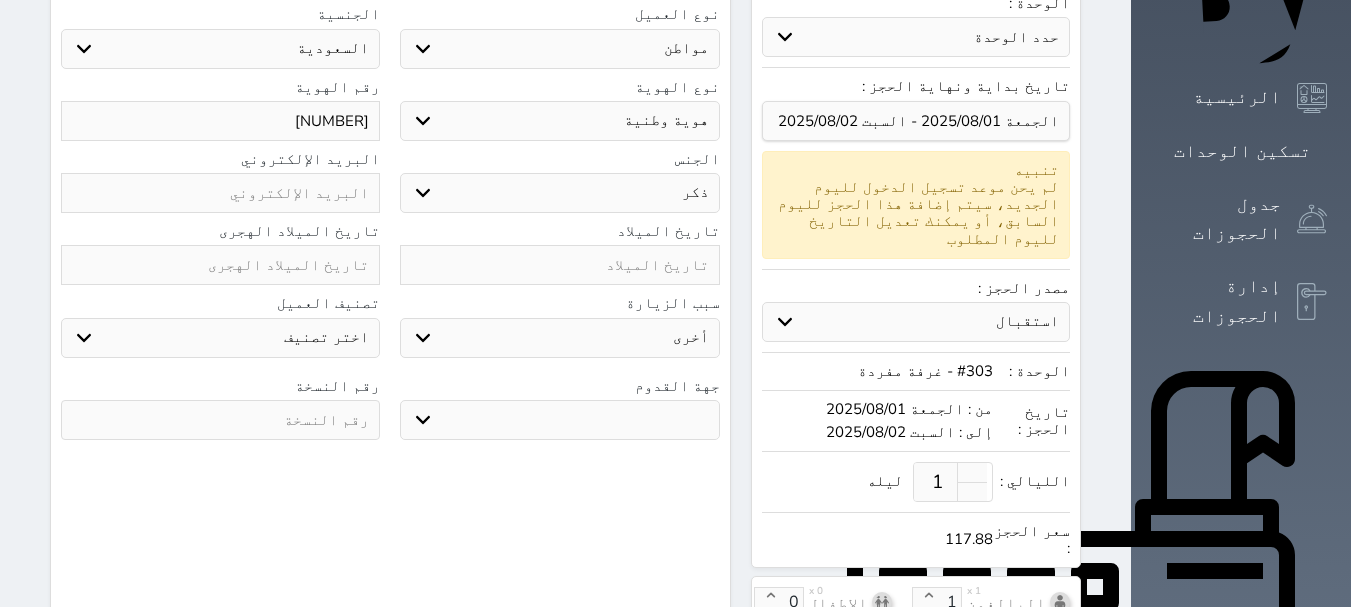 scroll, scrollTop: 300, scrollLeft: 0, axis: vertical 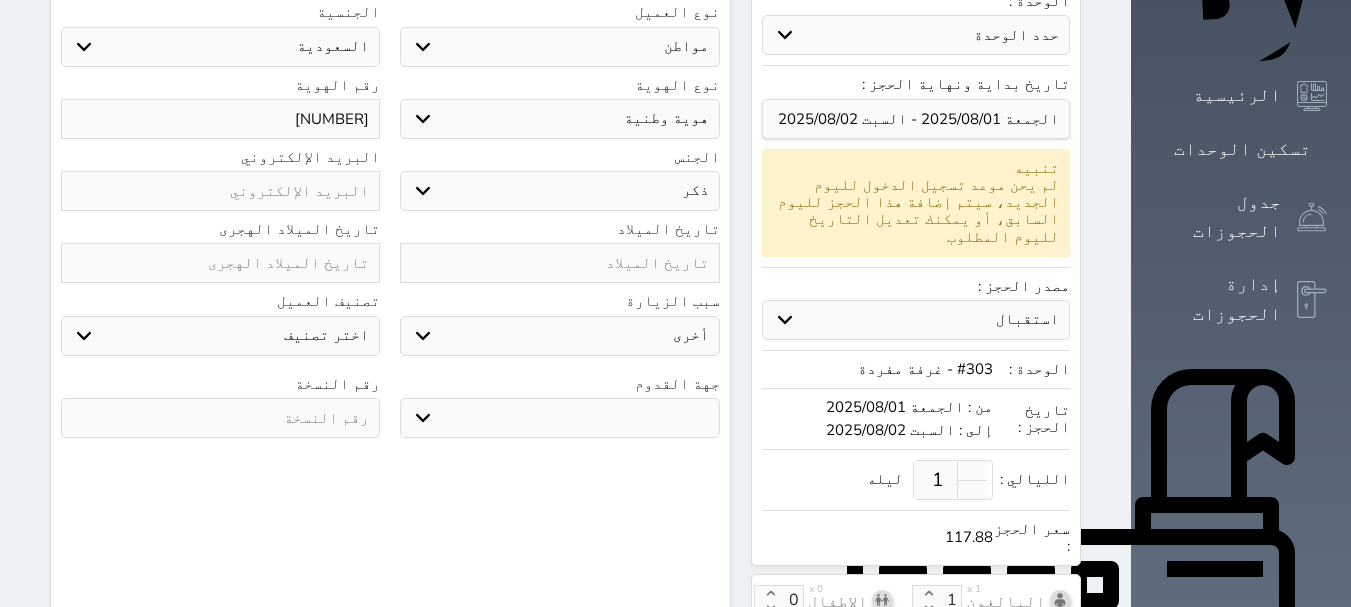 click on "جو بحر ارض" at bounding box center (559, 418) 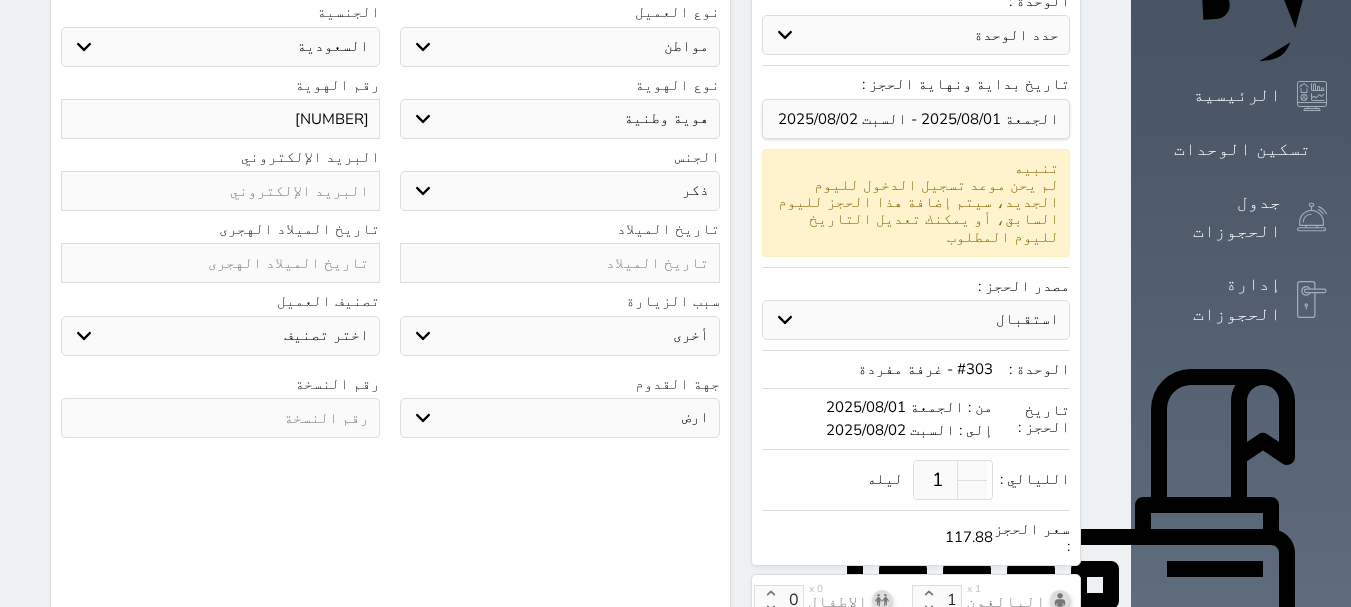 click on "جو بحر ارض" at bounding box center (559, 418) 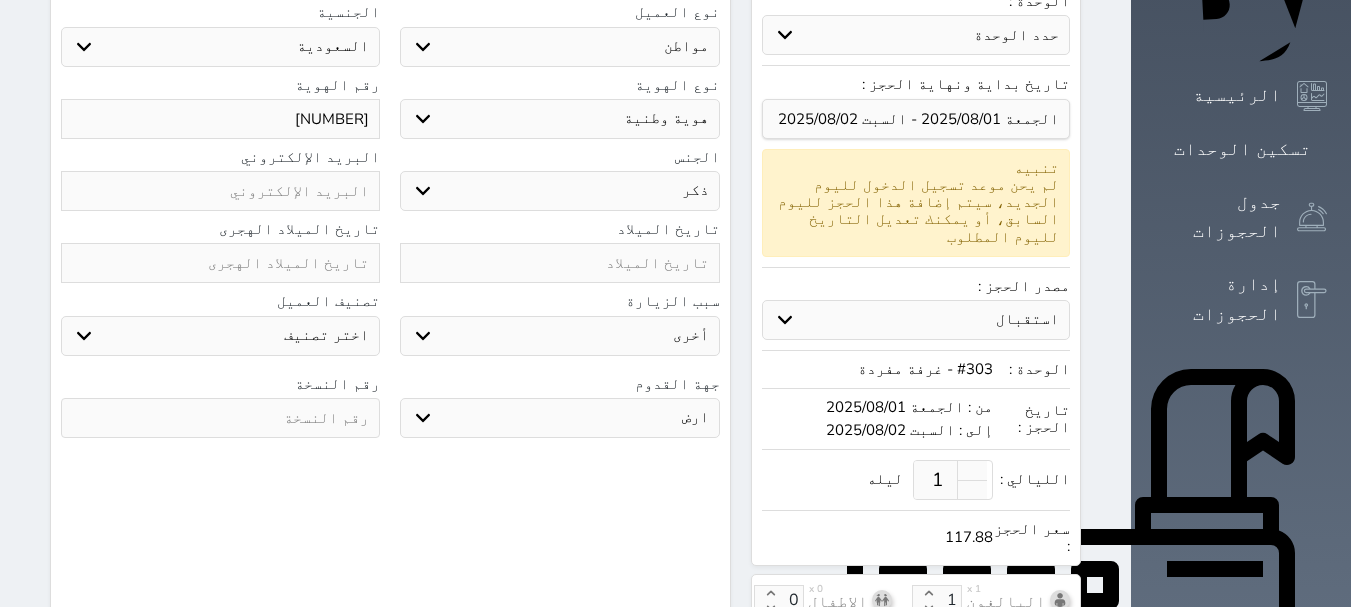 scroll, scrollTop: 0, scrollLeft: 0, axis: both 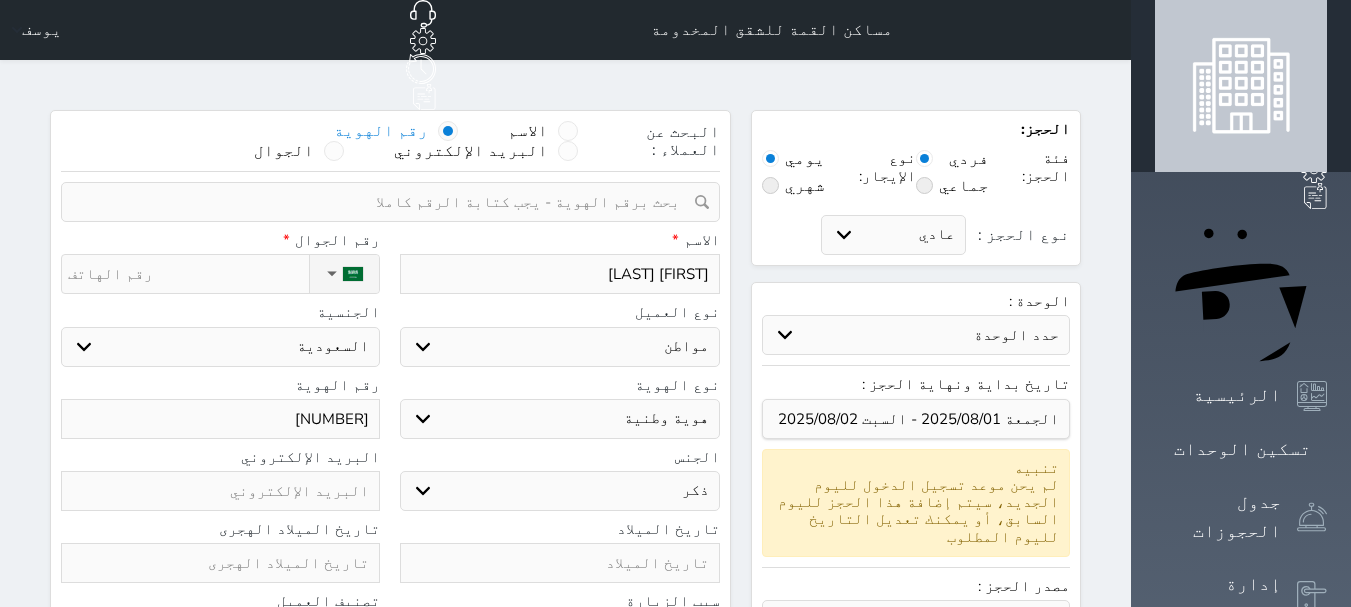 click on "نوع الحجز :" at bounding box center [188, 274] 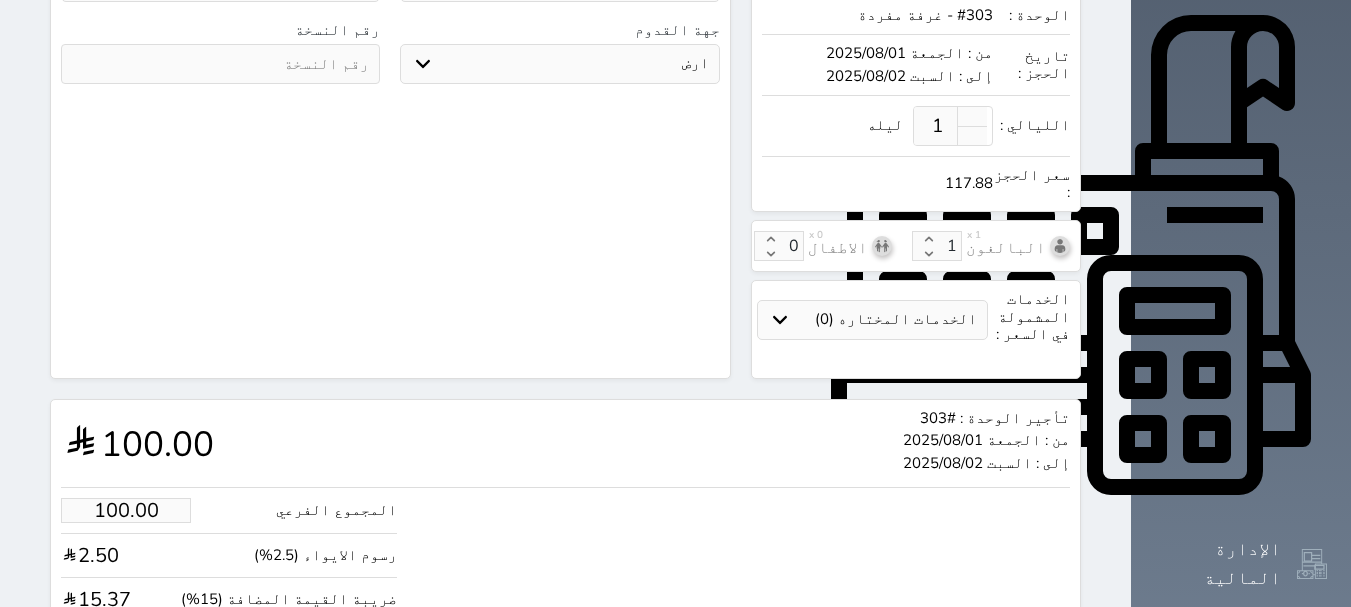 scroll, scrollTop: 704, scrollLeft: 0, axis: vertical 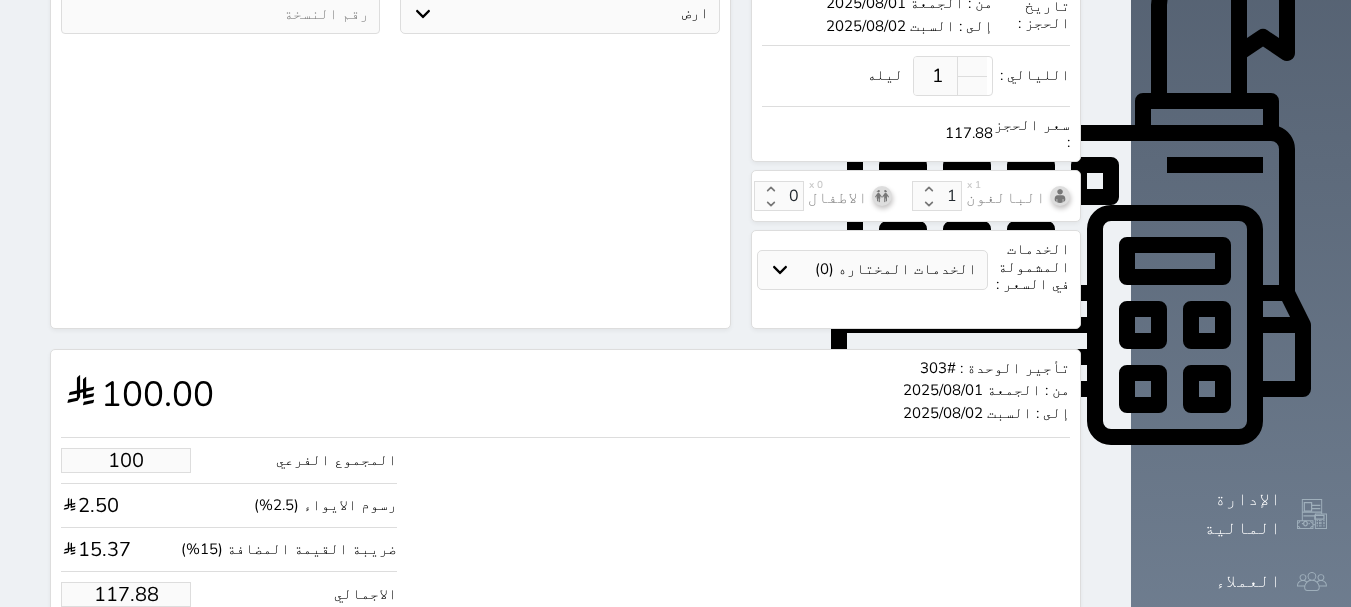 click on "100" at bounding box center [126, 460] 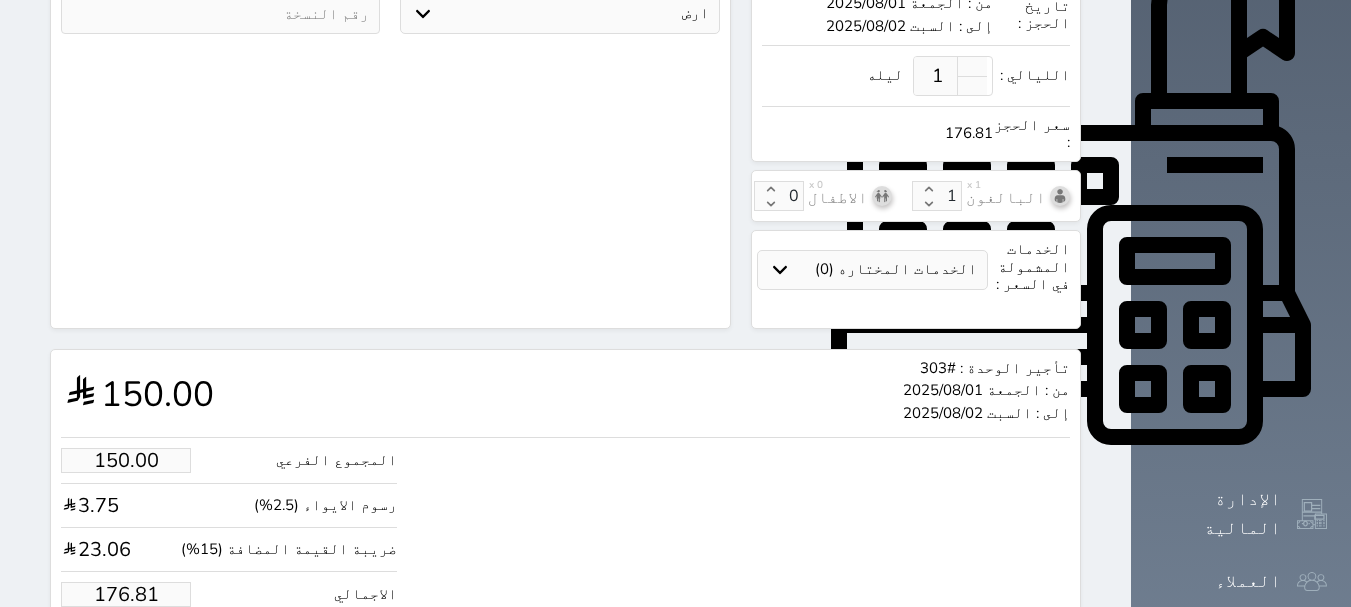 click on "حجز" at bounding box center (149, 655) 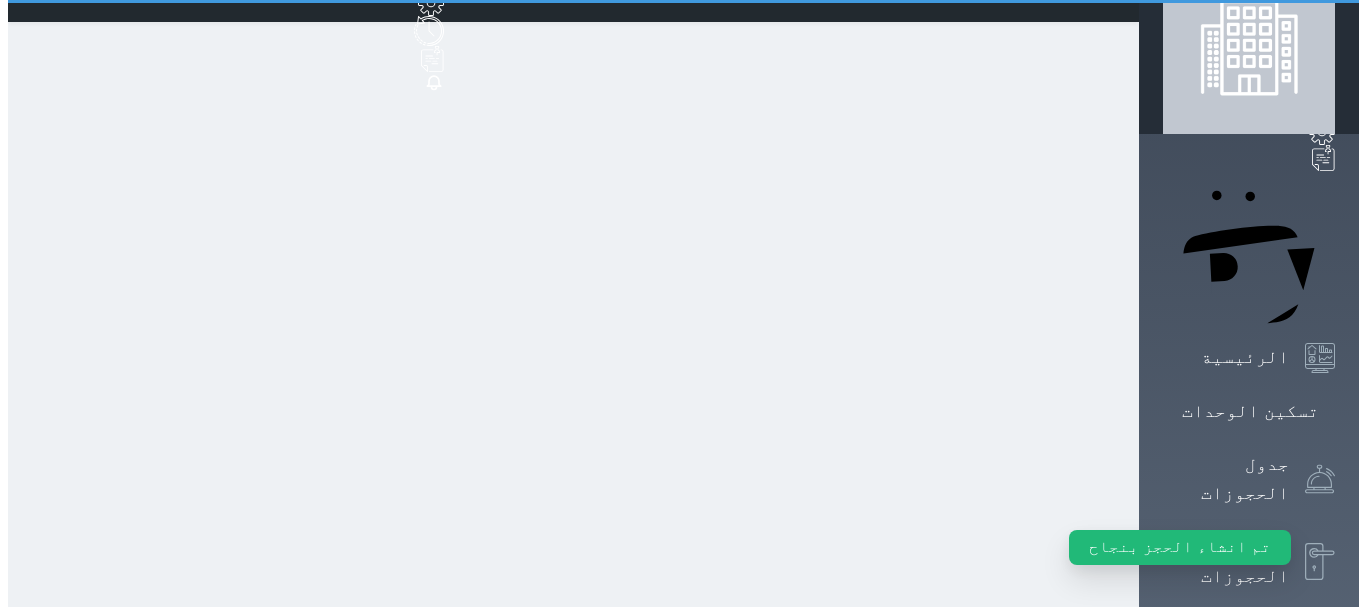 scroll, scrollTop: 0, scrollLeft: 0, axis: both 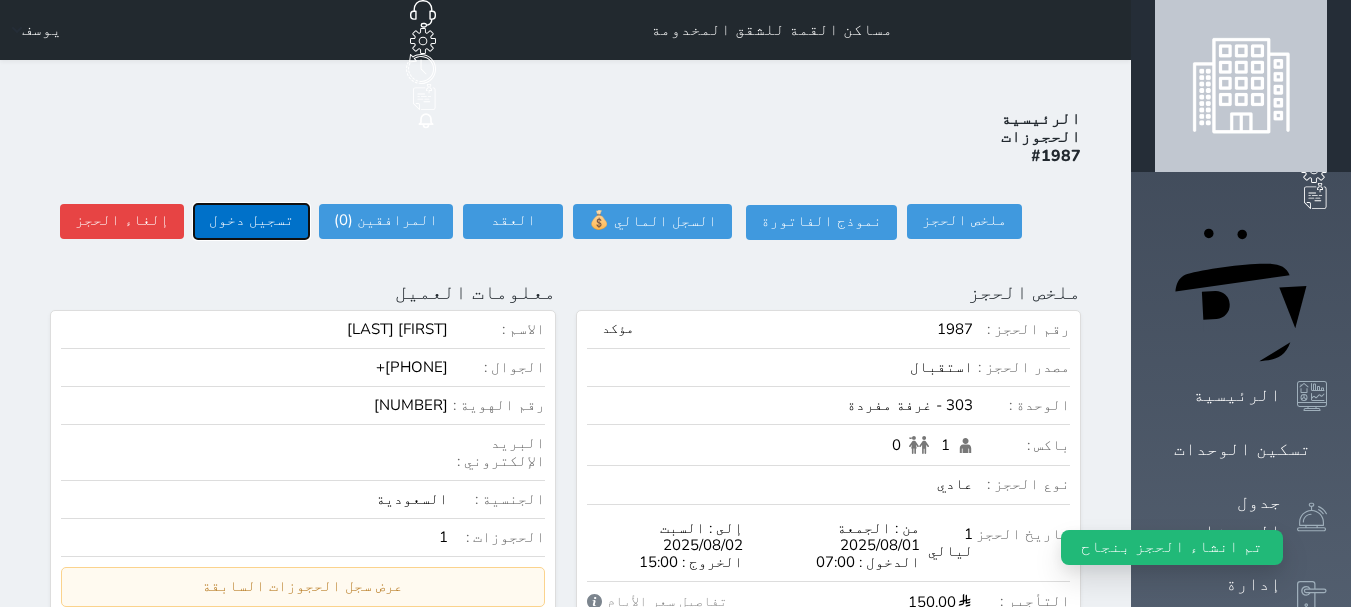 click on "تسجيل دخول" at bounding box center (251, 221) 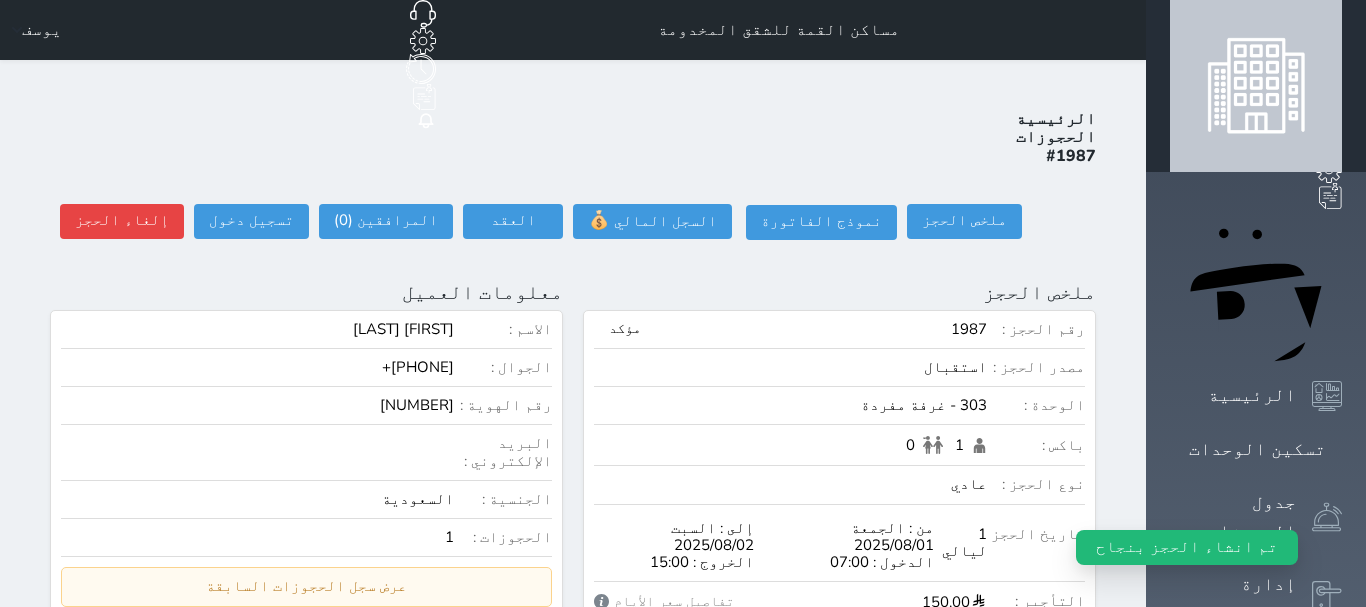 click on "تسجيل دخول العميل" at bounding box center [0, 0] 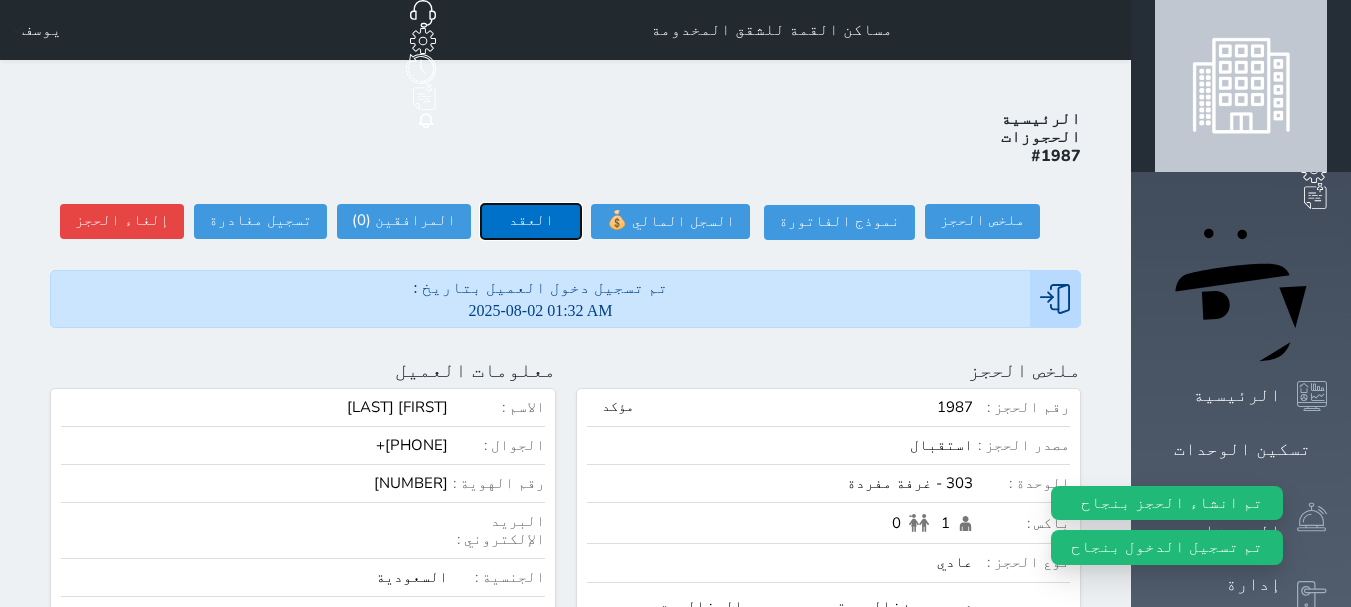 click on "العقد" at bounding box center (531, 221) 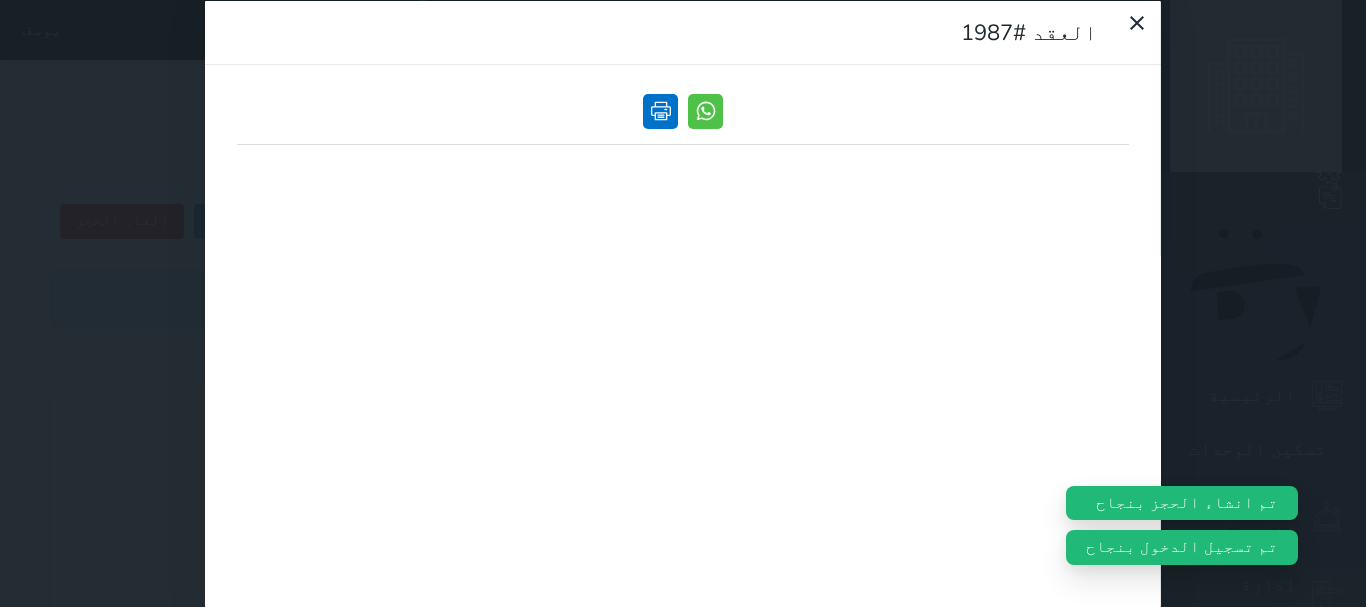 click at bounding box center [660, 110] 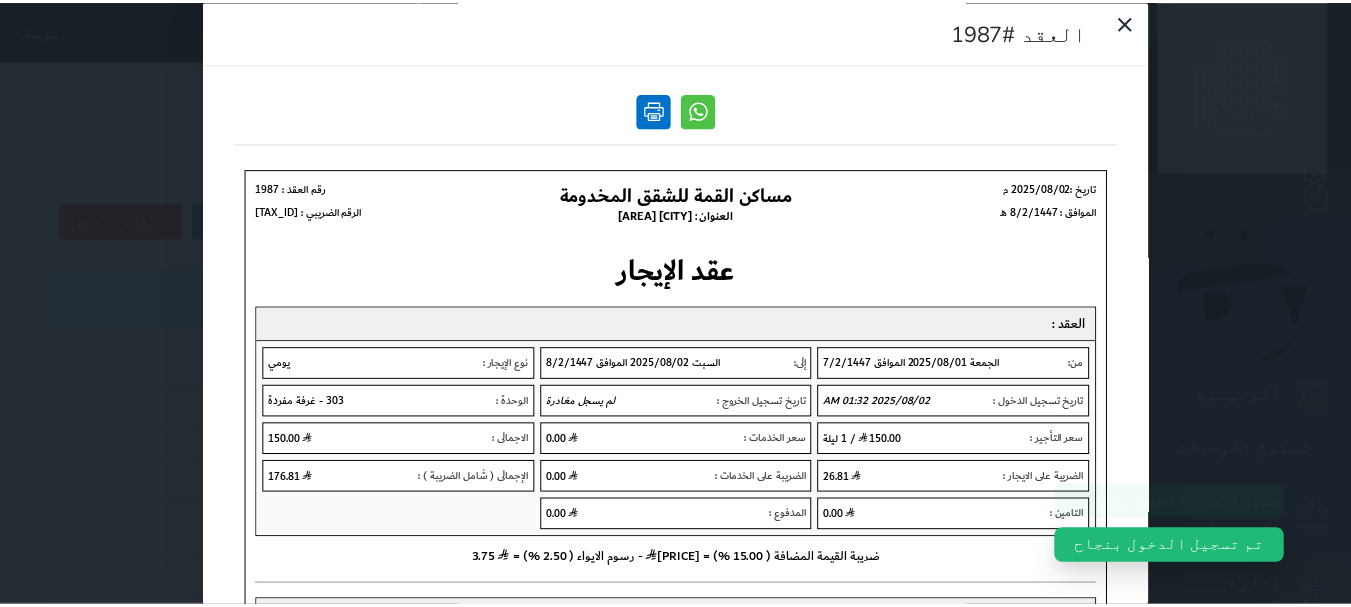 scroll, scrollTop: 0, scrollLeft: 0, axis: both 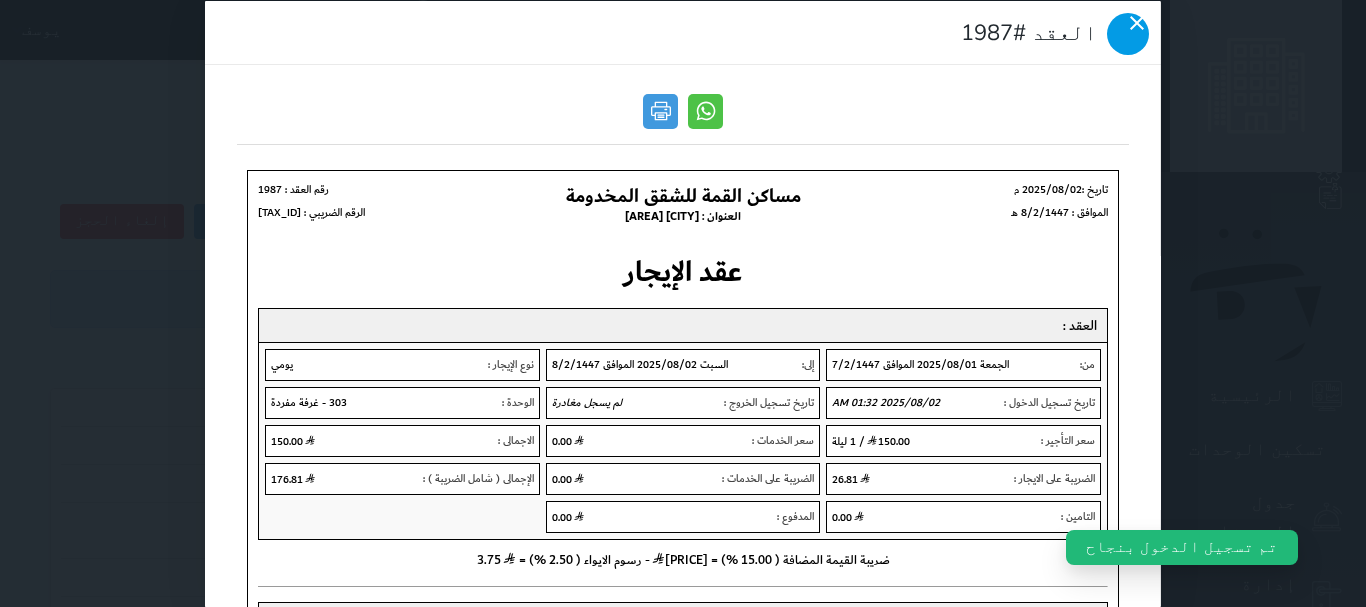 click 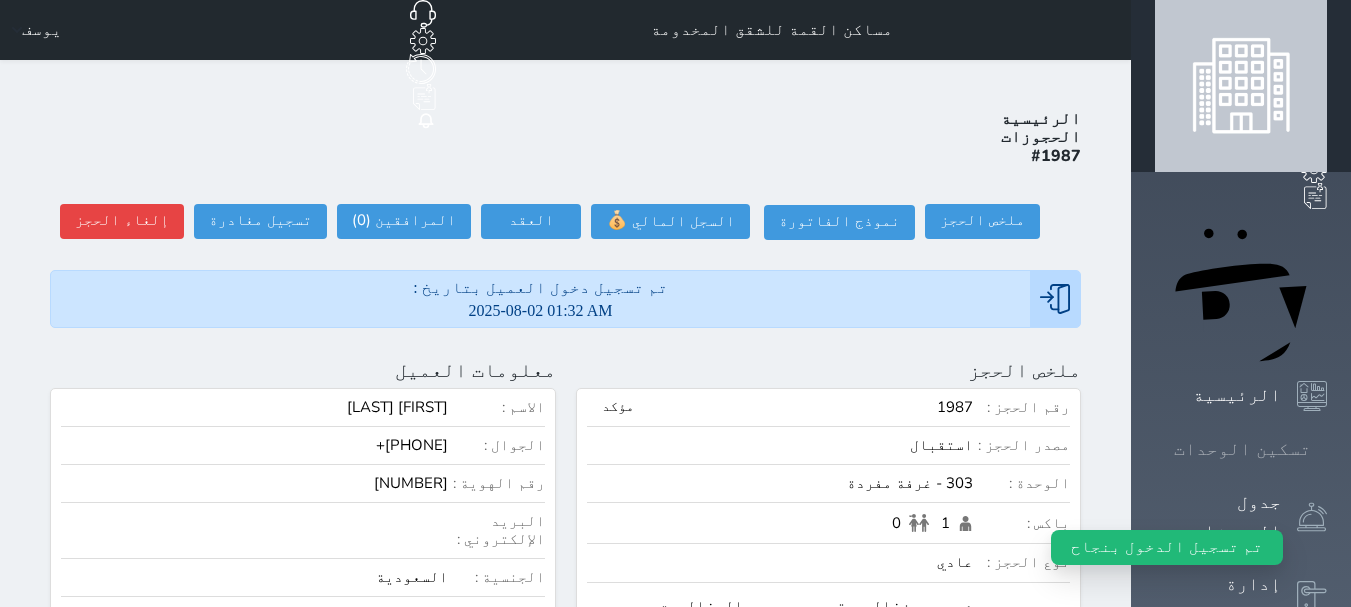 click 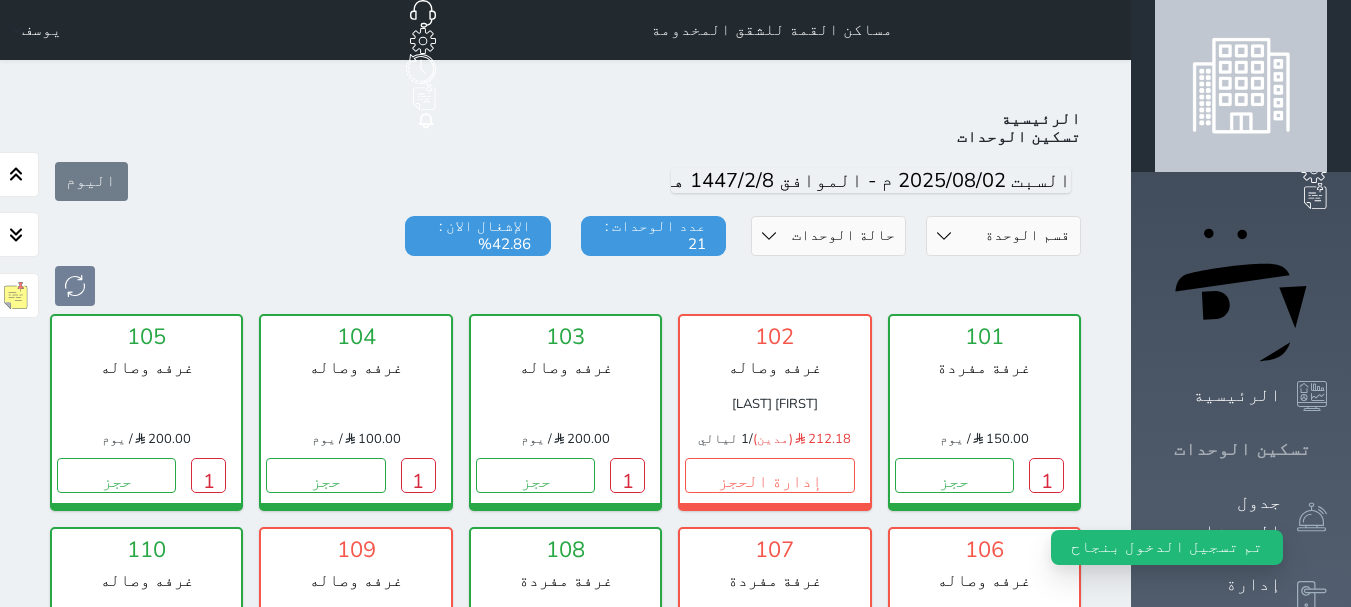 scroll, scrollTop: 78, scrollLeft: 0, axis: vertical 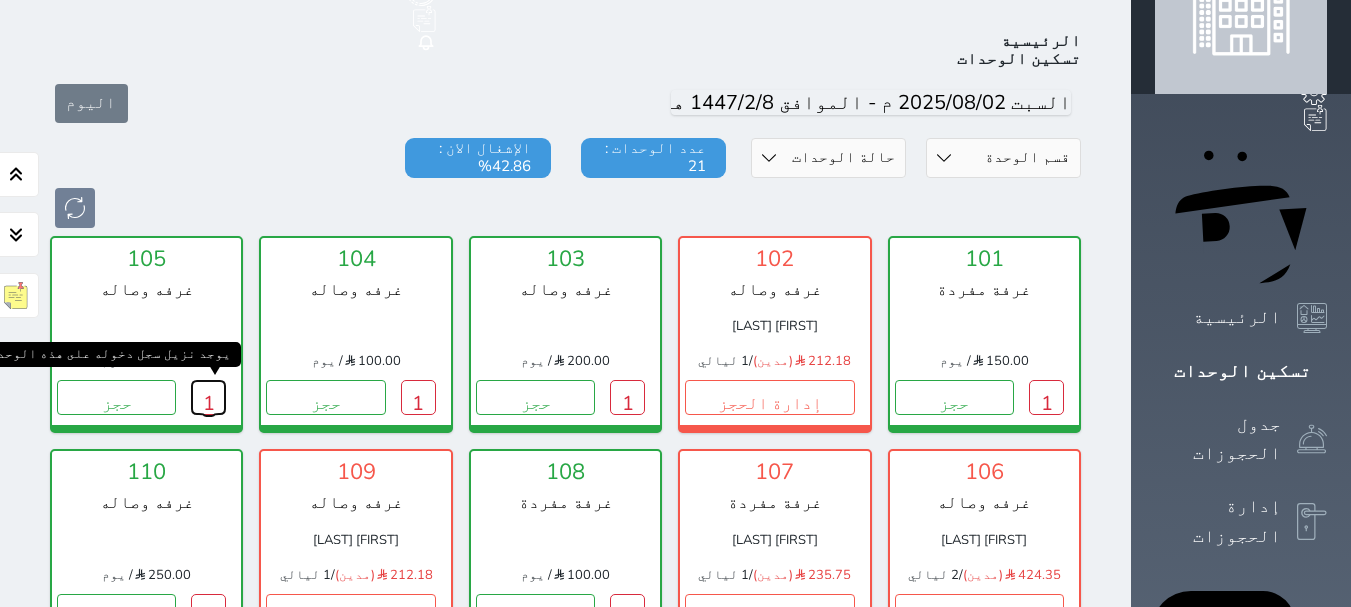 click on "1" at bounding box center [208, 397] 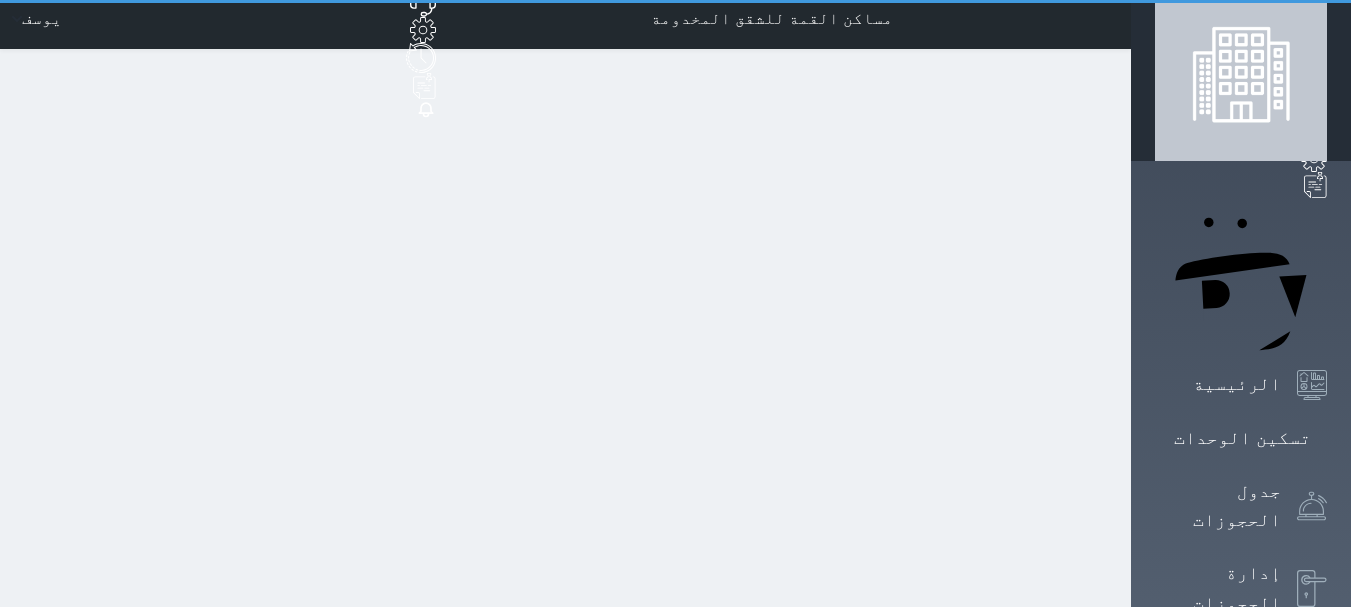 scroll, scrollTop: 0, scrollLeft: 0, axis: both 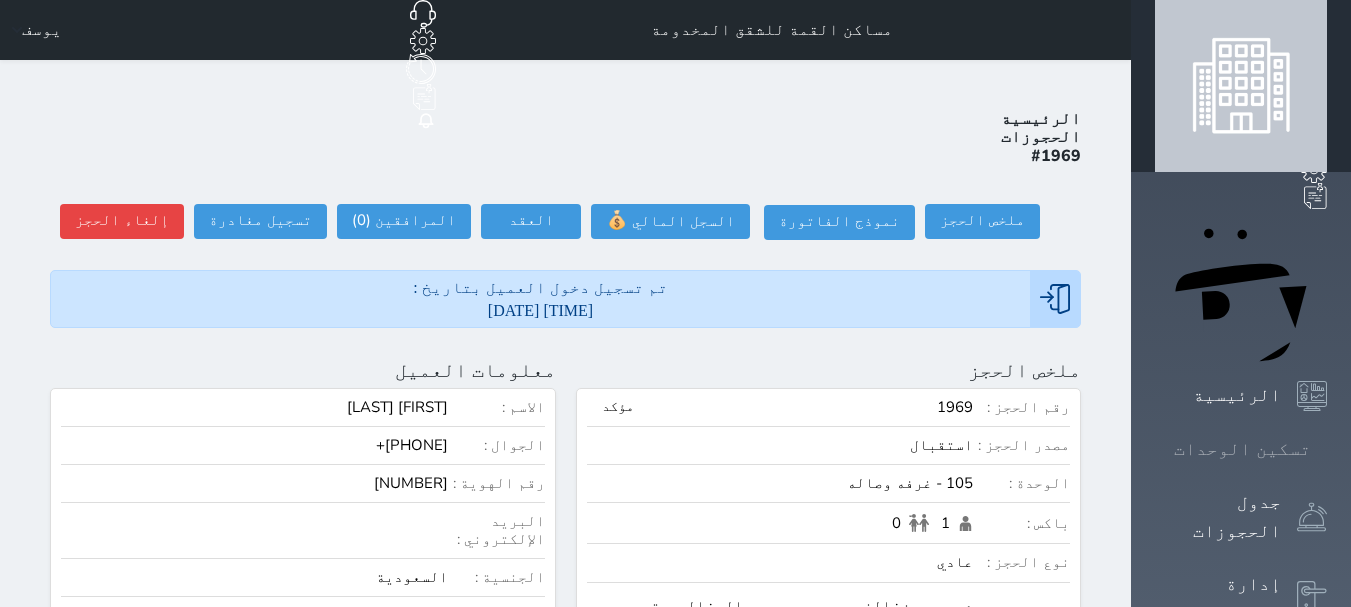 click 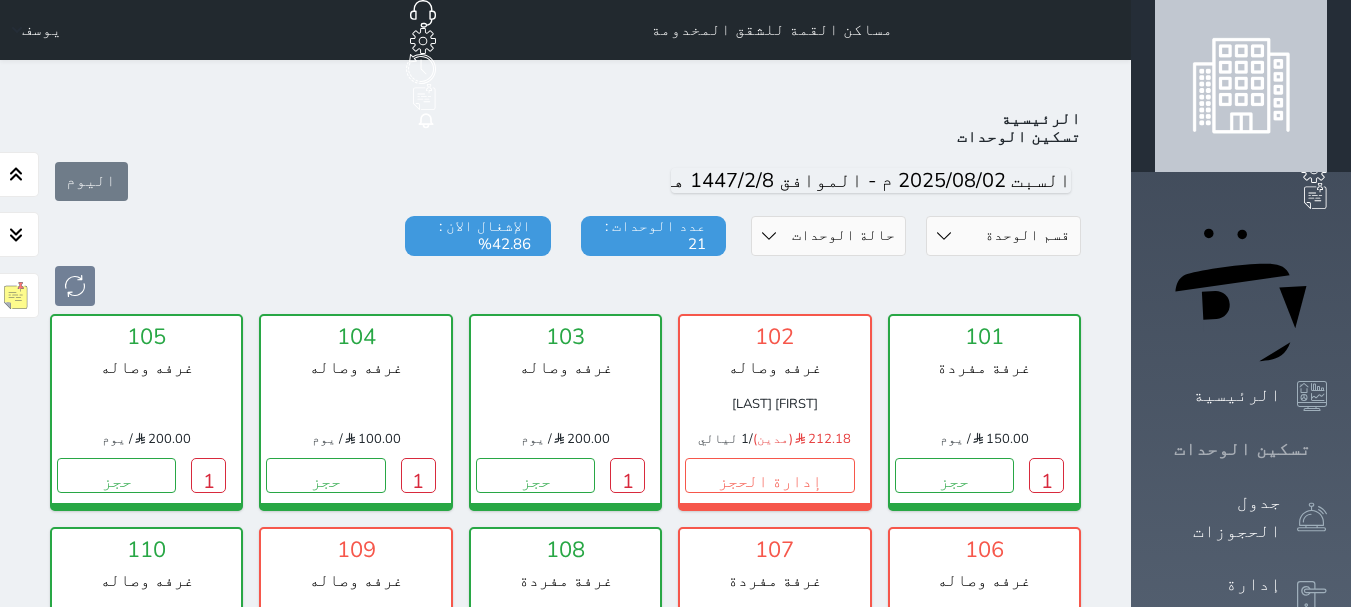 scroll, scrollTop: 78, scrollLeft: 0, axis: vertical 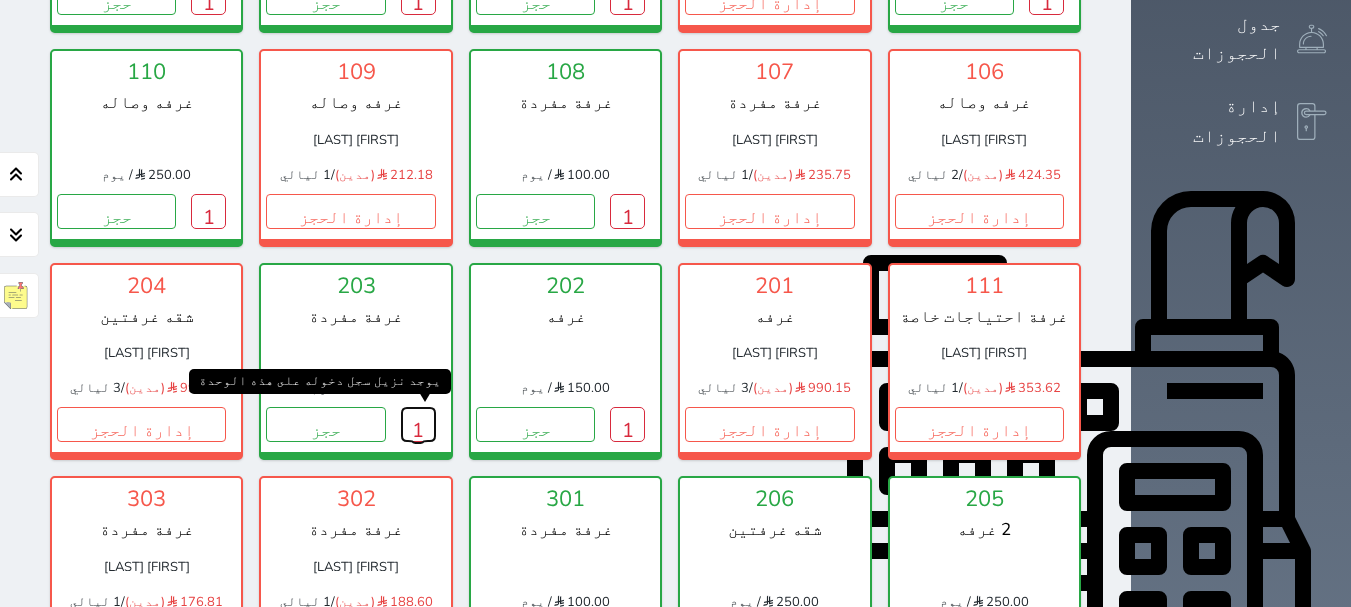 drag, startPoint x: 965, startPoint y: 377, endPoint x: 1004, endPoint y: 368, distance: 40.024994 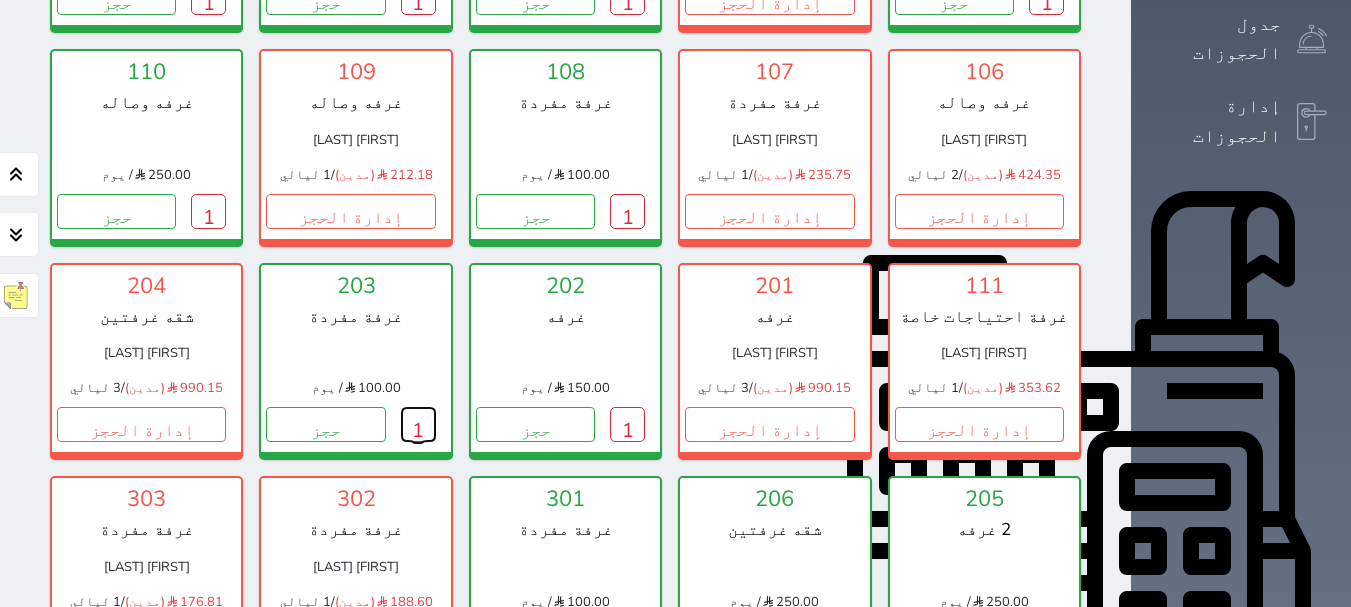 click on "1" at bounding box center (418, 424) 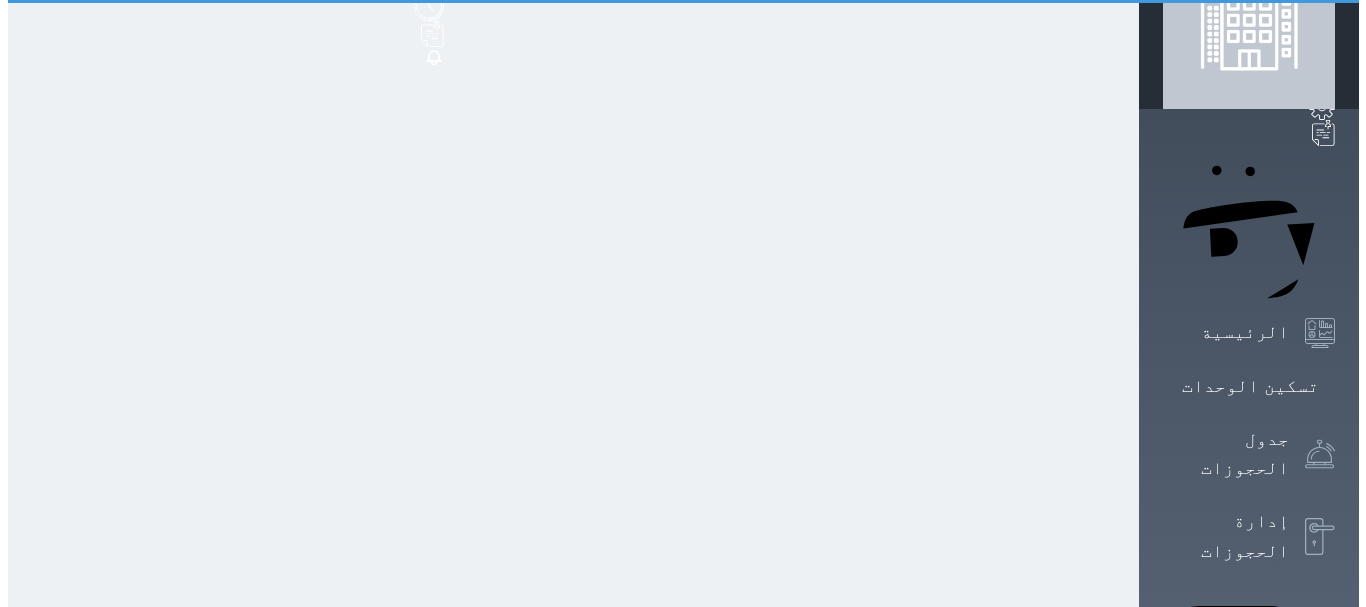 scroll, scrollTop: 0, scrollLeft: 0, axis: both 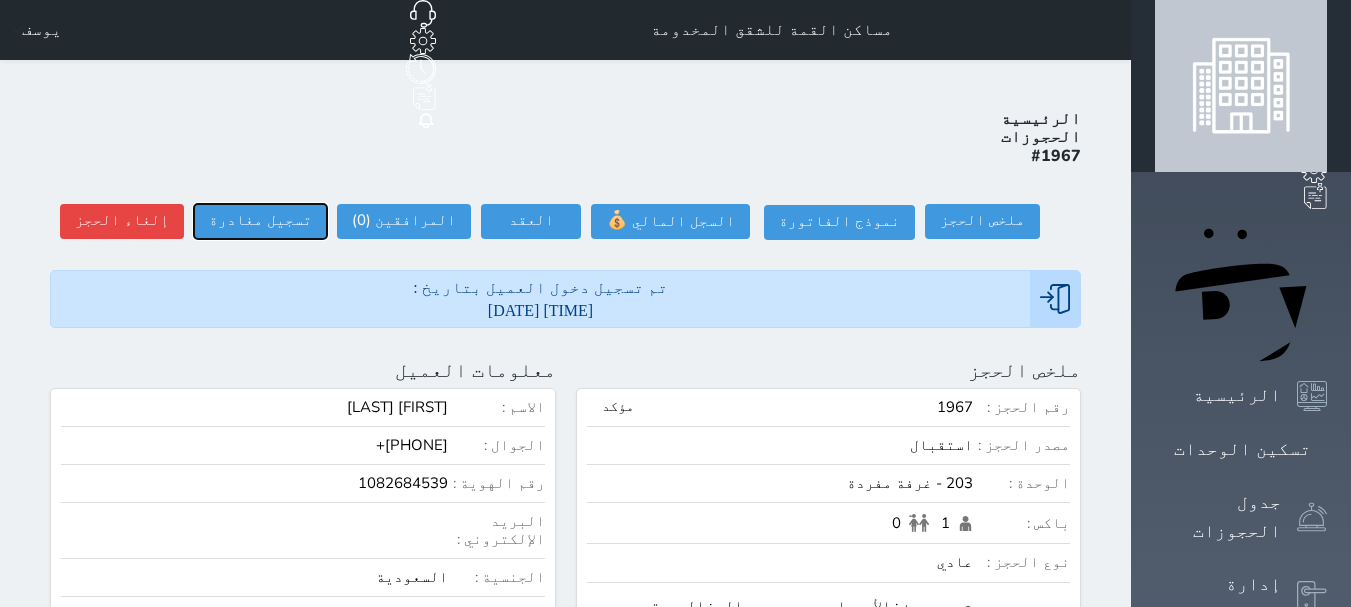 click on "تسجيل مغادرة" at bounding box center [260, 221] 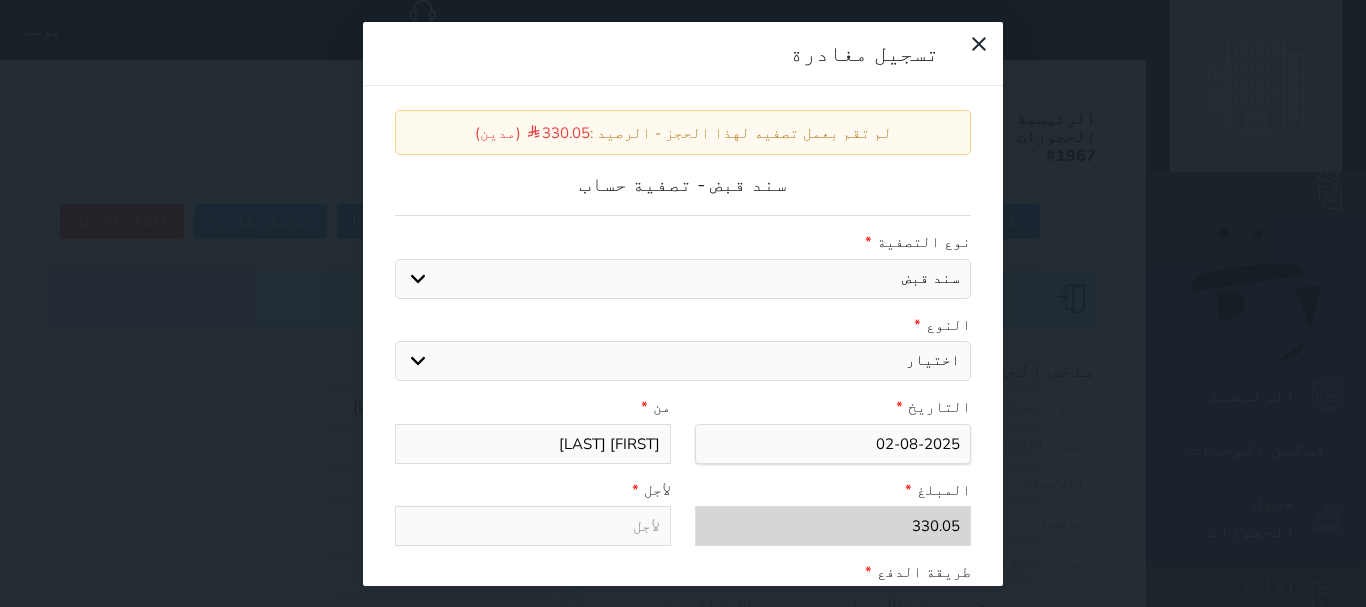click on "اختيار   مقبوضات عامة
قيمة إيجار
فواتير
عربون
لا ينطبق
آخر
مغسلة
واي فاي - الإنترنت
مواقف السيارات
طعام
الأغذية والمشروبات
مشروبات
المشروبات الباردة
المشروبات الساخنة
الإفطار
غداء
عشاء
مخبز و كعك
حمام سباحة
الصالة الرياضية
سبا و خدمات الجمال
اختيار وإسقاط (خدمات النقل)
ميني بار
كابل - تلفزيون
سرير إضافي
تصفيف الشعر
التسوق" at bounding box center [683, 361] 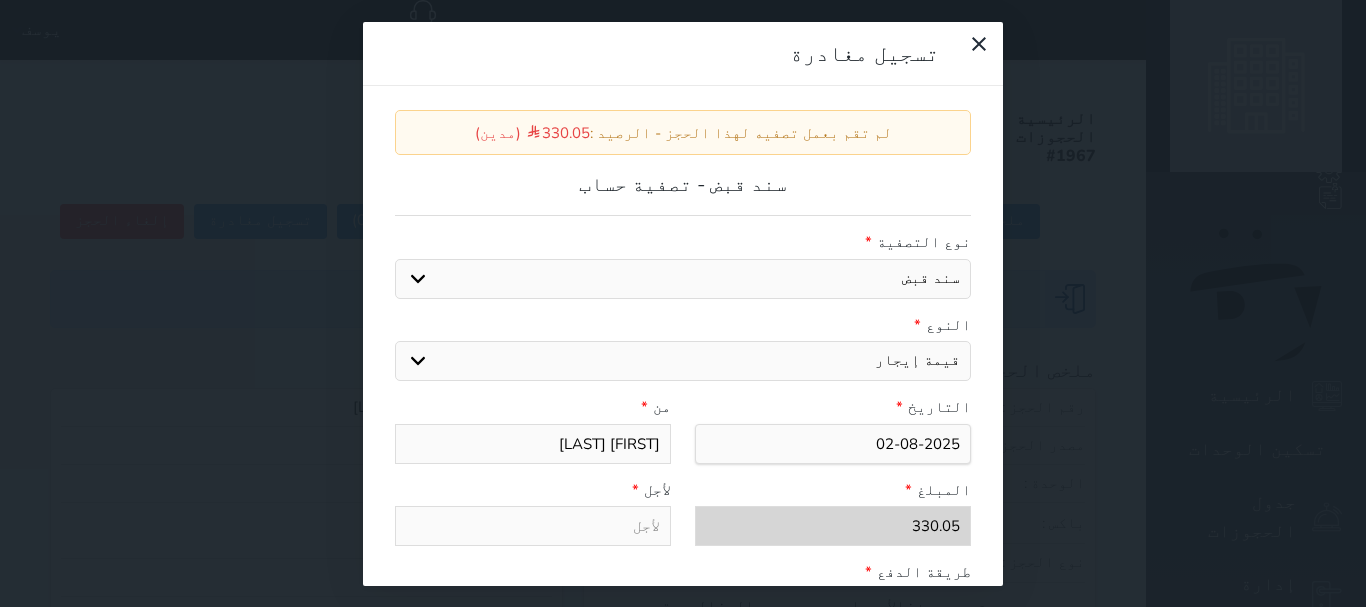 click on "اختيار   مقبوضات عامة
قيمة إيجار
فواتير
عربون
لا ينطبق
آخر
مغسلة
واي فاي - الإنترنت
مواقف السيارات
طعام
الأغذية والمشروبات
مشروبات
المشروبات الباردة
المشروبات الساخنة
الإفطار
غداء
عشاء
مخبز و كعك
حمام سباحة
الصالة الرياضية
سبا و خدمات الجمال
اختيار وإسقاط (خدمات النقل)
ميني بار
كابل - تلفزيون
سرير إضافي
تصفيف الشعر
التسوق" at bounding box center [683, 361] 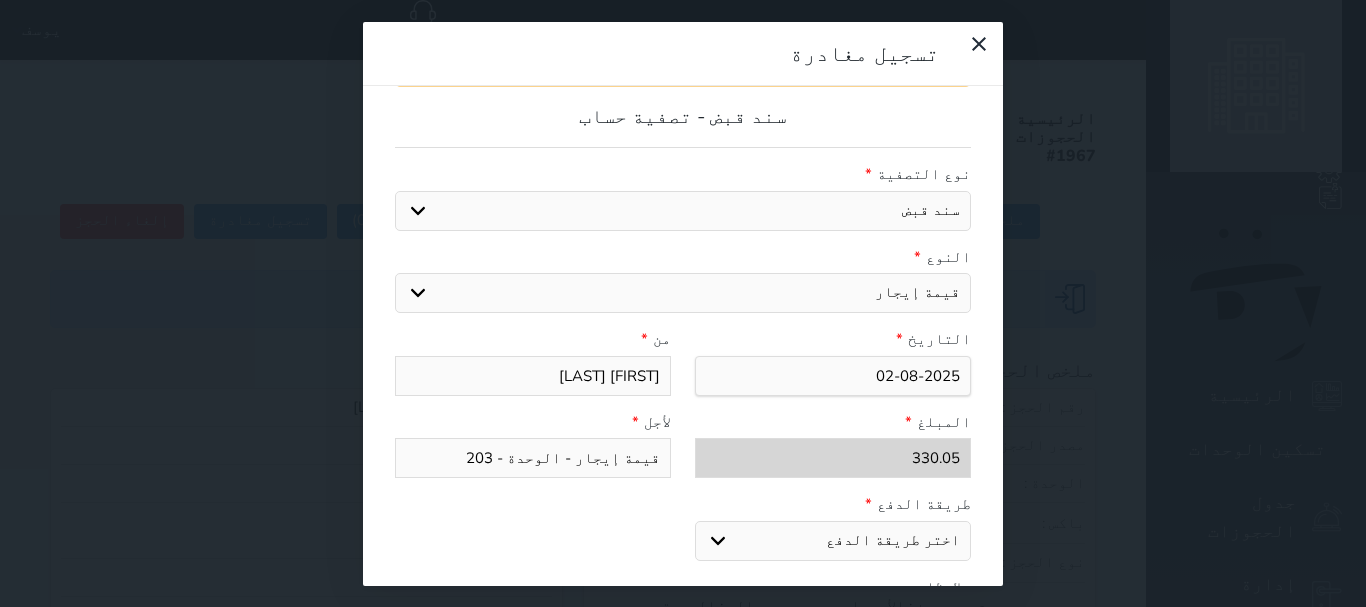 scroll, scrollTop: 200, scrollLeft: 0, axis: vertical 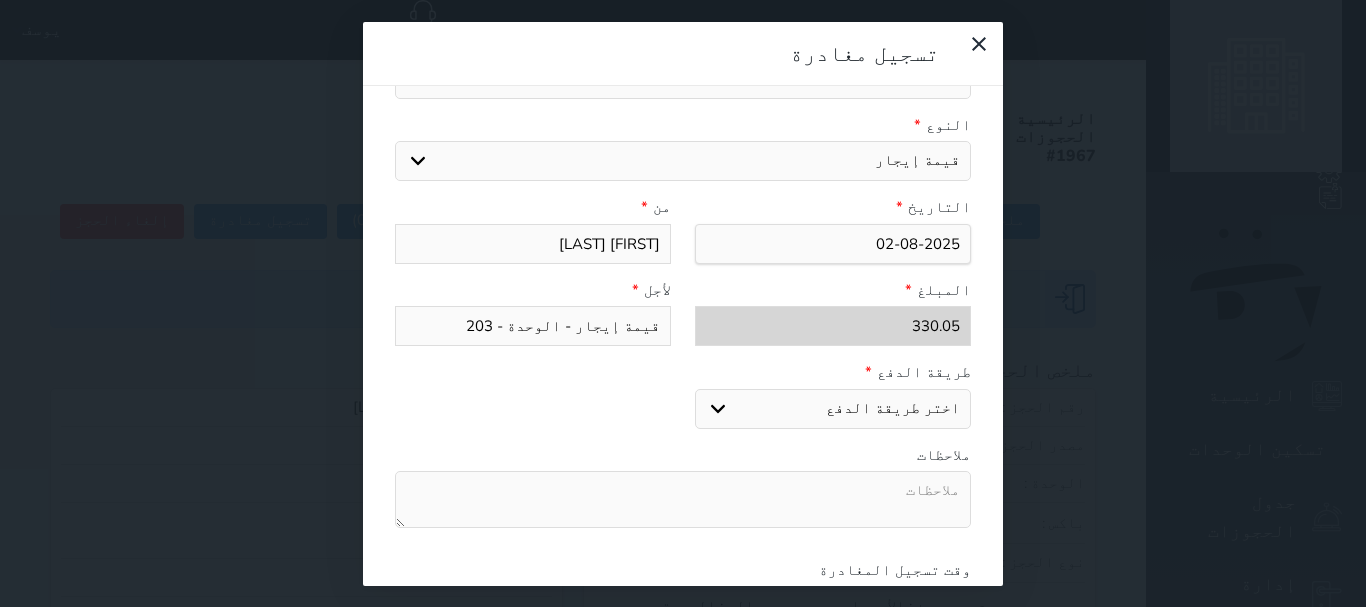 click on "اختر طريقة الدفع   دفع نقدى   تحويل بنكى   مدى   بطاقة ائتمان" at bounding box center (833, 409) 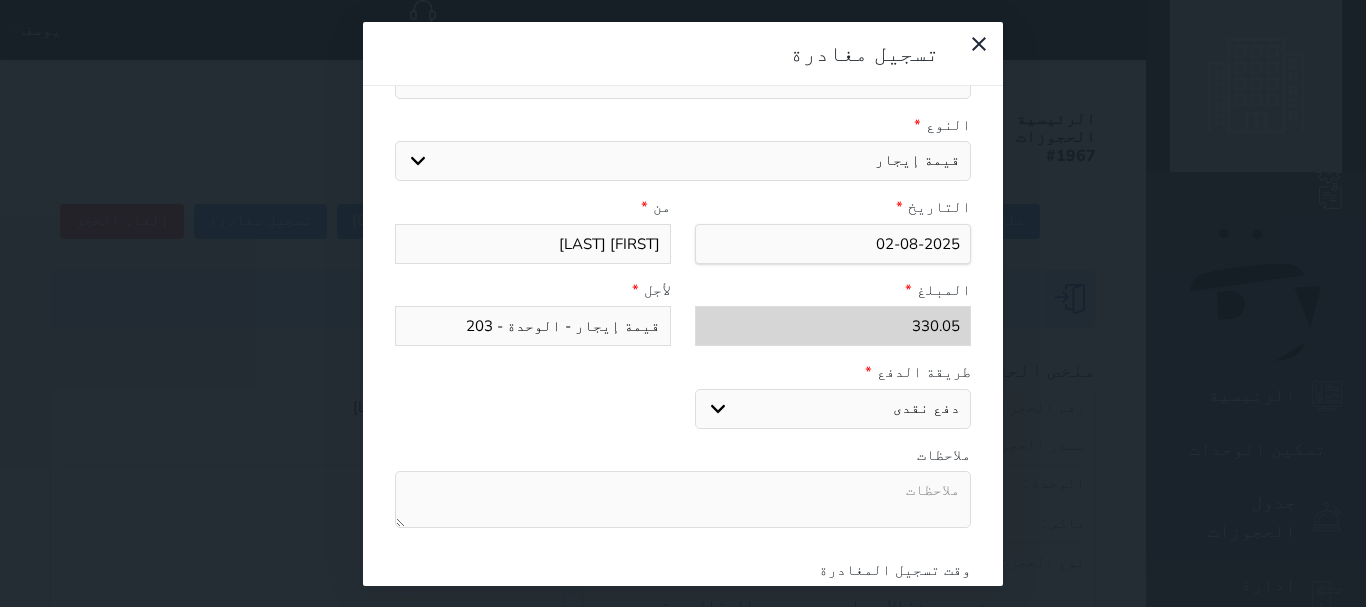 click on "اختر طريقة الدفع   دفع نقدى   تحويل بنكى   مدى   بطاقة ائتمان" at bounding box center [833, 409] 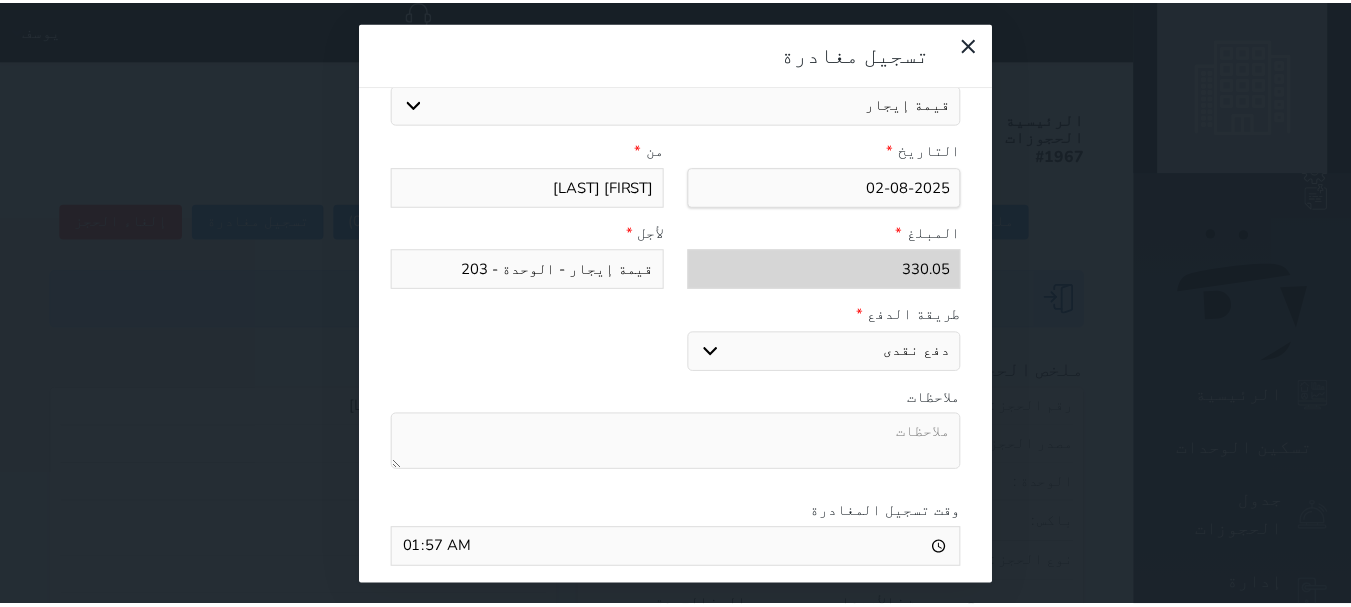 scroll, scrollTop: 309, scrollLeft: 0, axis: vertical 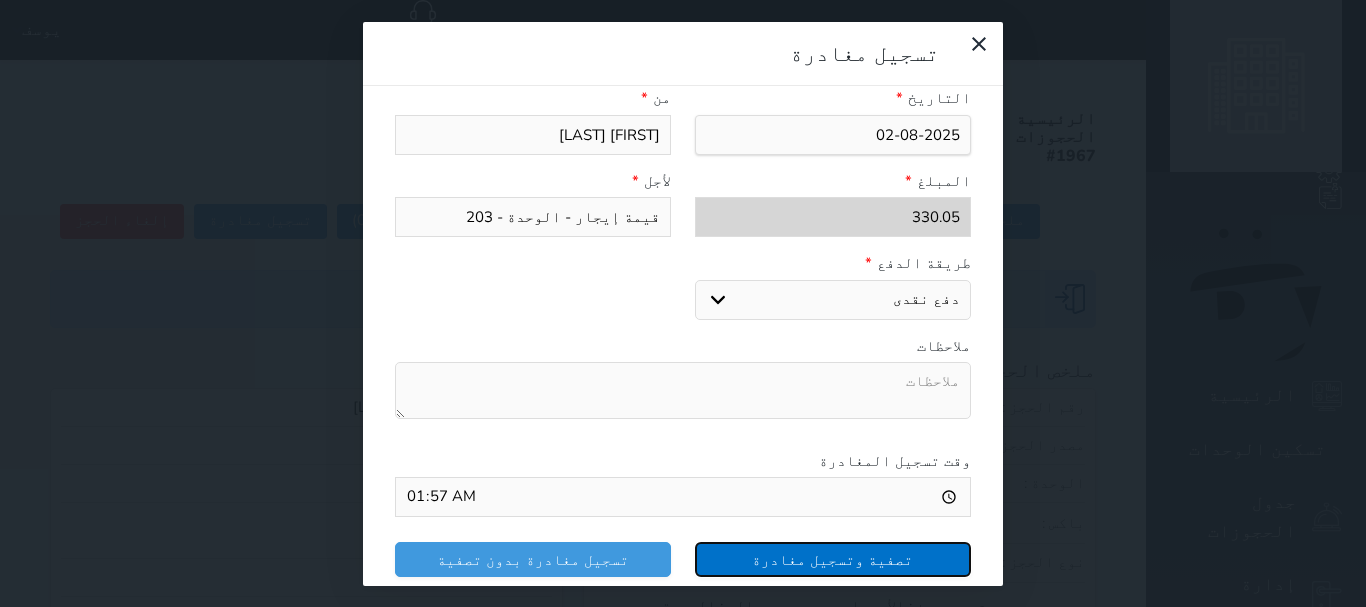 click on "تصفية وتسجيل مغادرة" at bounding box center (833, 559) 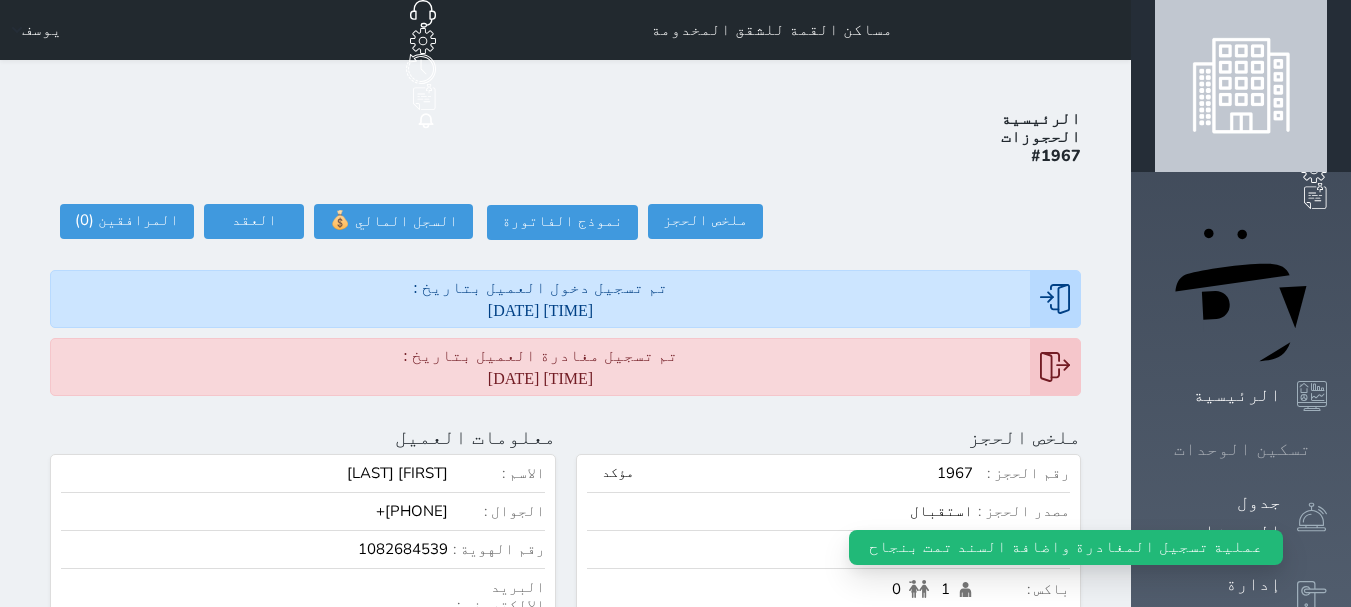 click 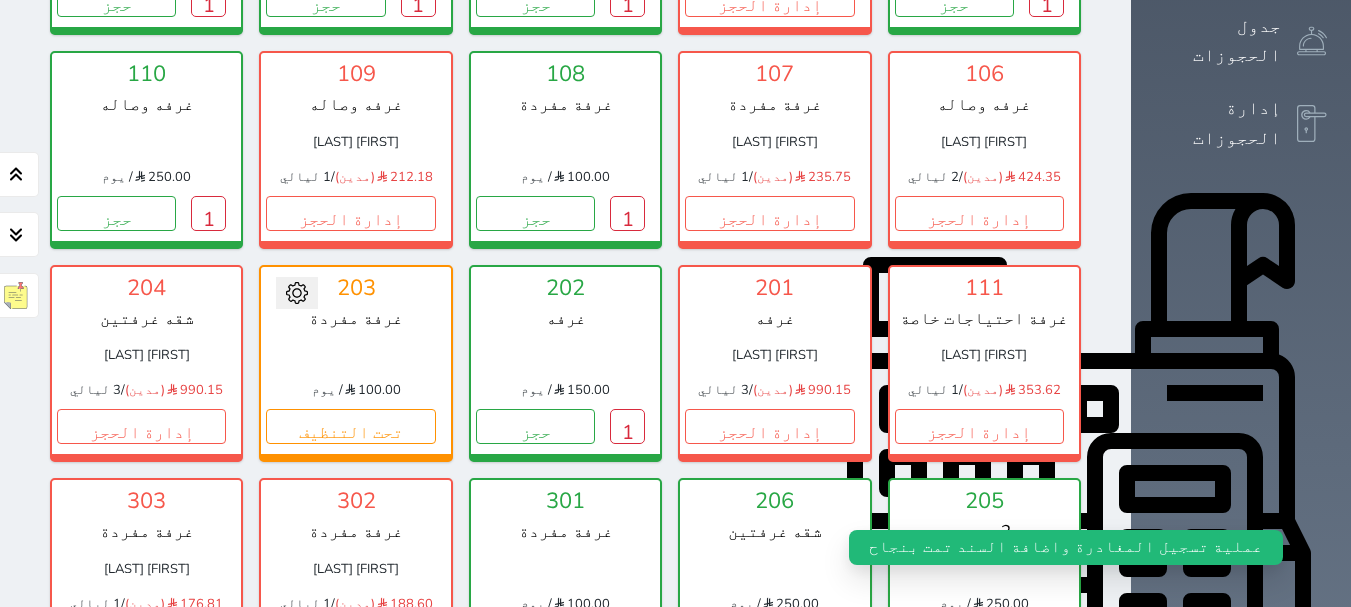 scroll, scrollTop: 478, scrollLeft: 0, axis: vertical 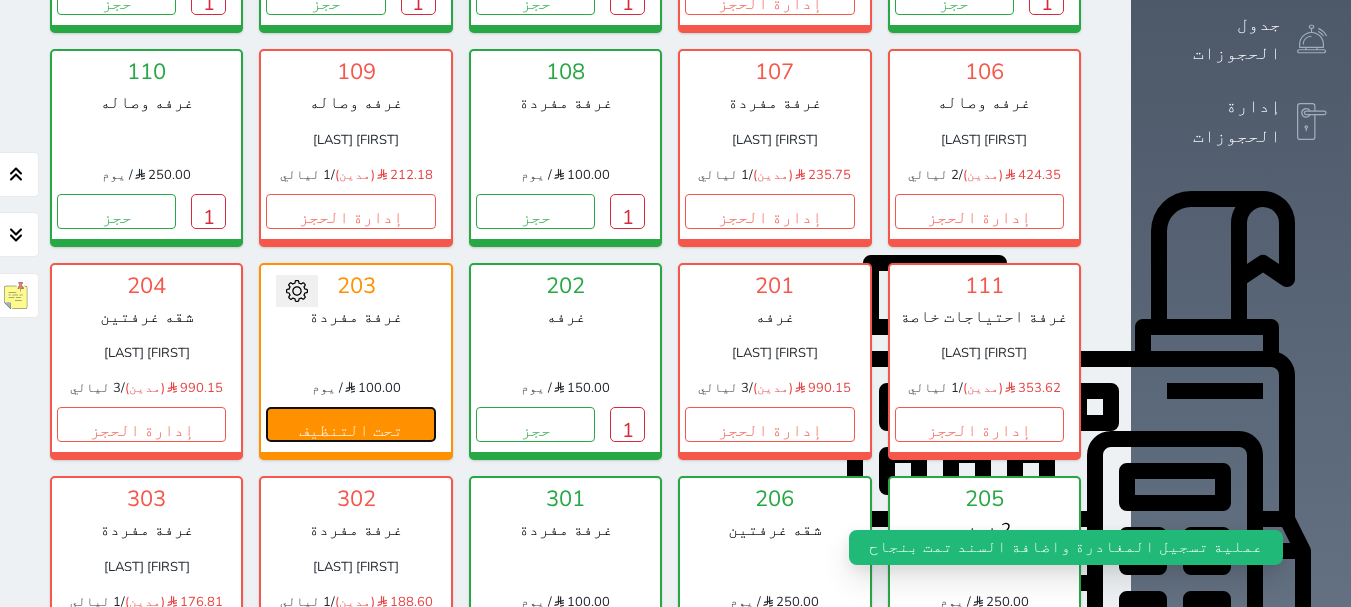 click on "تحت التنظيف" at bounding box center (350, 424) 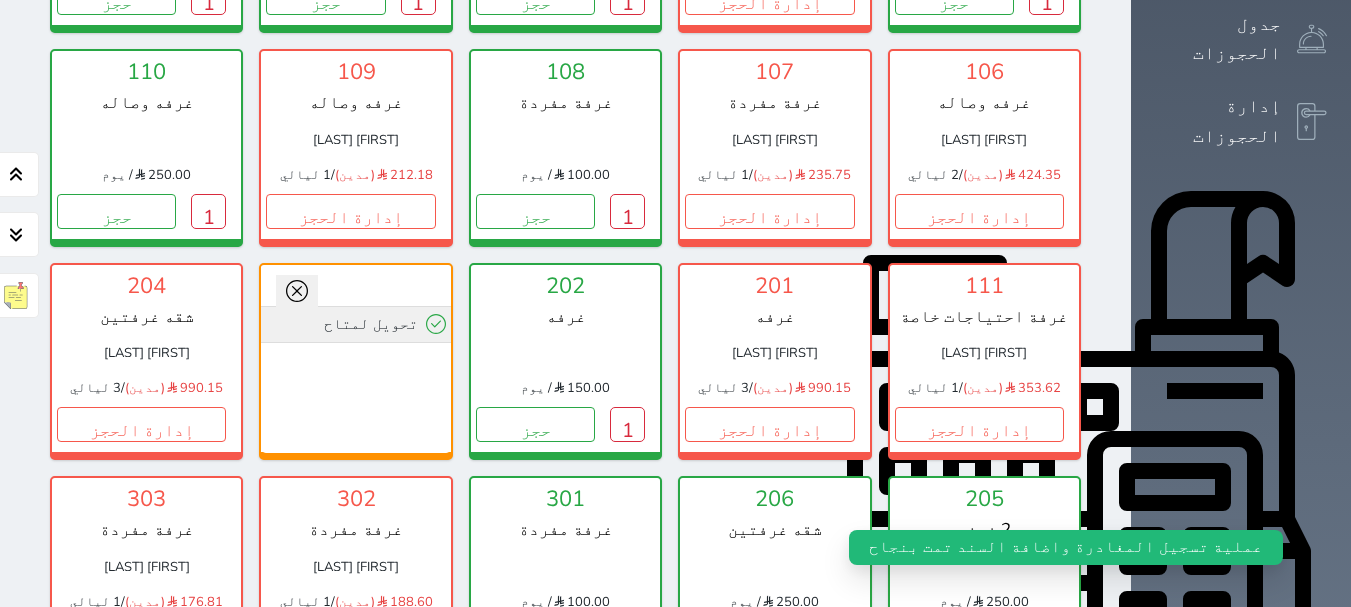 click on "تحويل لمتاح" at bounding box center (355, 324) 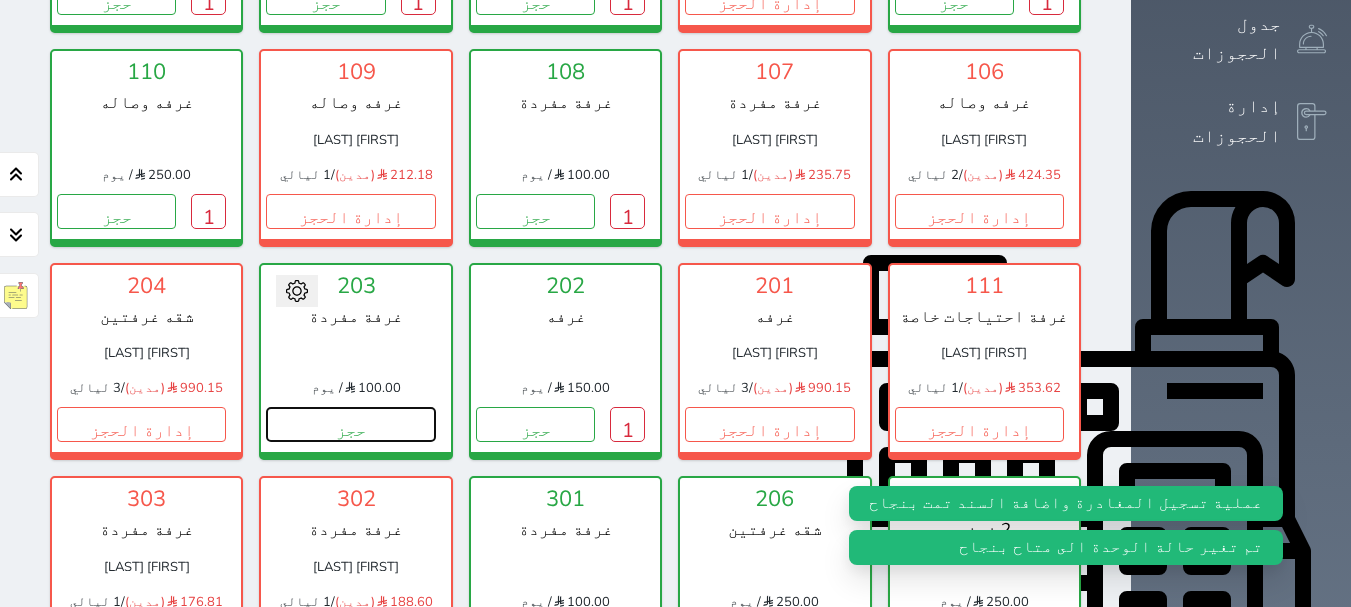click on "حجز" at bounding box center (350, 424) 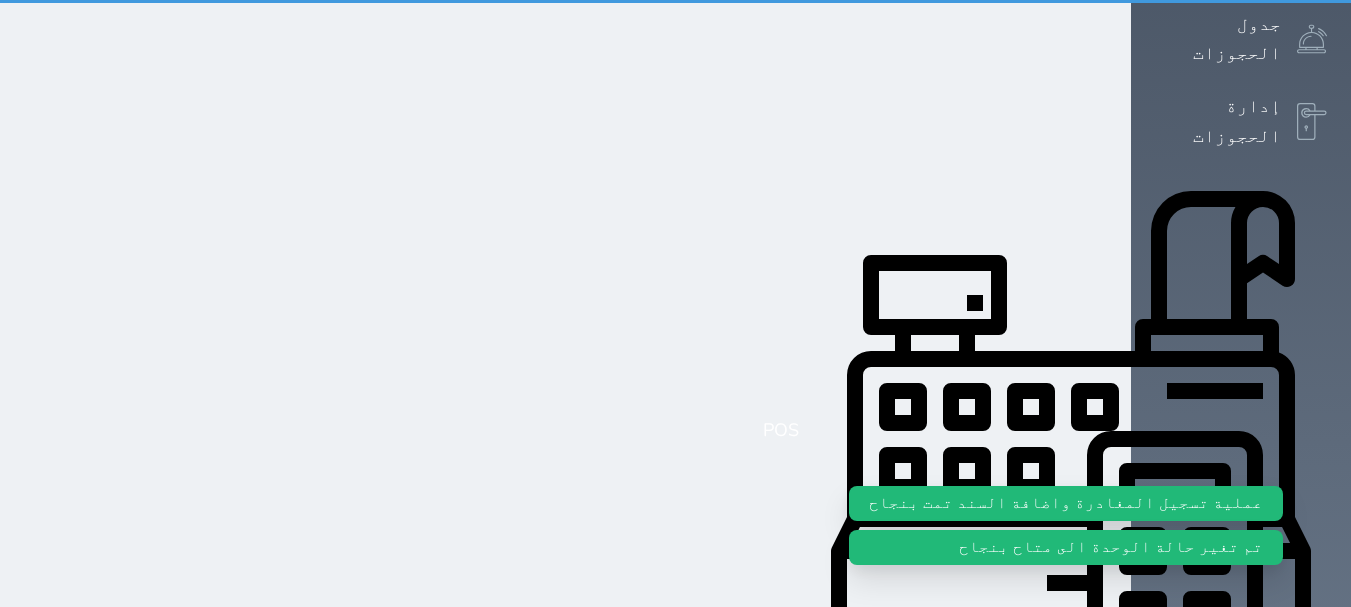 scroll, scrollTop: 0, scrollLeft: 0, axis: both 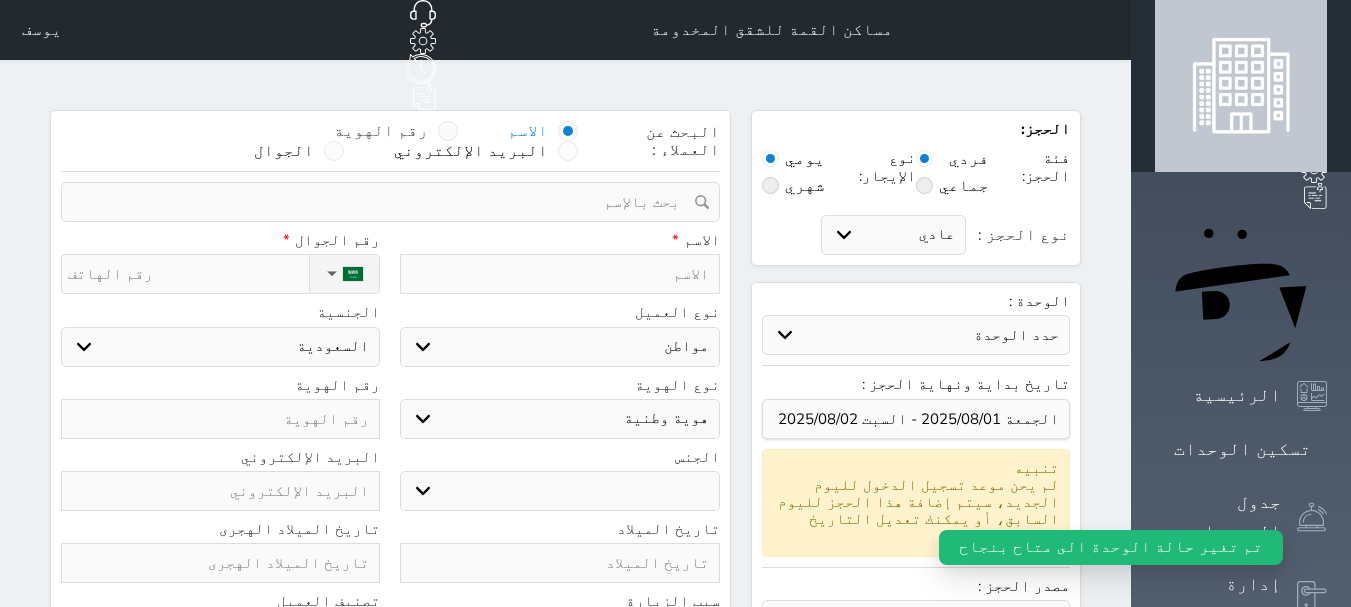click at bounding box center [448, 131] 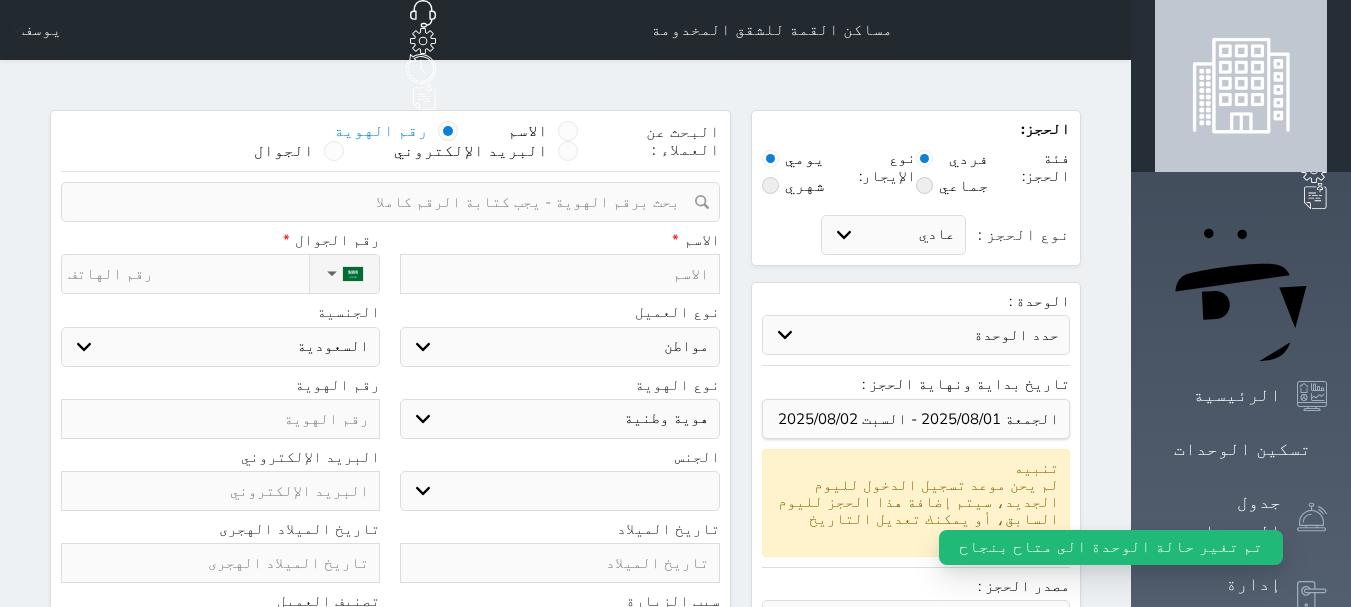 click at bounding box center (383, 202) 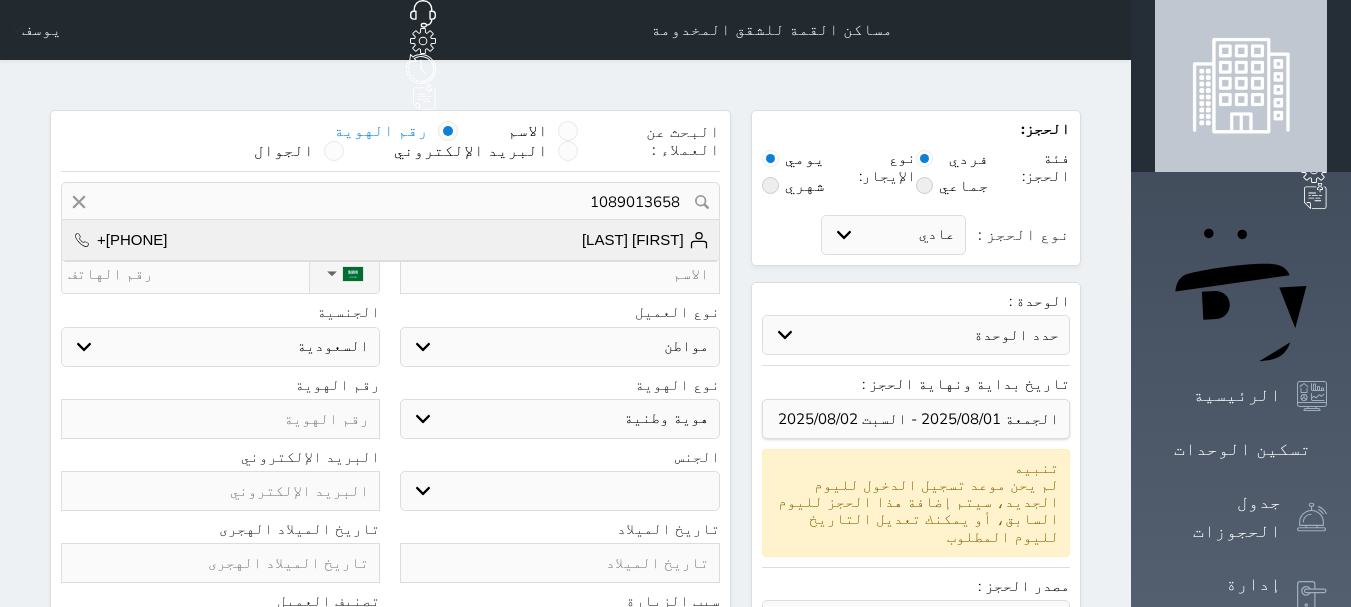 click on "[FIRST] [LAST] +[PHONE]" at bounding box center (390, 240) 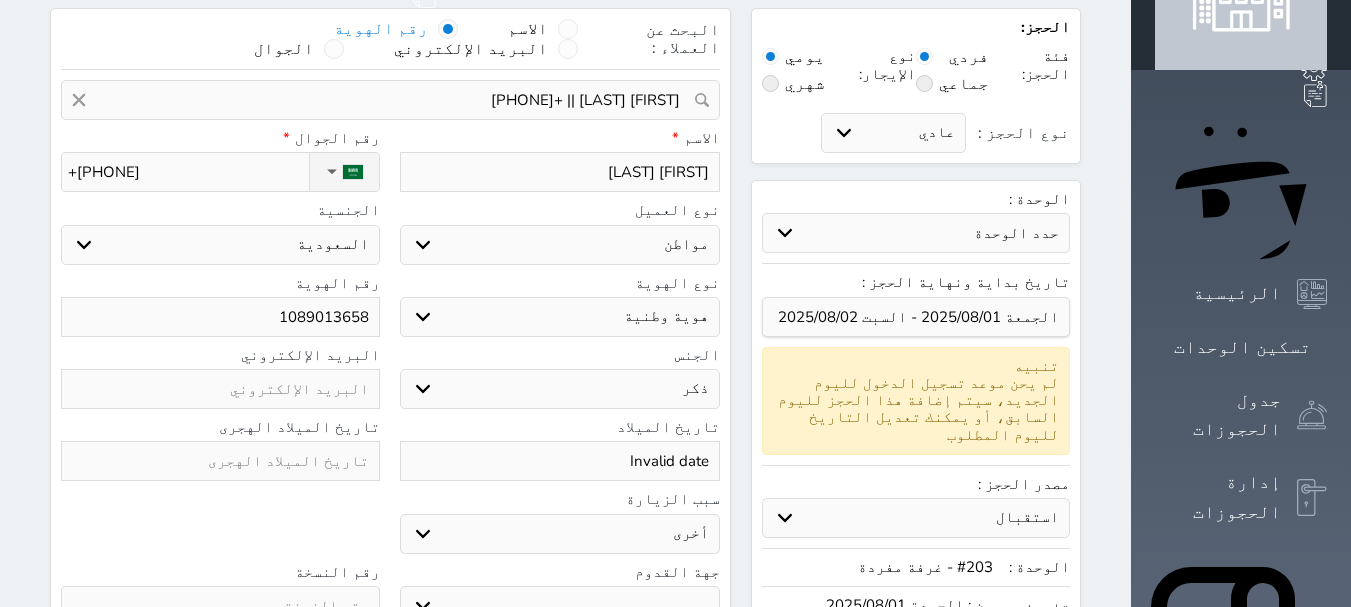 scroll, scrollTop: 400, scrollLeft: 0, axis: vertical 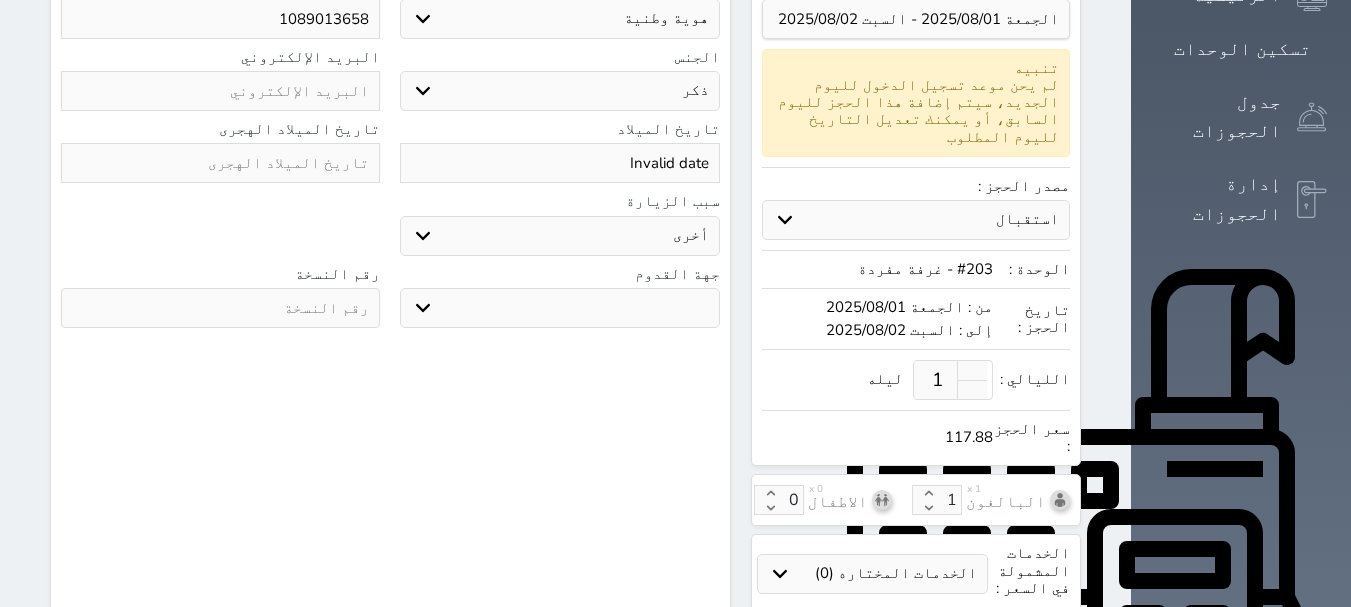 click on "جو بحر ارض" at bounding box center (559, 308) 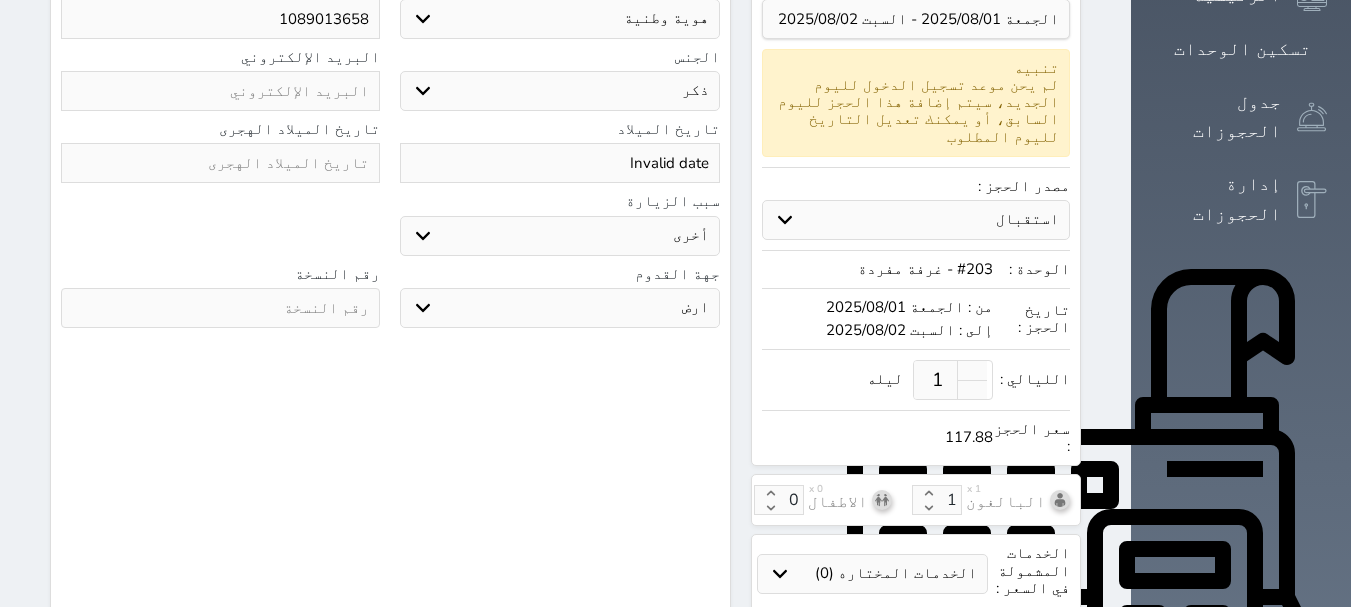 click on "جو بحر ارض" at bounding box center [559, 308] 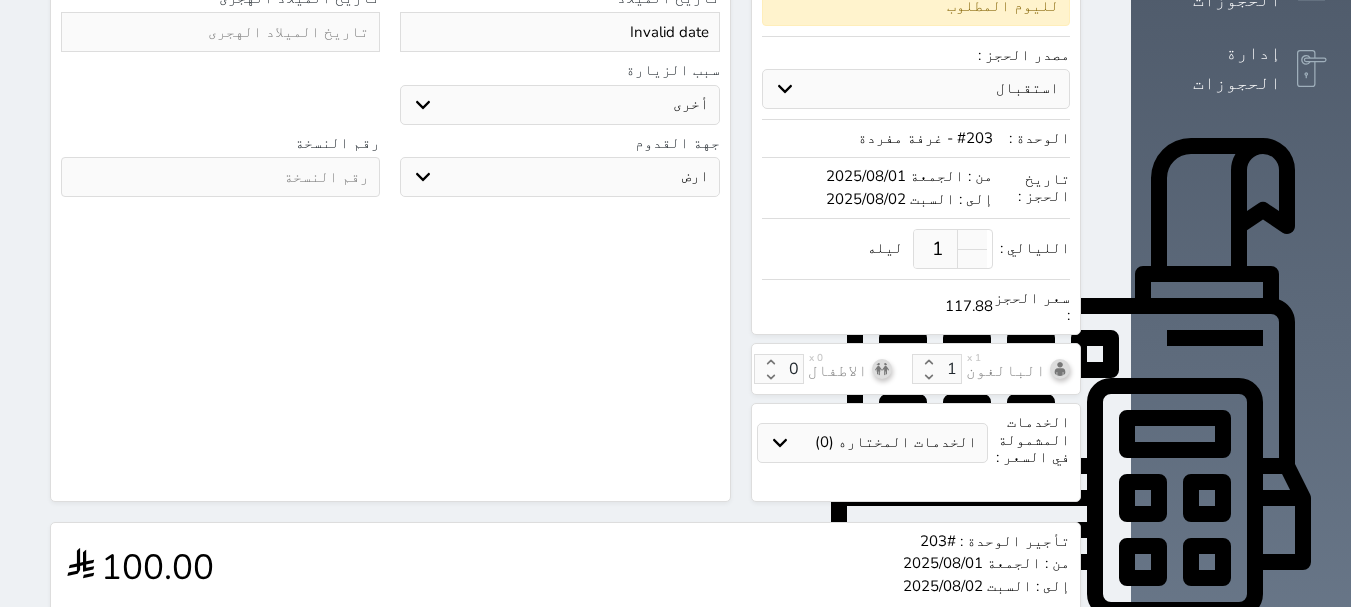 scroll, scrollTop: 704, scrollLeft: 0, axis: vertical 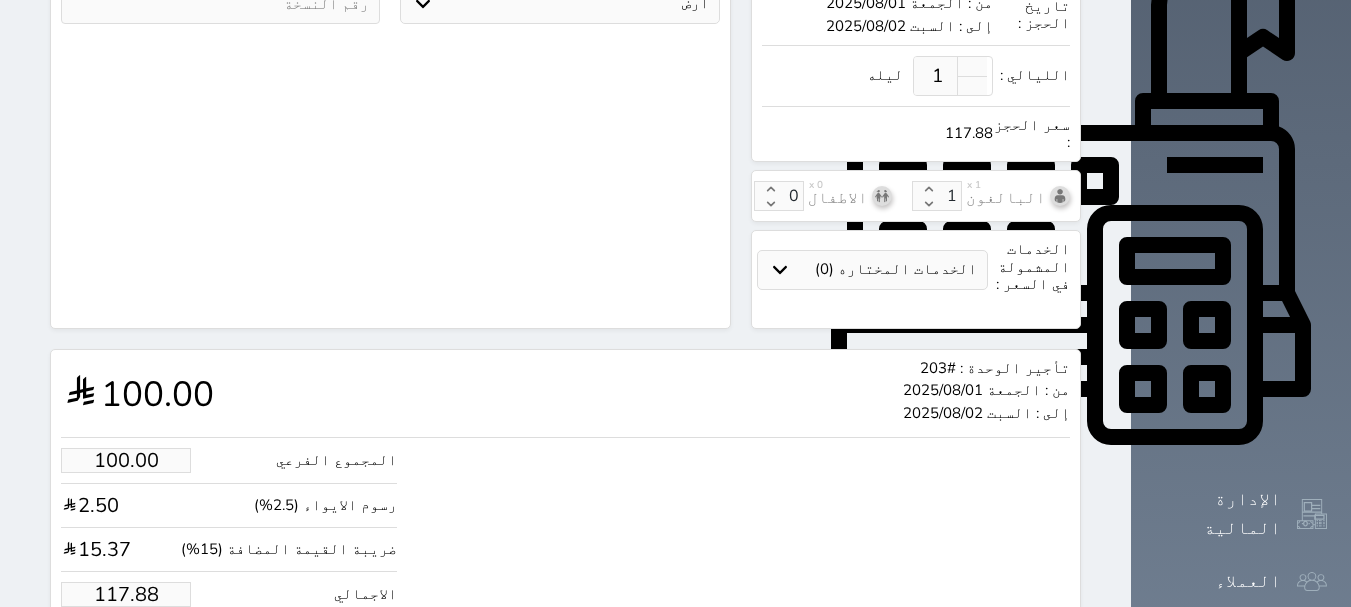 click on "المجموع الفرعي   100.00   رسوم الايواء (2.5%)    2.50    ضريبة القيمة المضافة (15%)    15.37      الاجمالي   117.88" at bounding box center [565, 522] 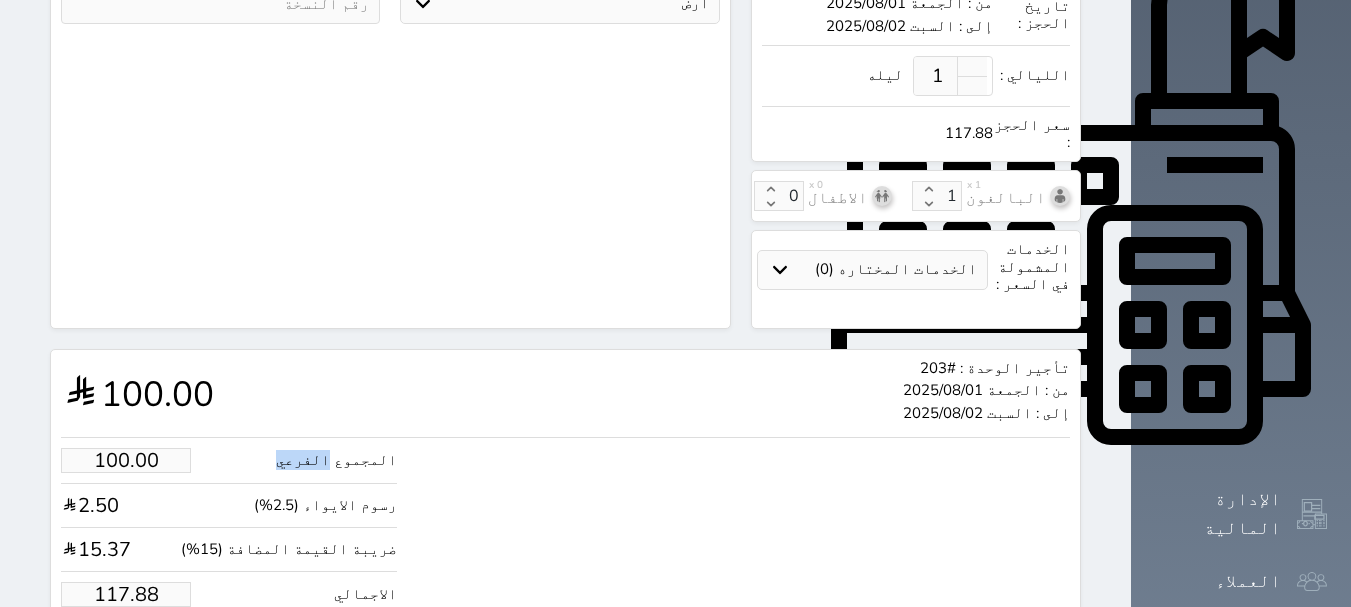 click on "المجموع الفرعي   100.00   رسوم الايواء (2.5%)    2.50    ضريبة القيمة المضافة (15%)    15.37      الاجمالي   117.88" at bounding box center [565, 522] 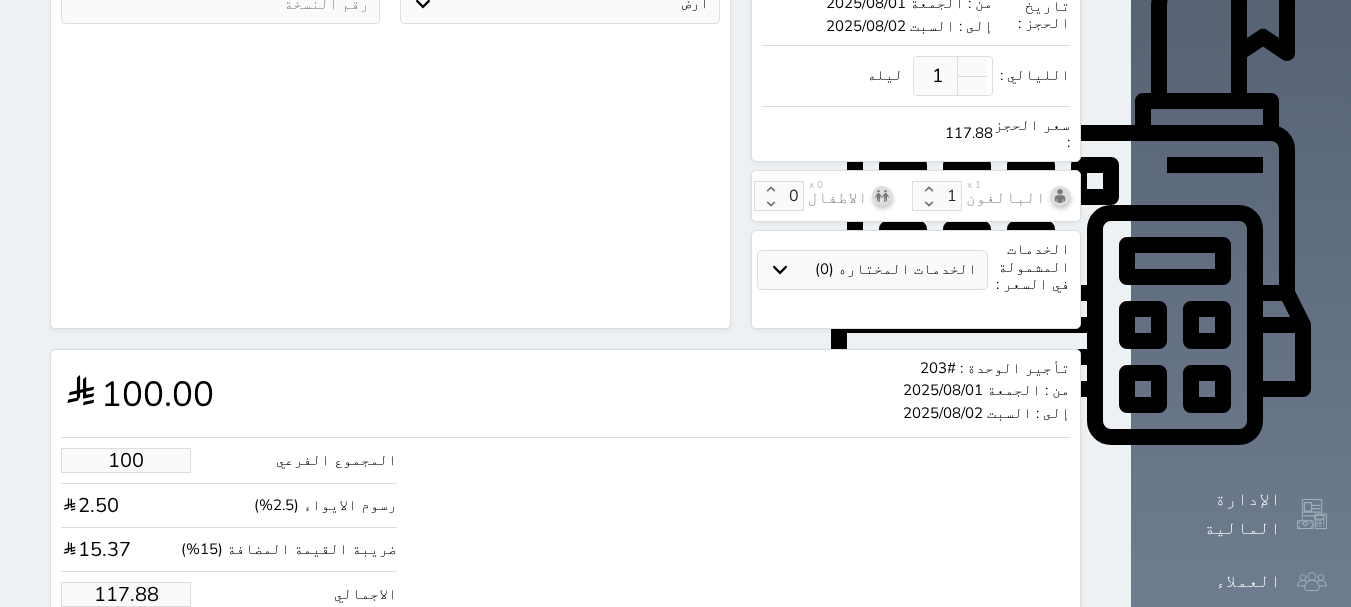 click on "100" at bounding box center (126, 460) 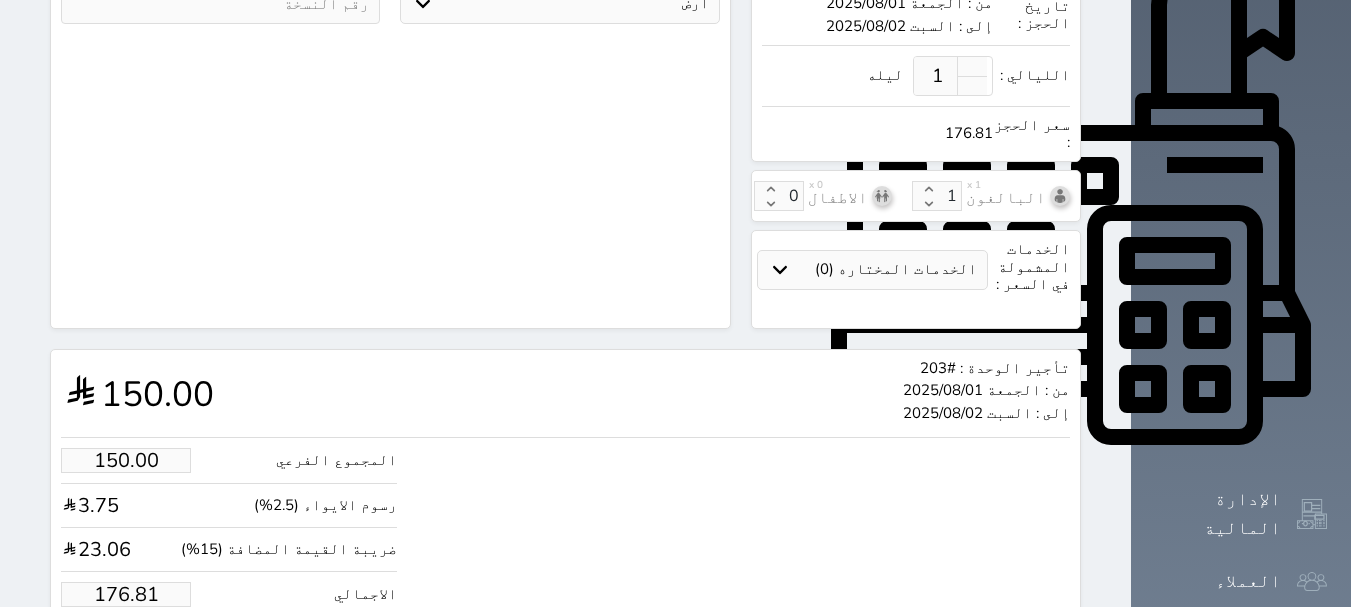 click on "حجز" at bounding box center (149, 655) 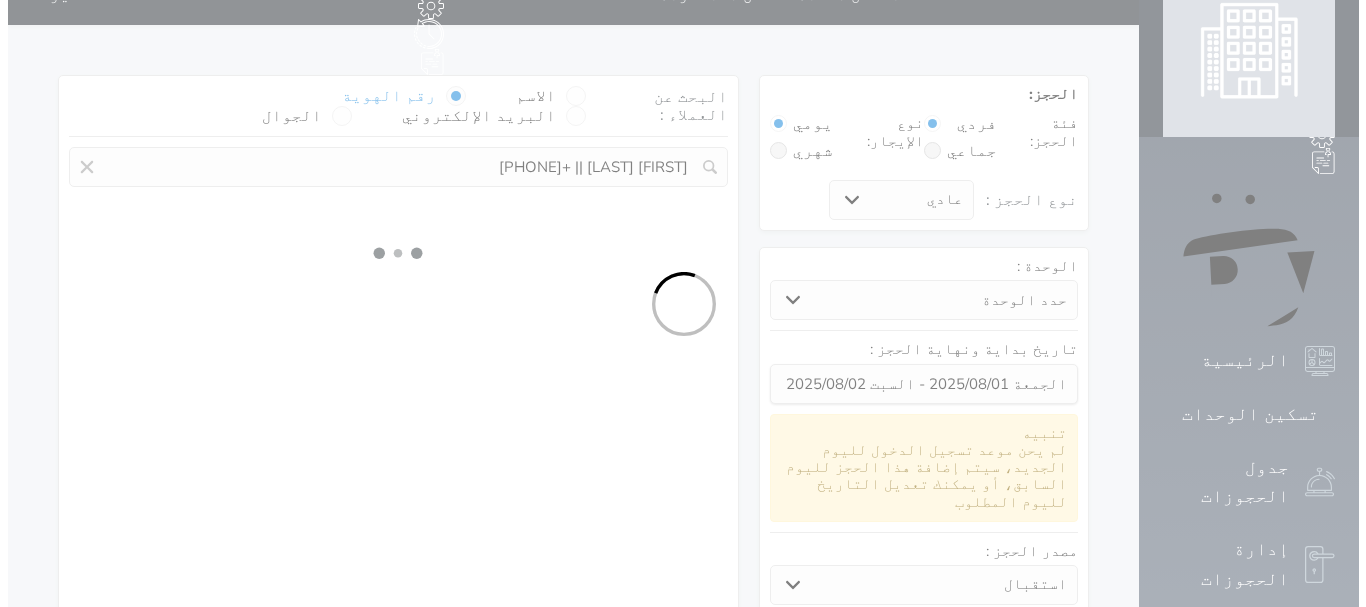 scroll, scrollTop: 0, scrollLeft: 0, axis: both 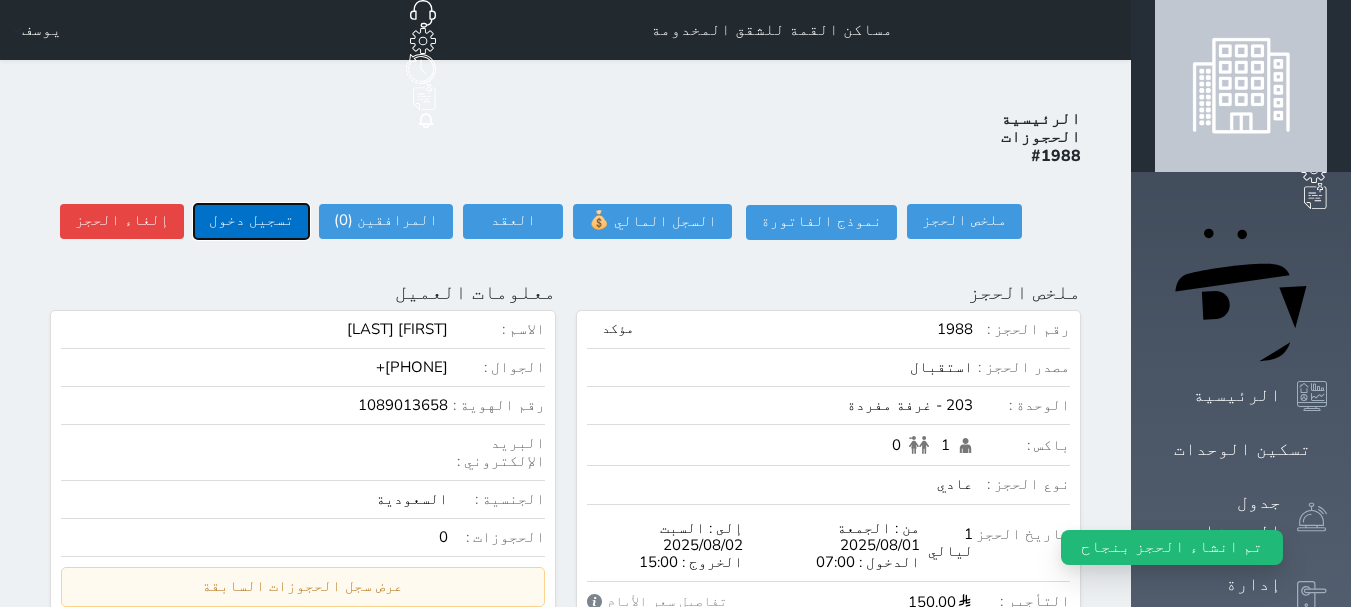 click on "تسجيل دخول" at bounding box center (251, 221) 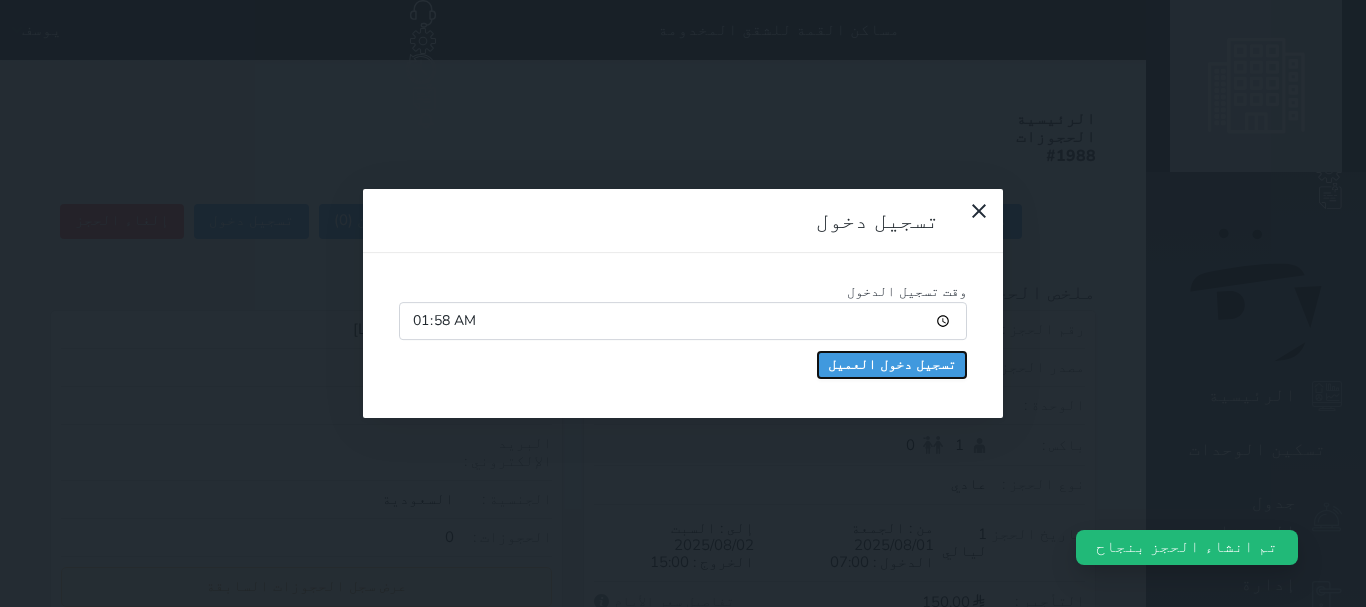 click on "تسجيل دخول العميل" at bounding box center [892, 365] 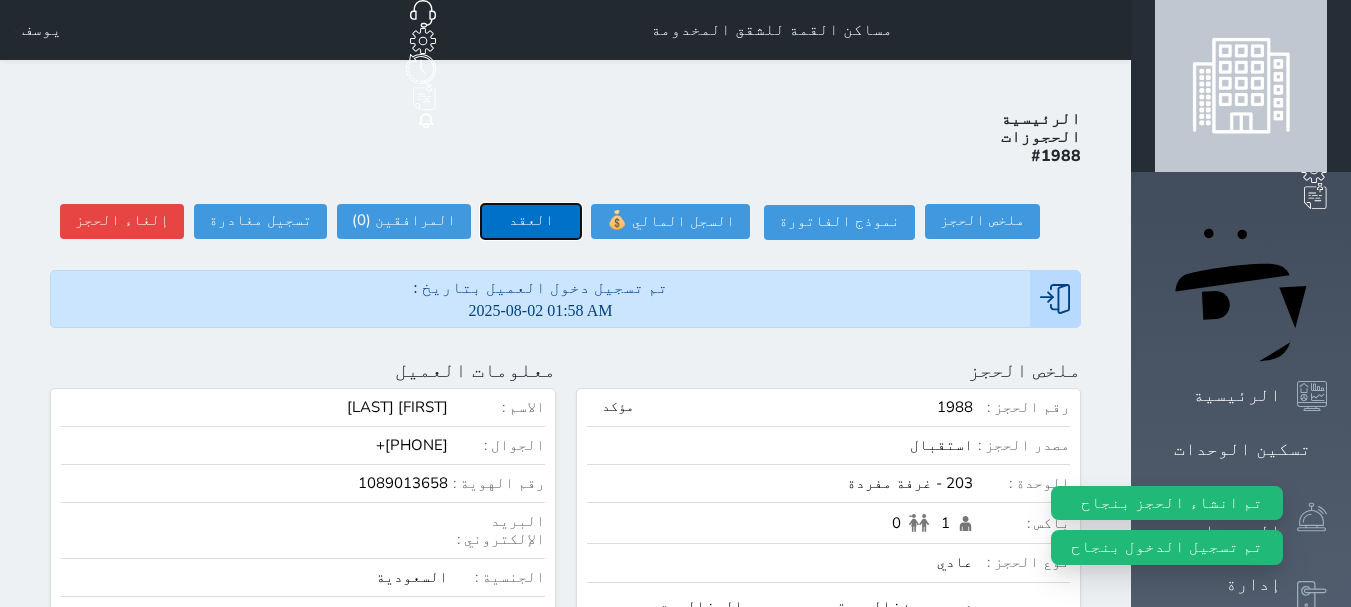 click on "العقد" at bounding box center (531, 221) 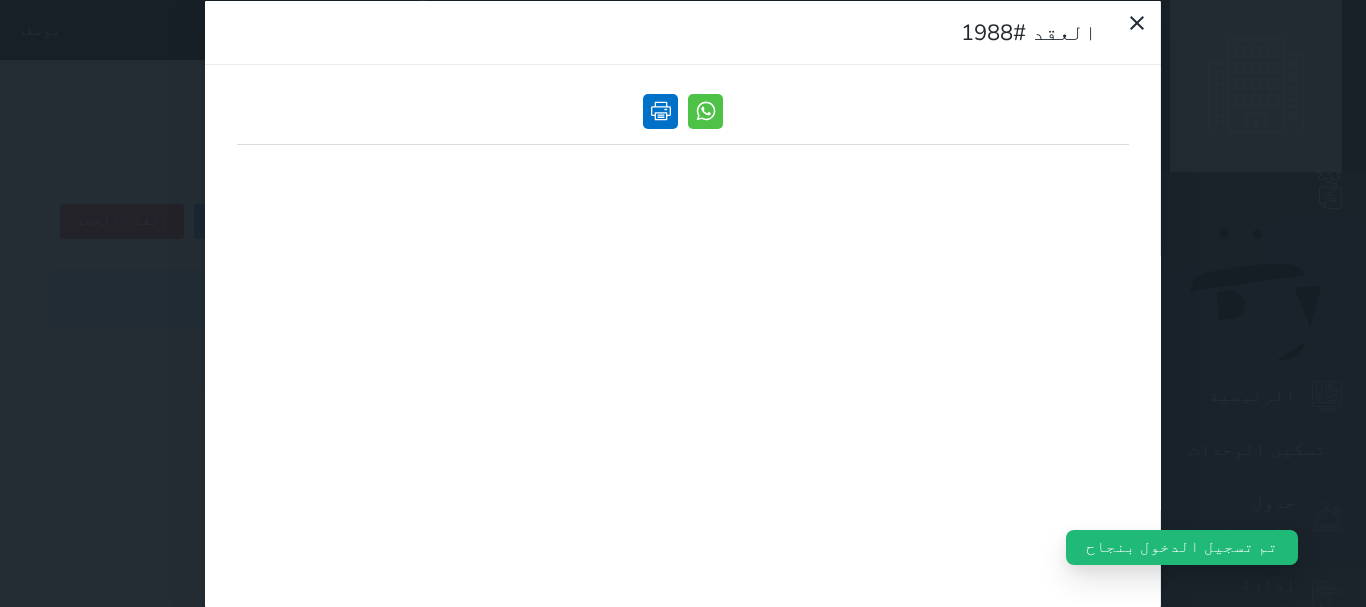 click at bounding box center [660, 110] 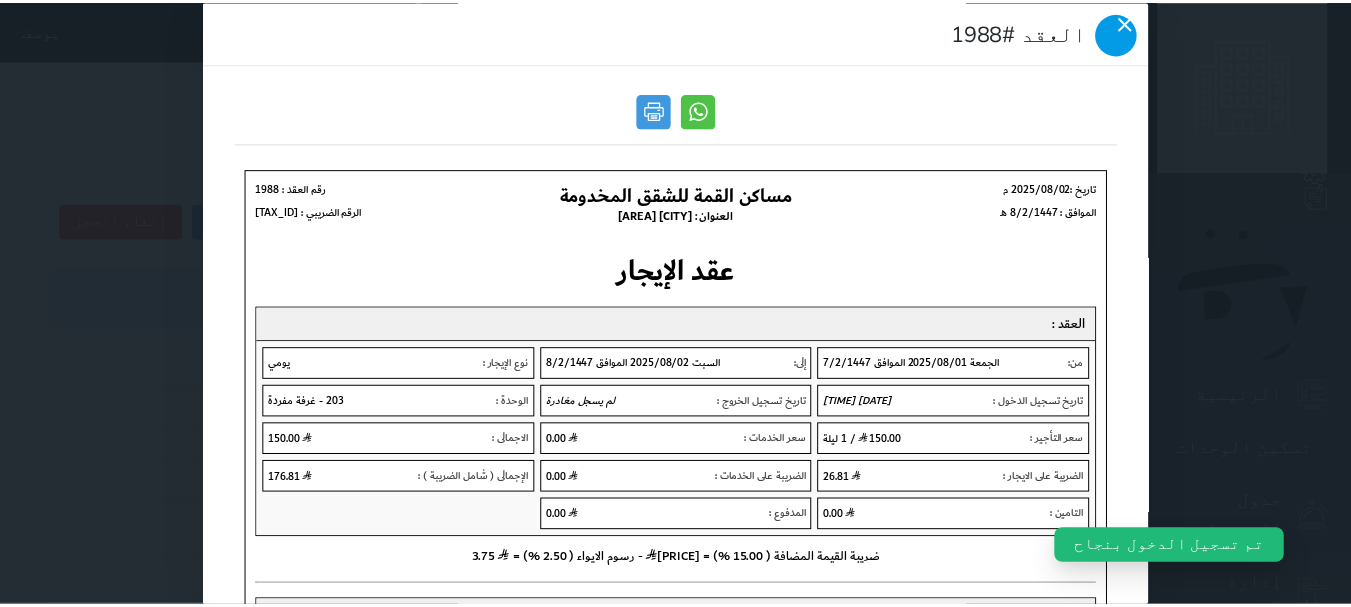 scroll, scrollTop: 0, scrollLeft: 0, axis: both 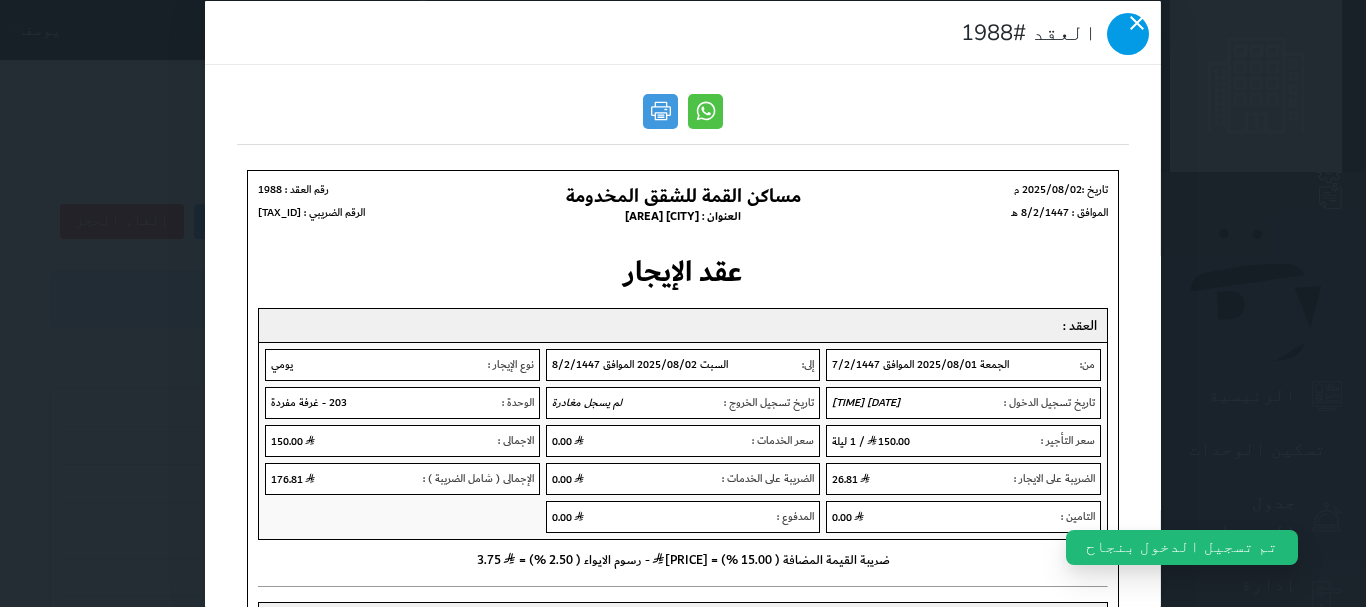 click 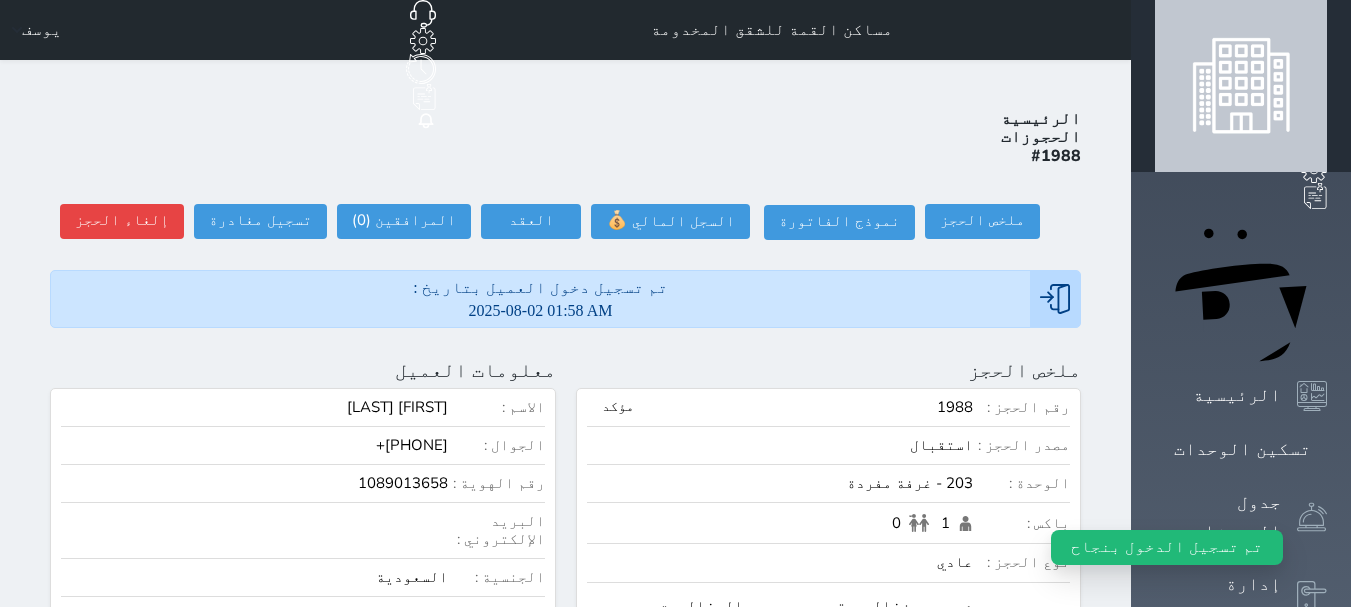 click 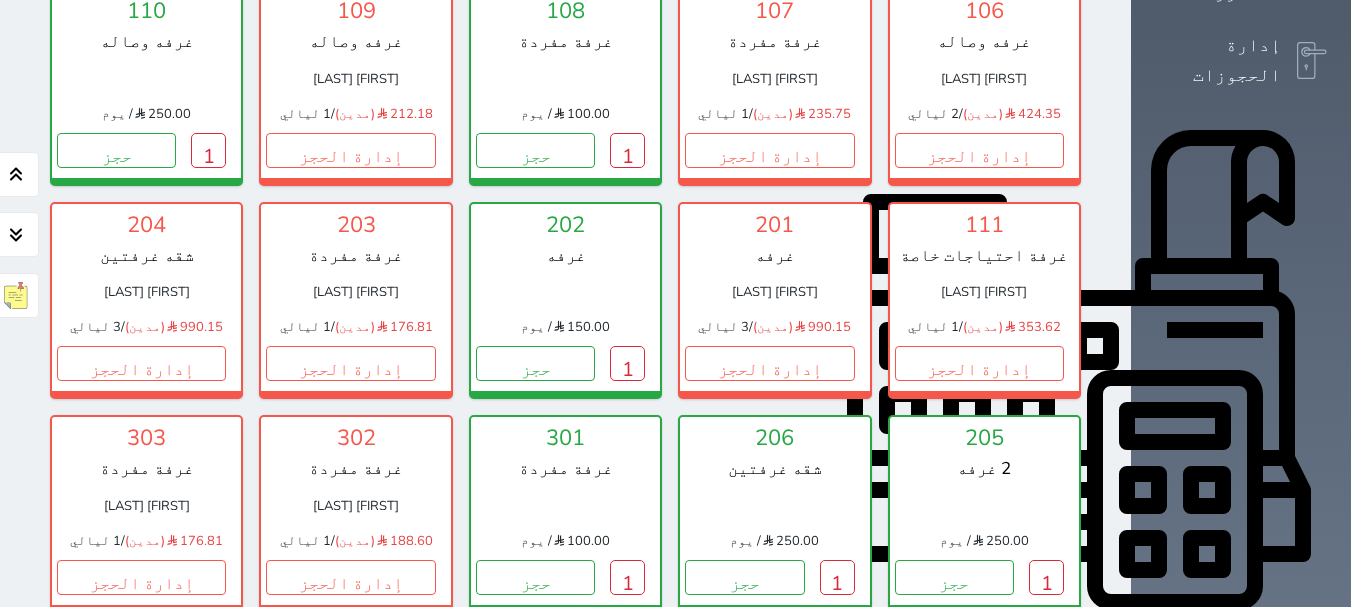 scroll, scrollTop: 578, scrollLeft: 0, axis: vertical 